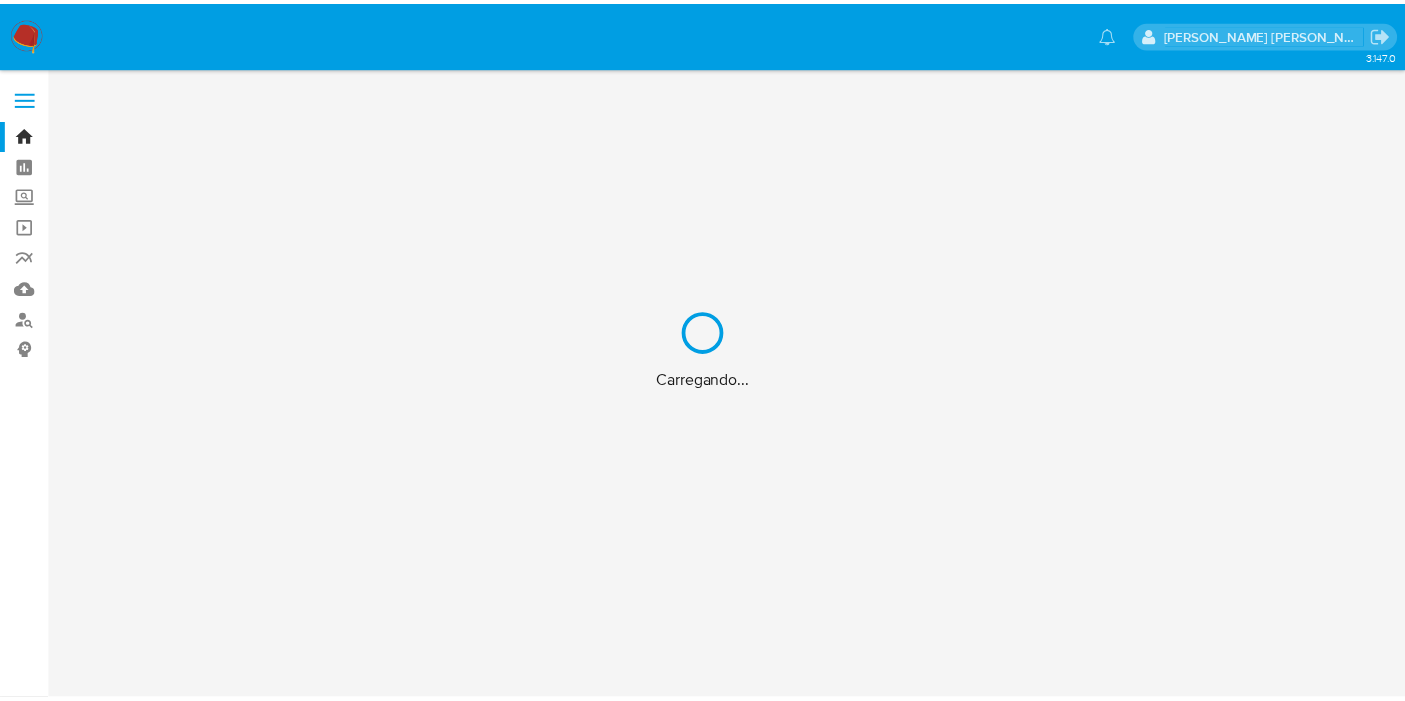 scroll, scrollTop: 0, scrollLeft: 0, axis: both 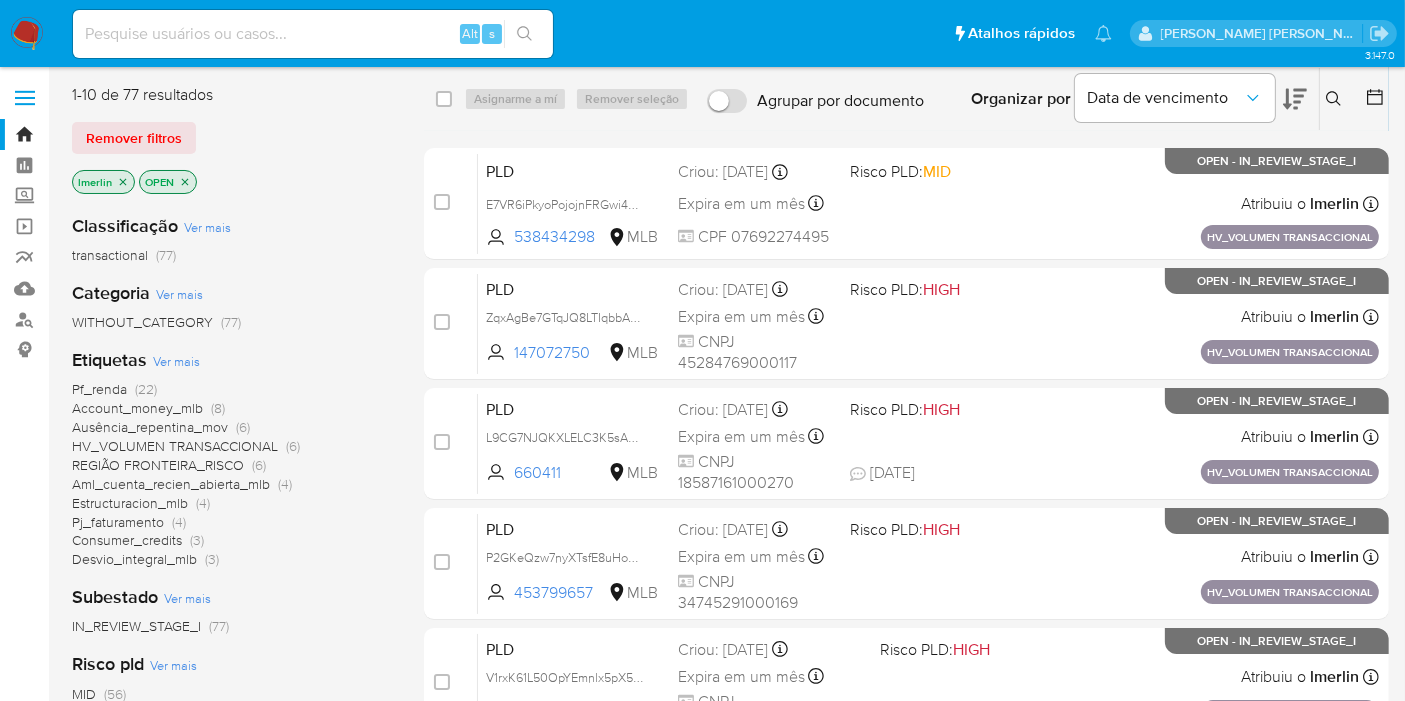click 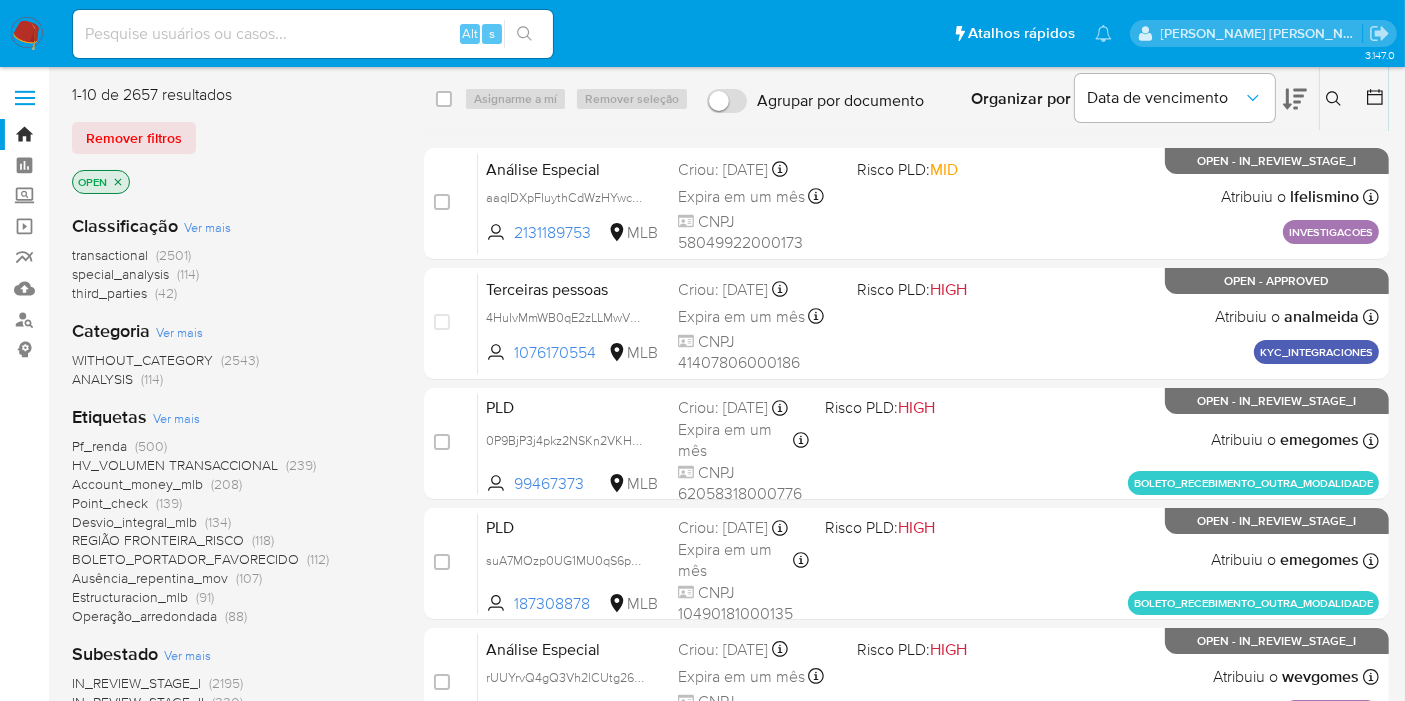 paste on "ZqxAgBe7GTqJQ8LTIqbbAD5N" 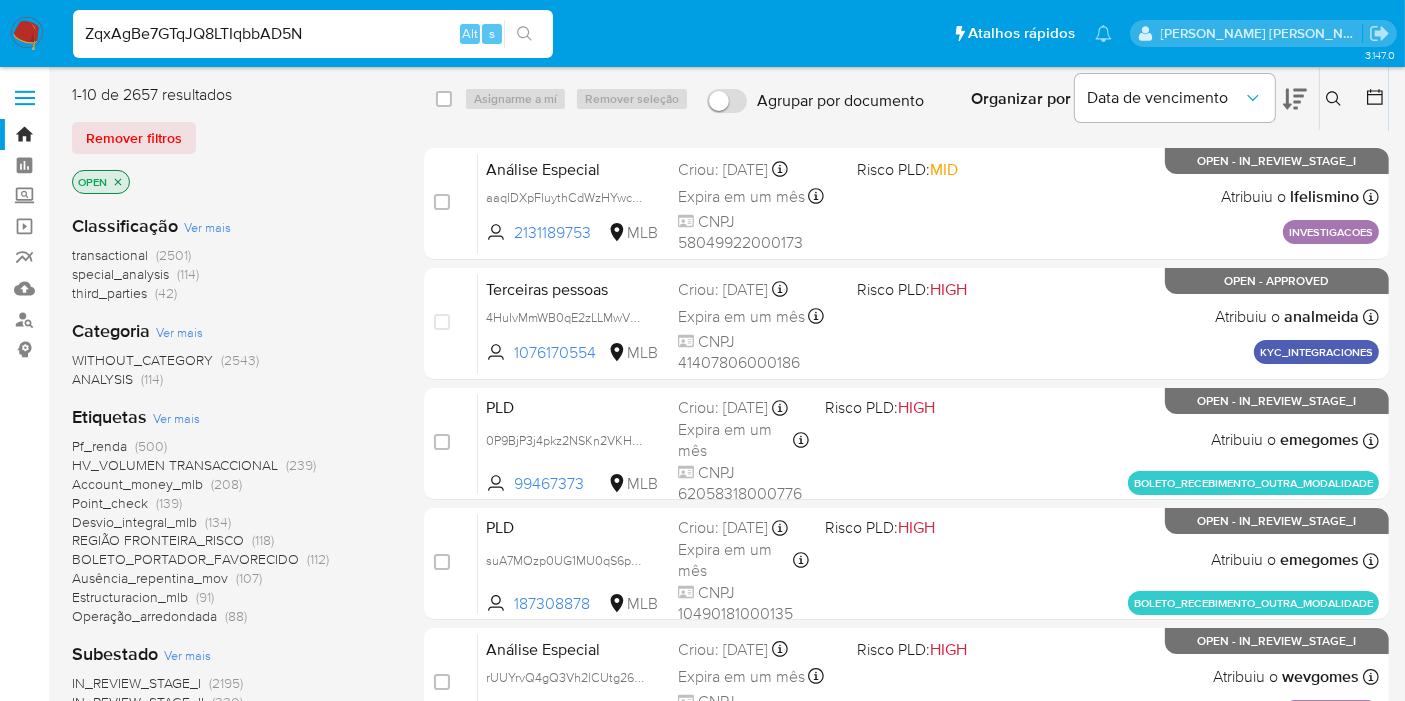 click on "ZqxAgBe7GTqJQ8LTIqbbAD5N" at bounding box center (313, 34) 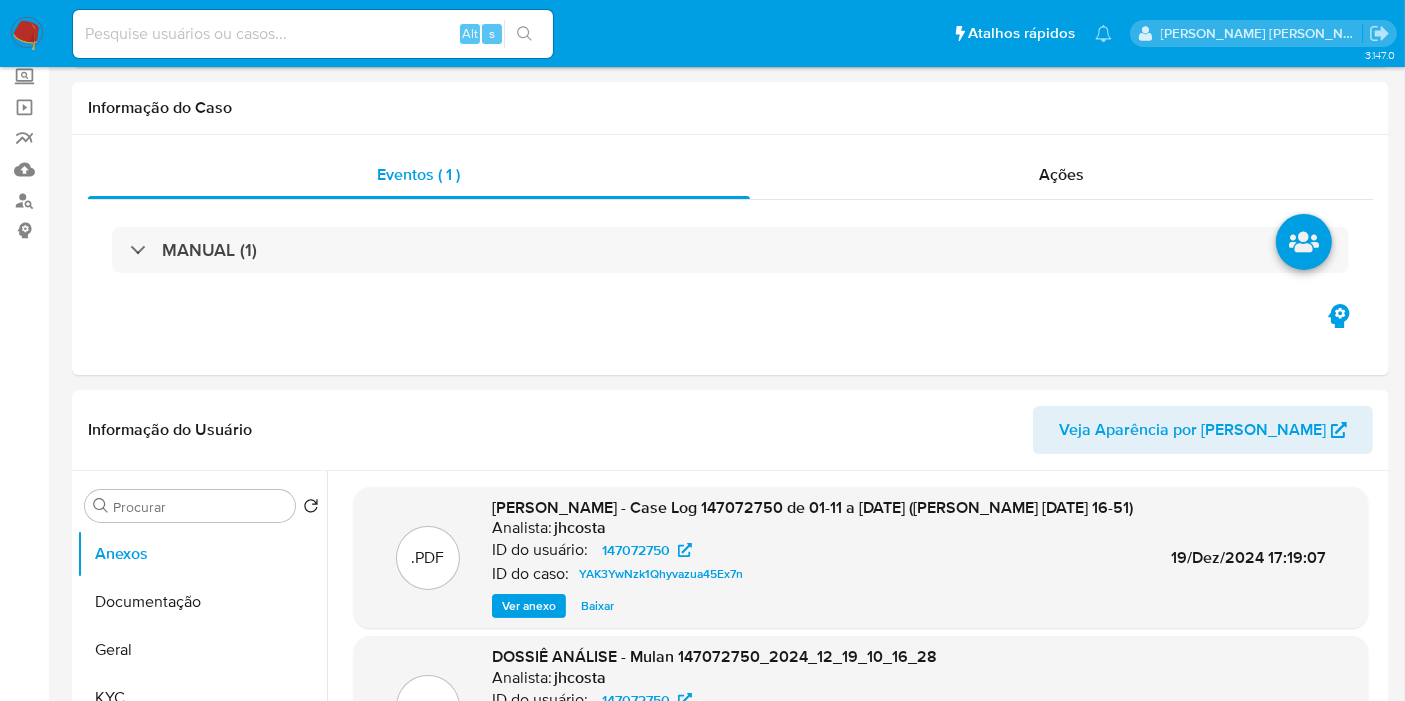 select on "10" 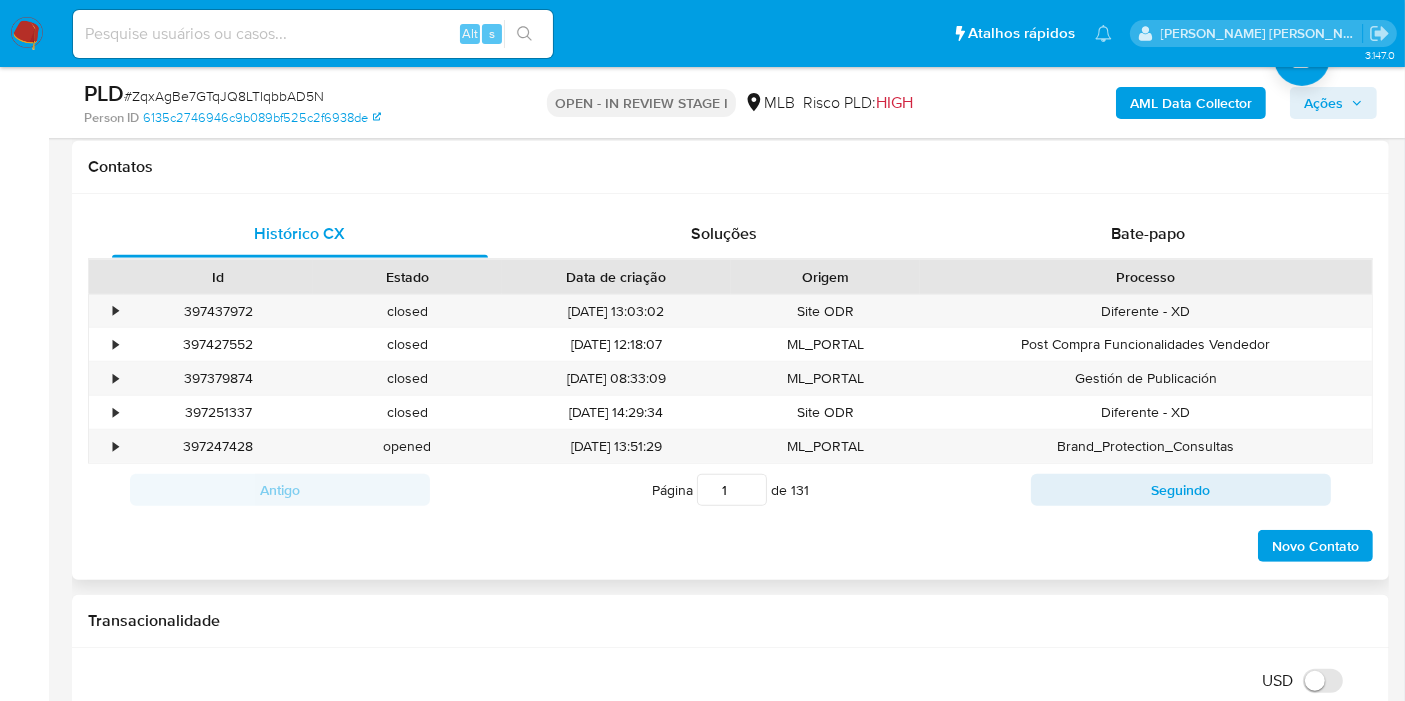 scroll, scrollTop: 900, scrollLeft: 0, axis: vertical 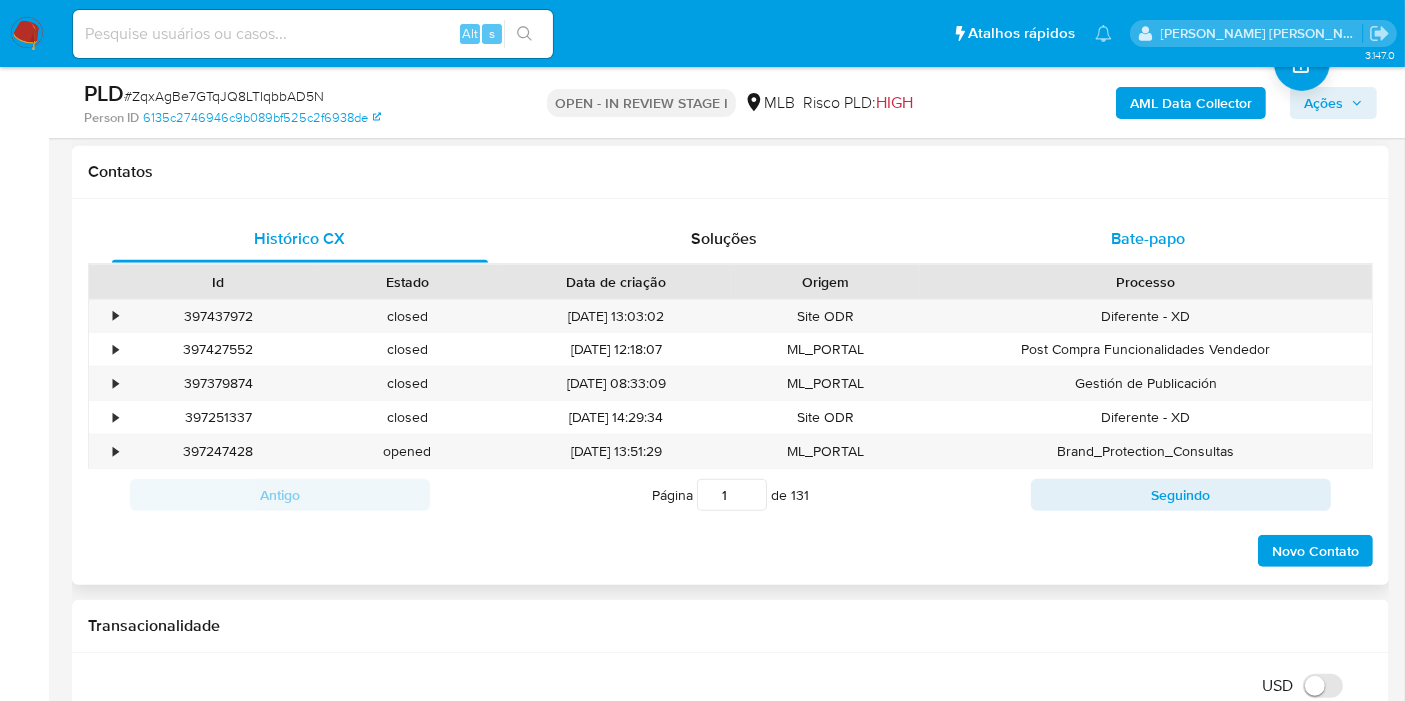 click on "Bate-papo" at bounding box center (1148, 239) 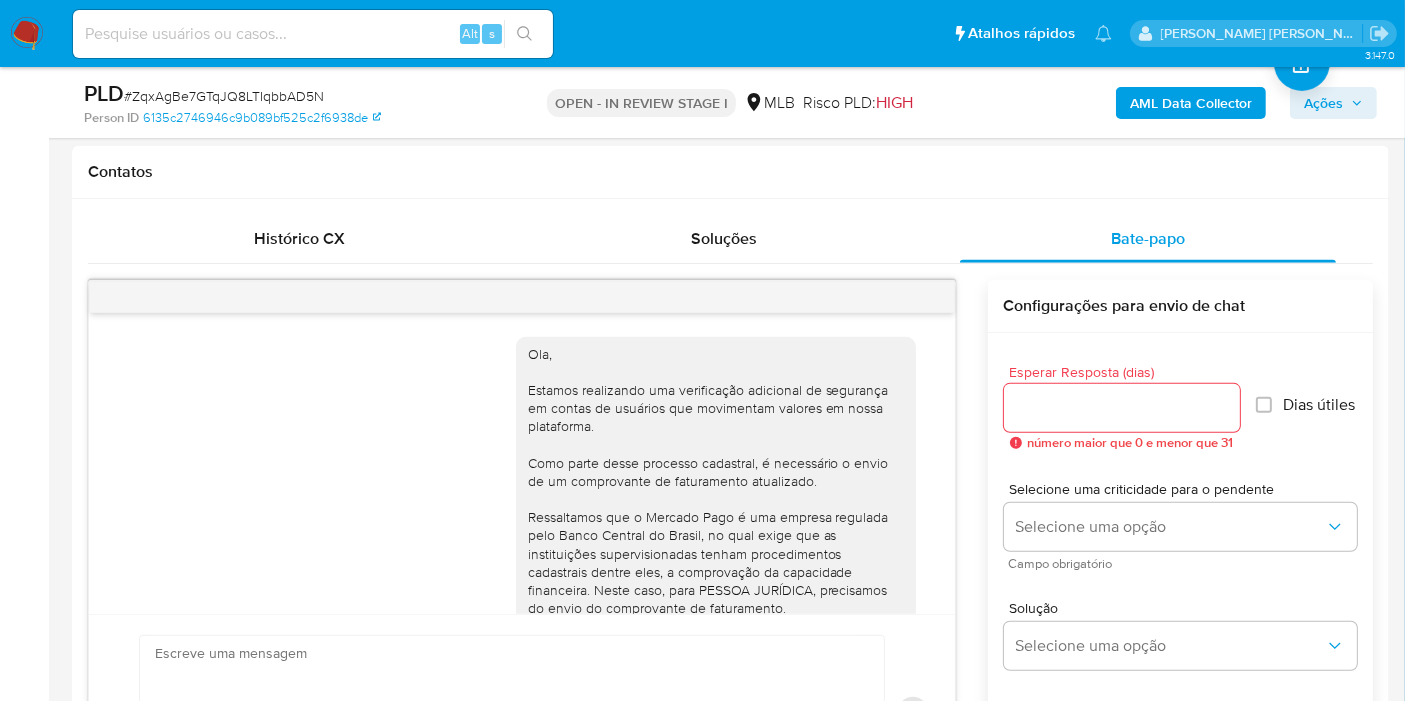 scroll, scrollTop: 250, scrollLeft: 0, axis: vertical 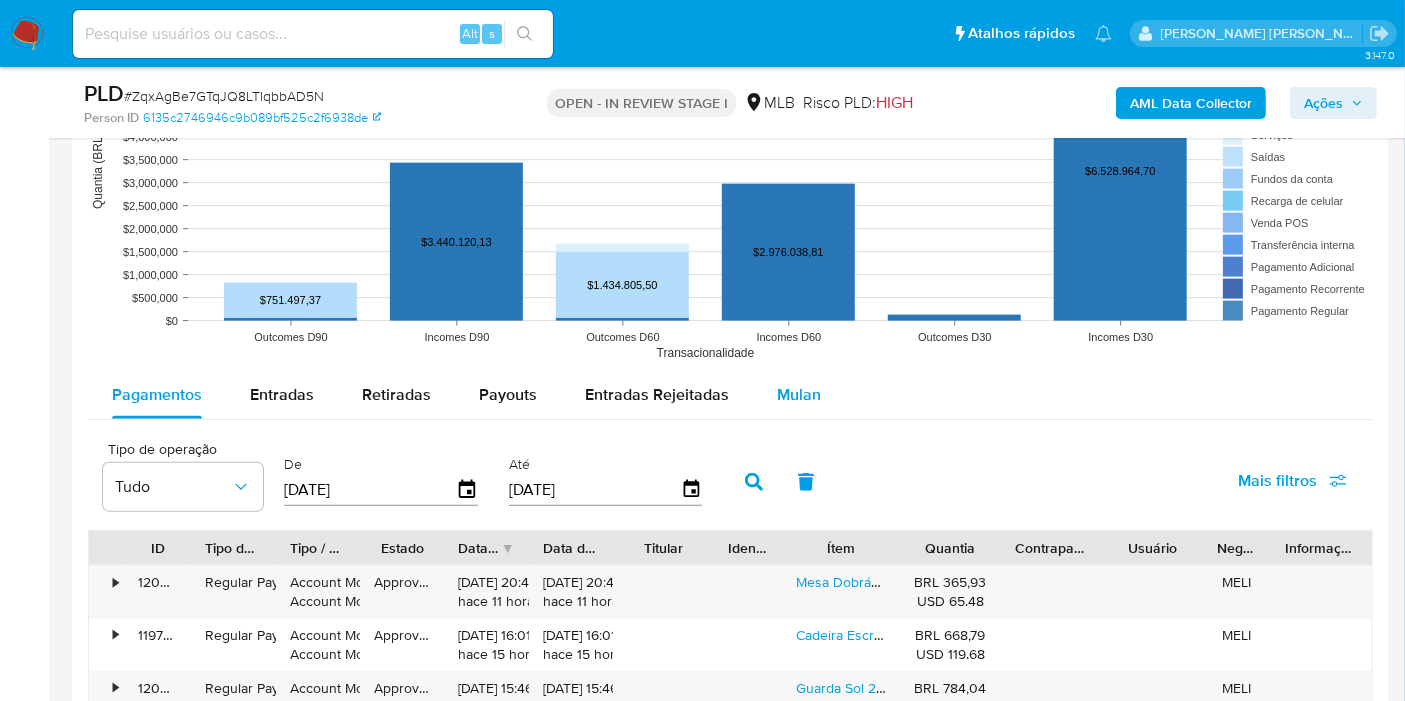 click on "Mulan" at bounding box center [799, 395] 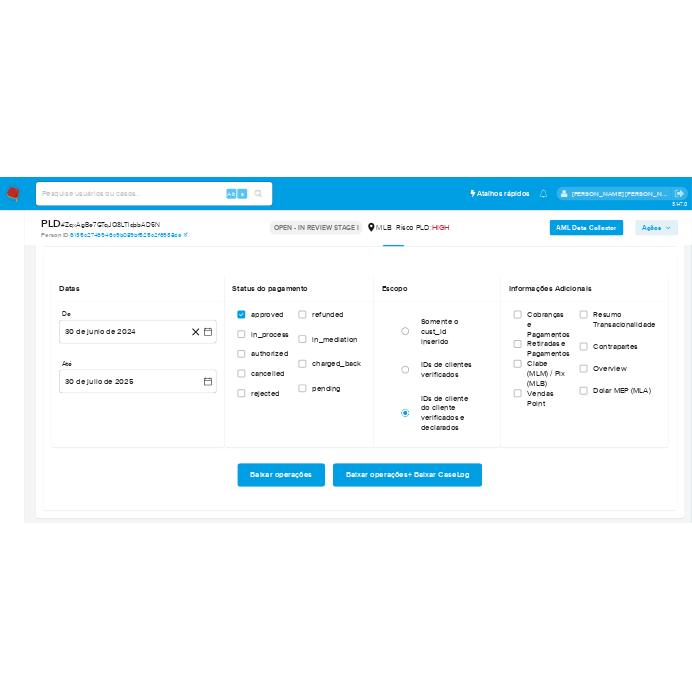 scroll, scrollTop: 2524, scrollLeft: 0, axis: vertical 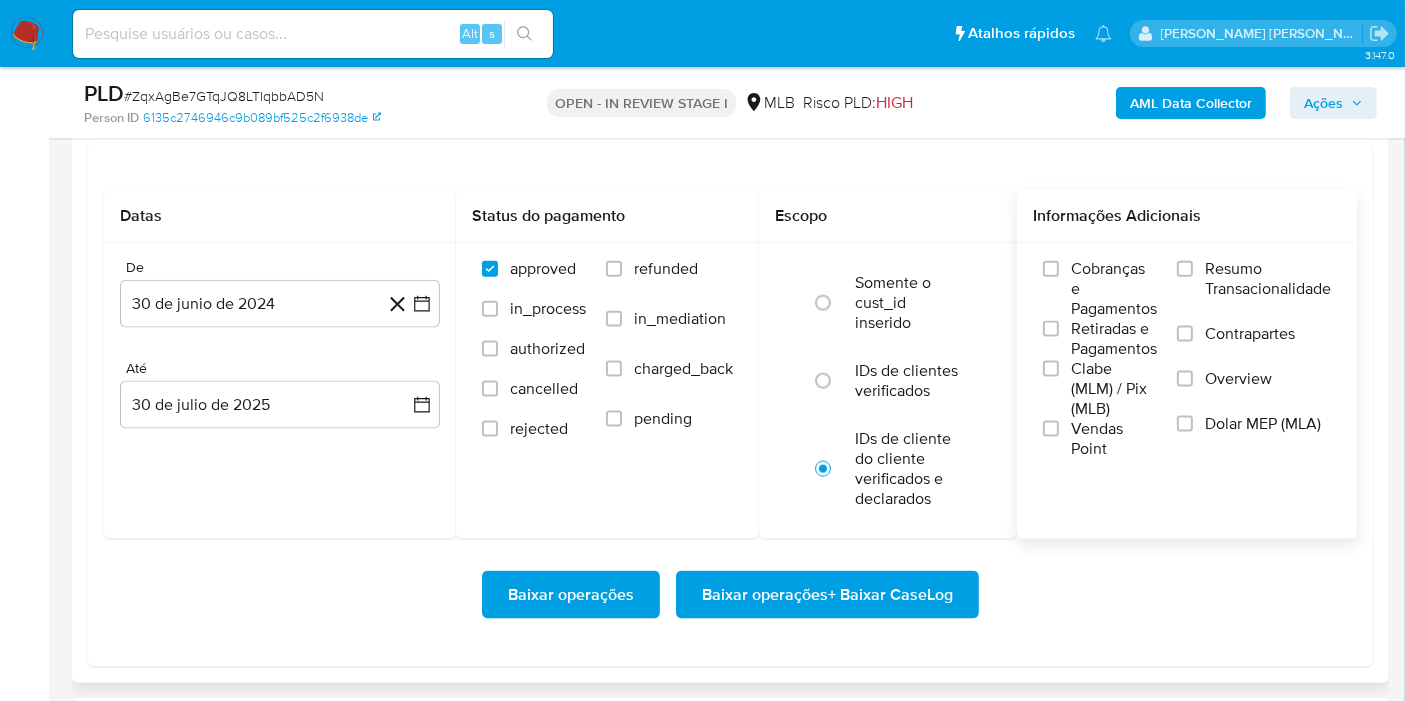 click on "Resumo Transacionalidade" at bounding box center [1268, 279] 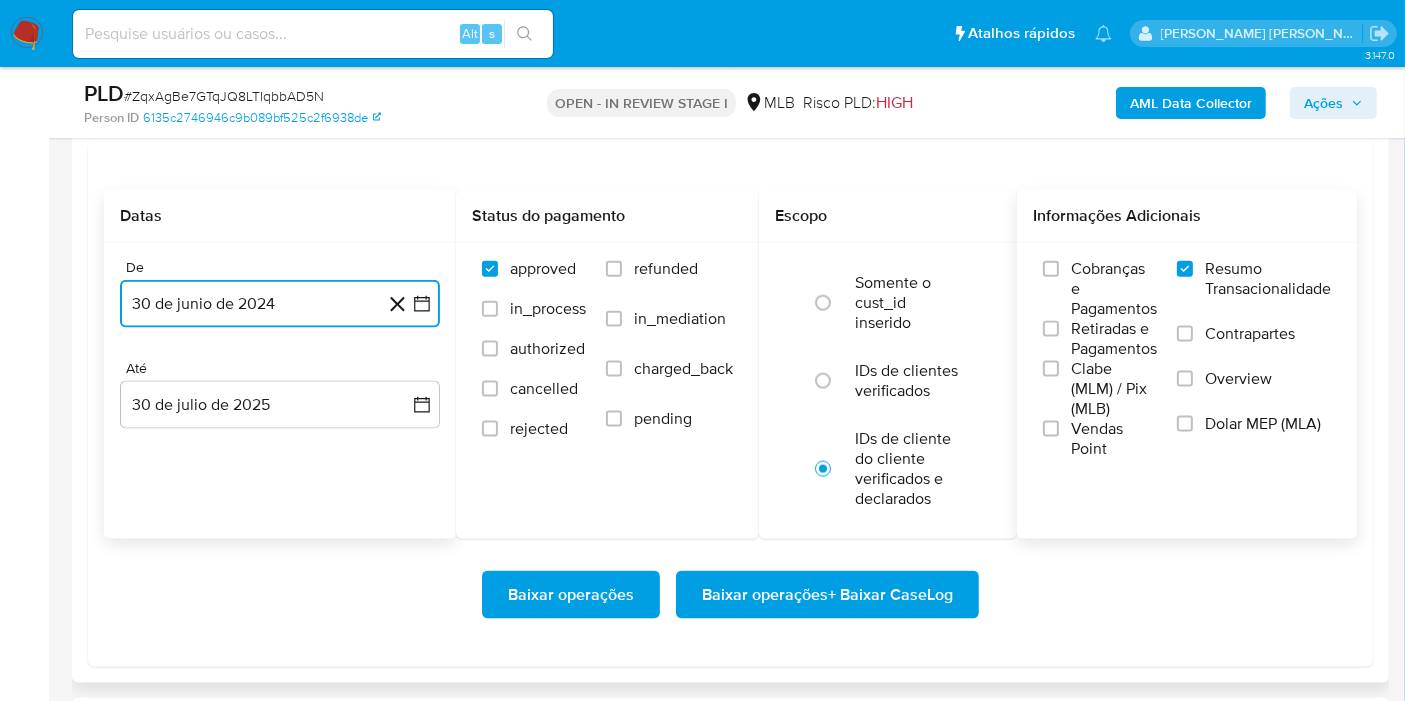 click on "30 de junio de 2024" at bounding box center [280, 304] 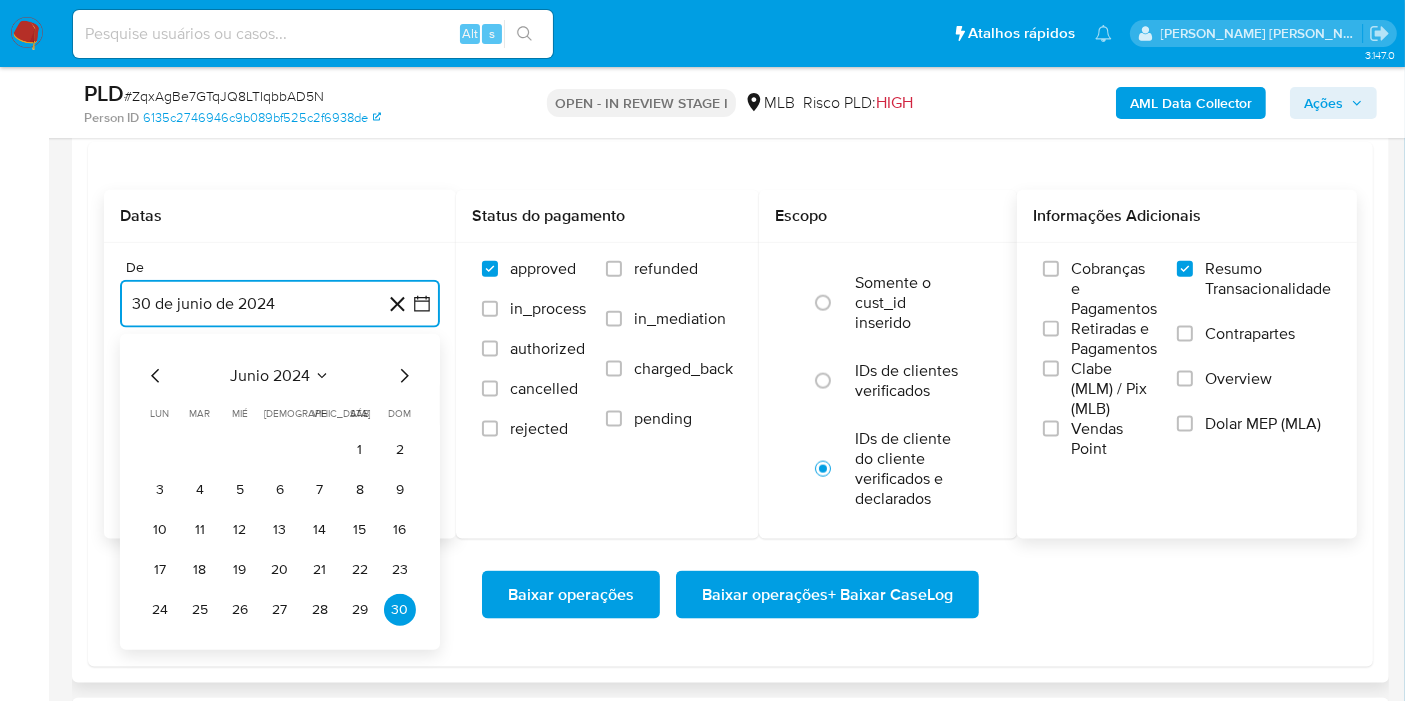 click on "junio 2024" at bounding box center [280, 376] 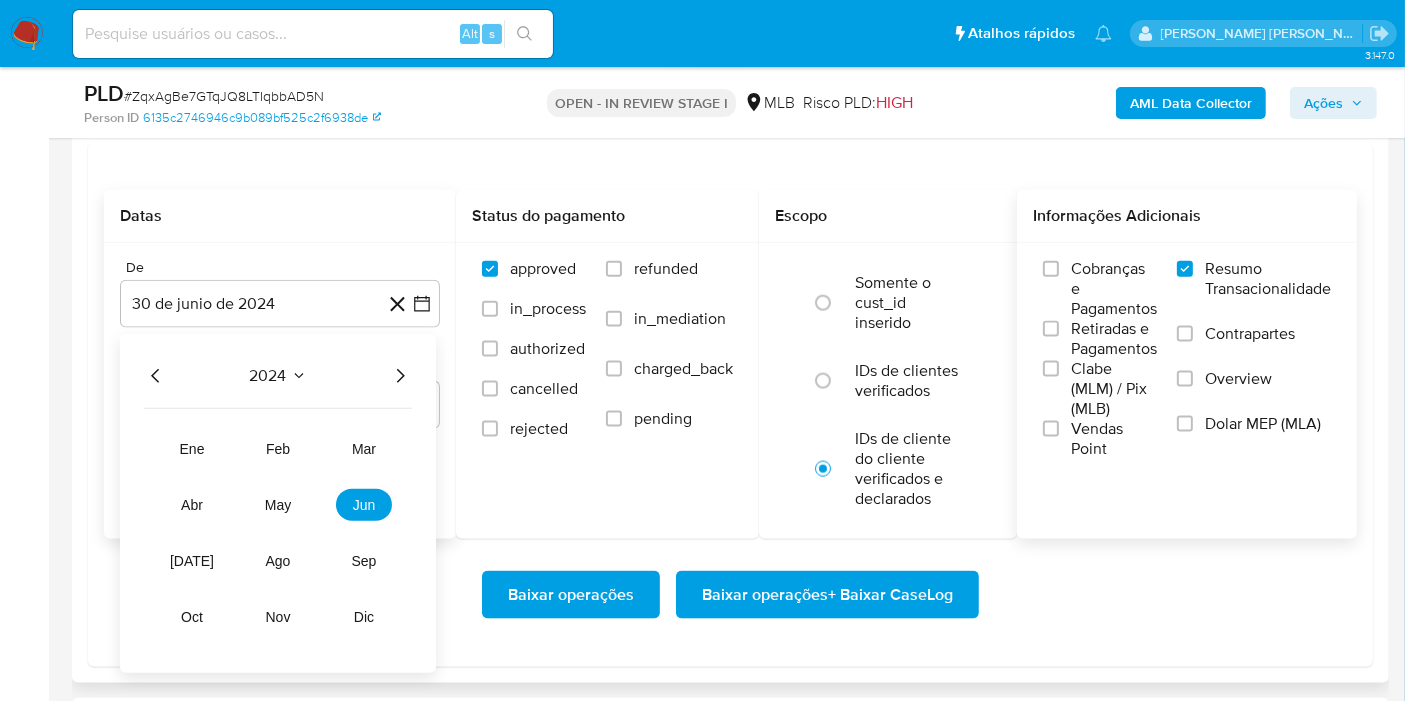 click 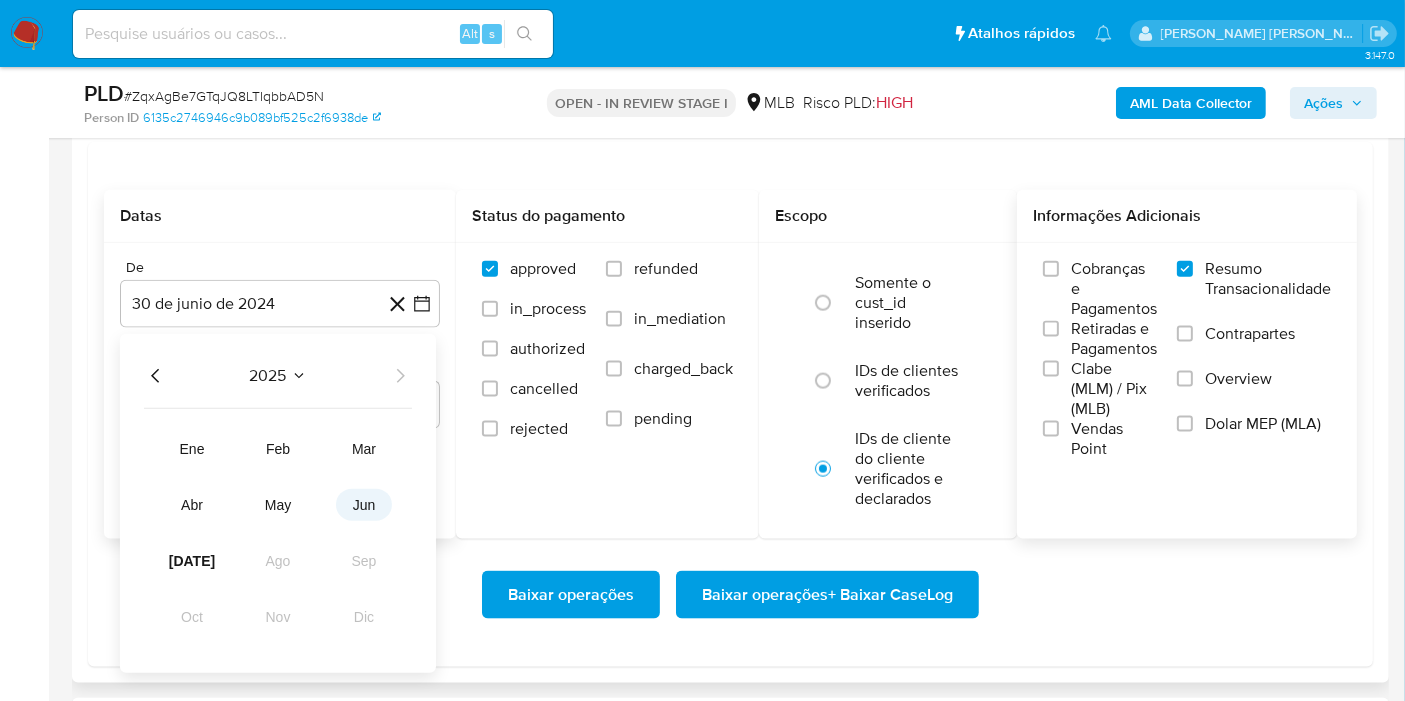 click on "jun" at bounding box center (364, 505) 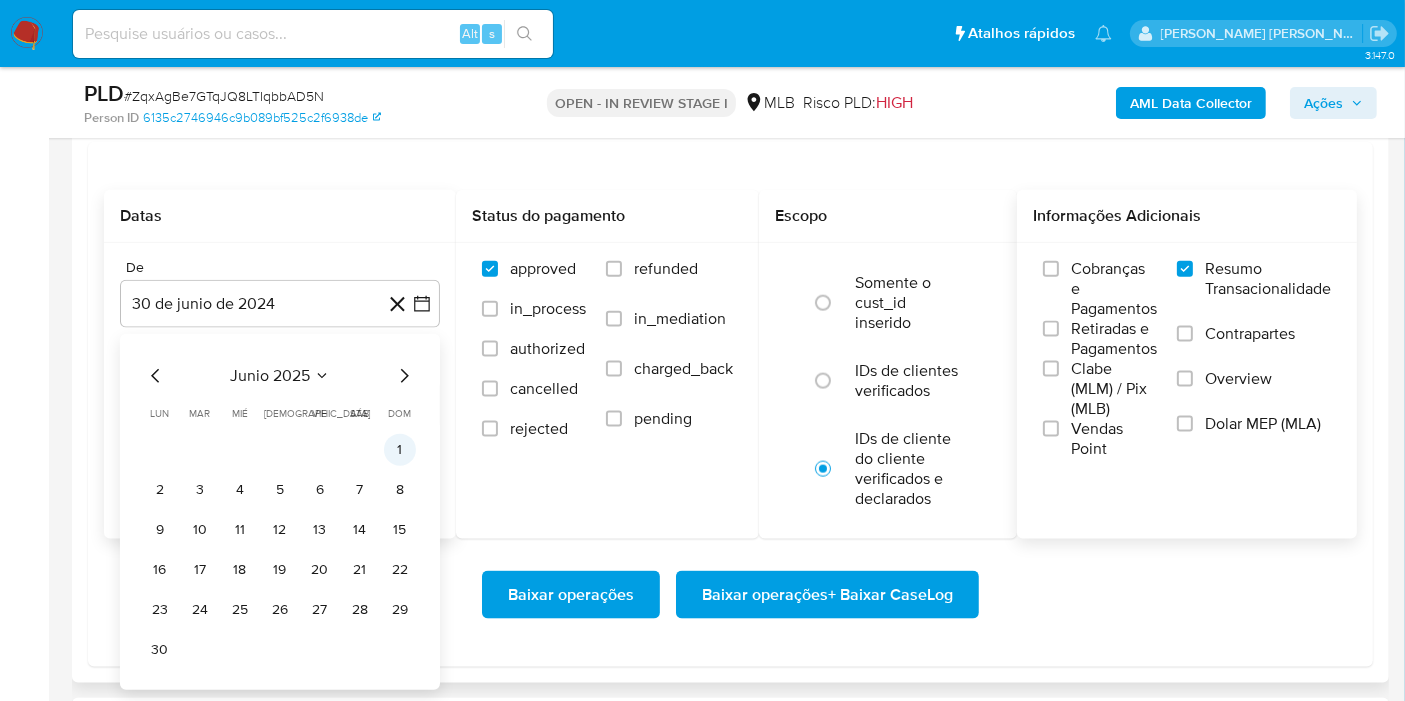 click on "1" at bounding box center (400, 450) 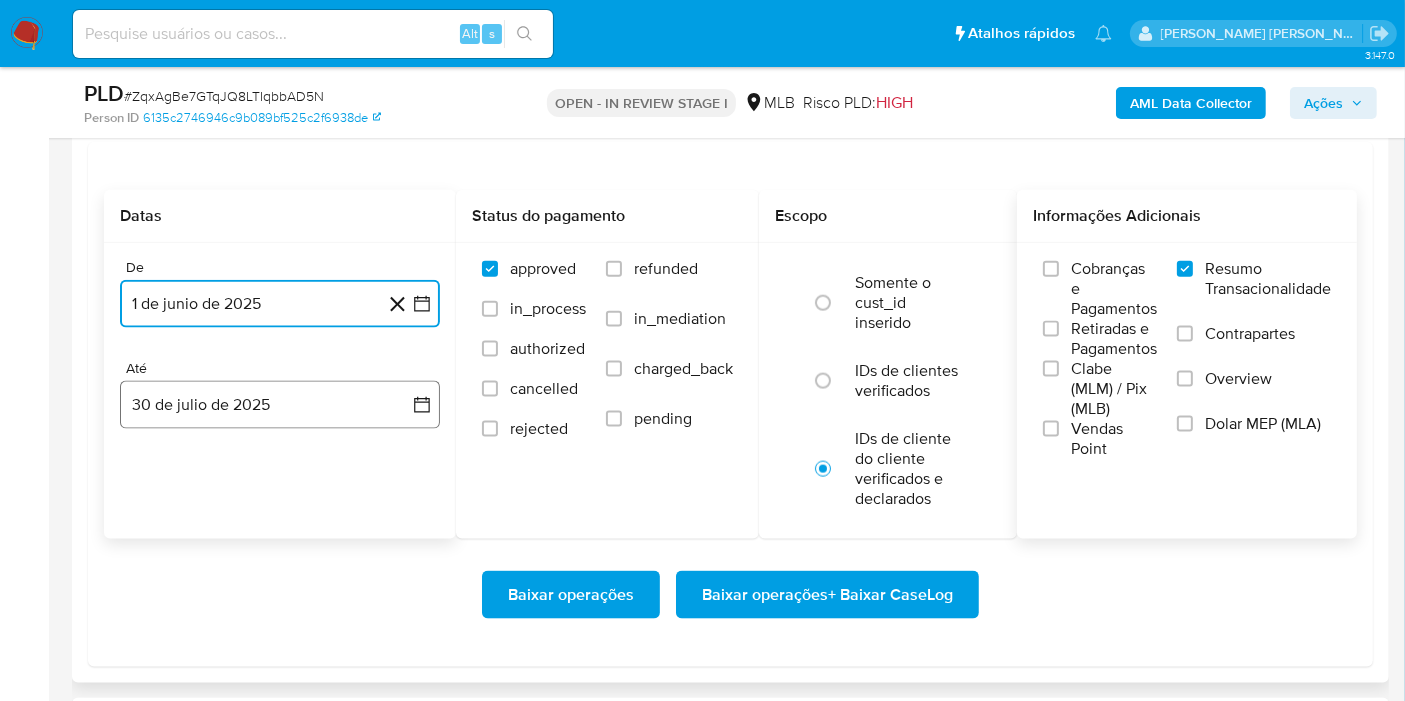 click 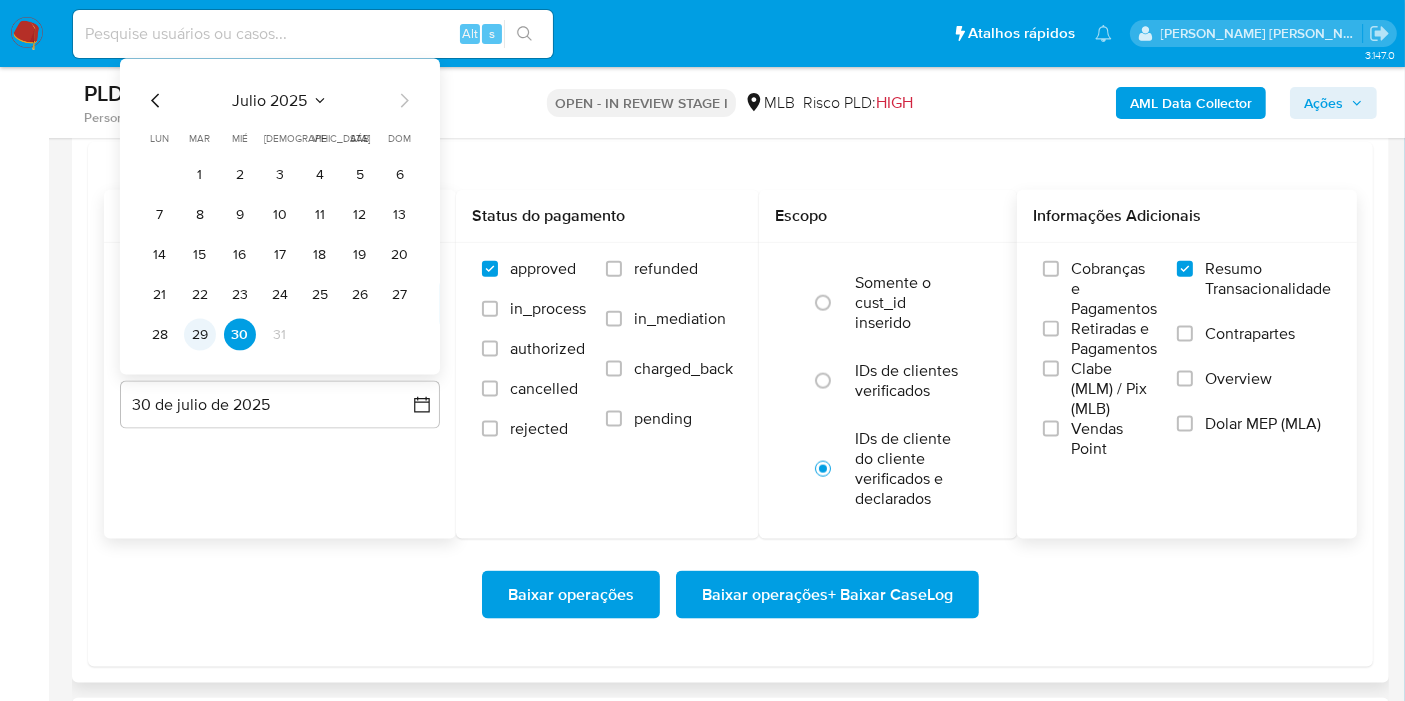 click on "29" at bounding box center (200, 335) 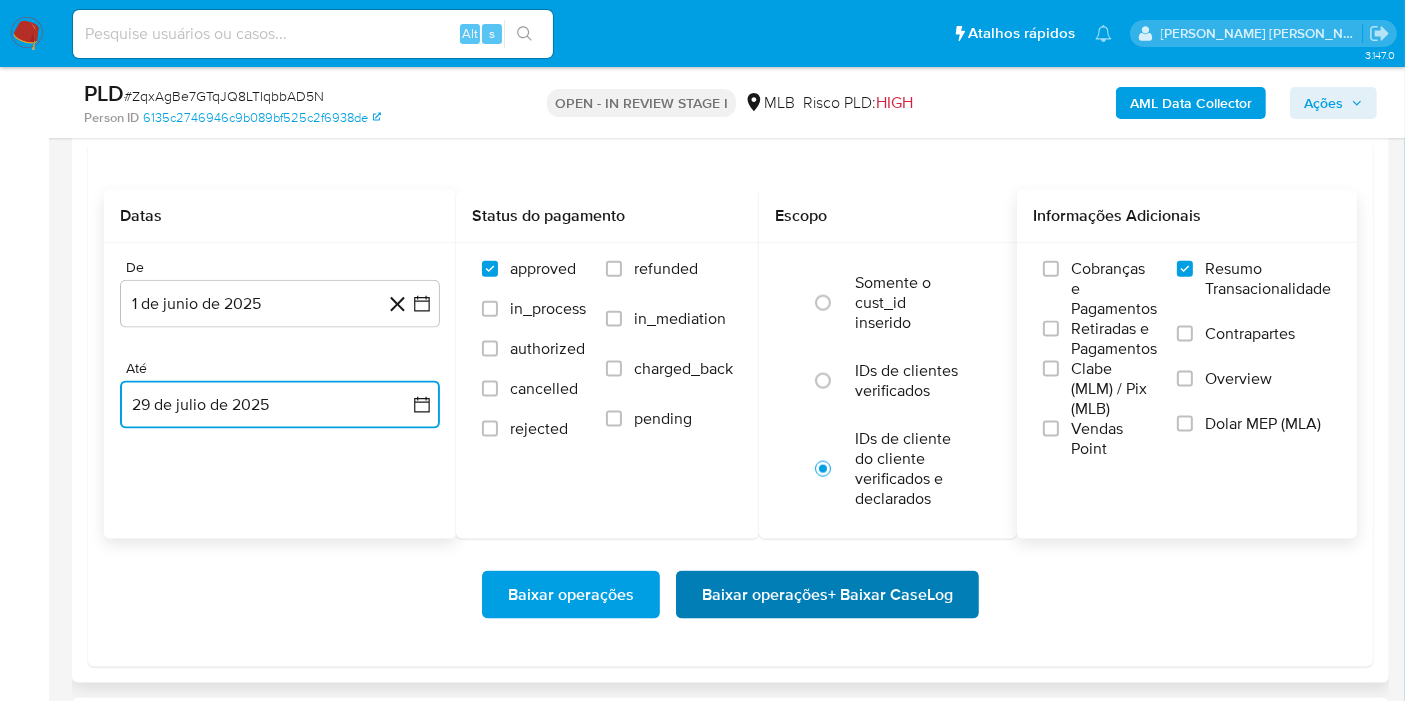 click on "Baixar operações  +   Baixar CaseLog" at bounding box center (827, 595) 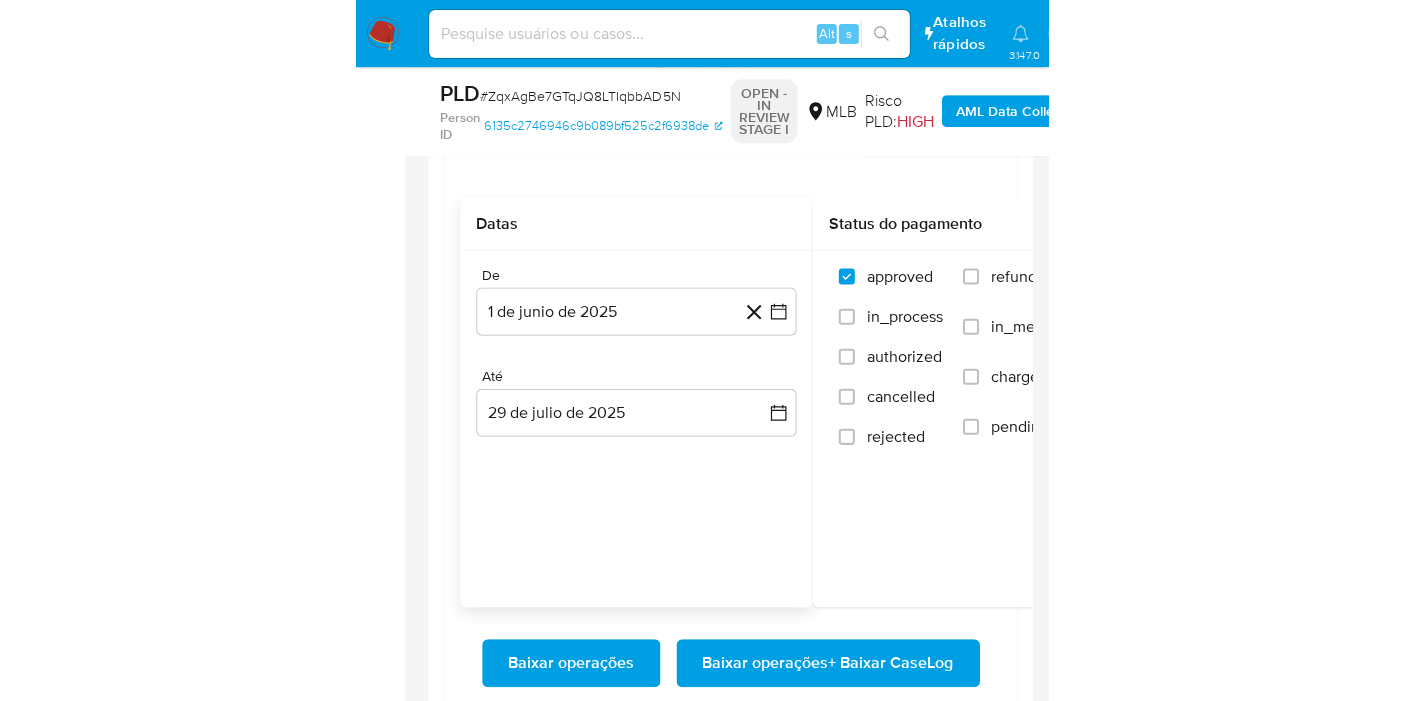 scroll, scrollTop: 0, scrollLeft: 22, axis: horizontal 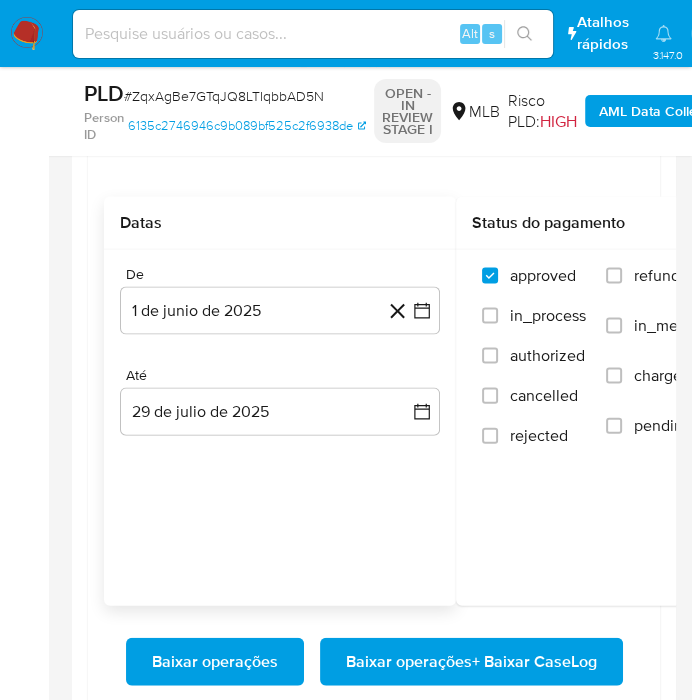 type 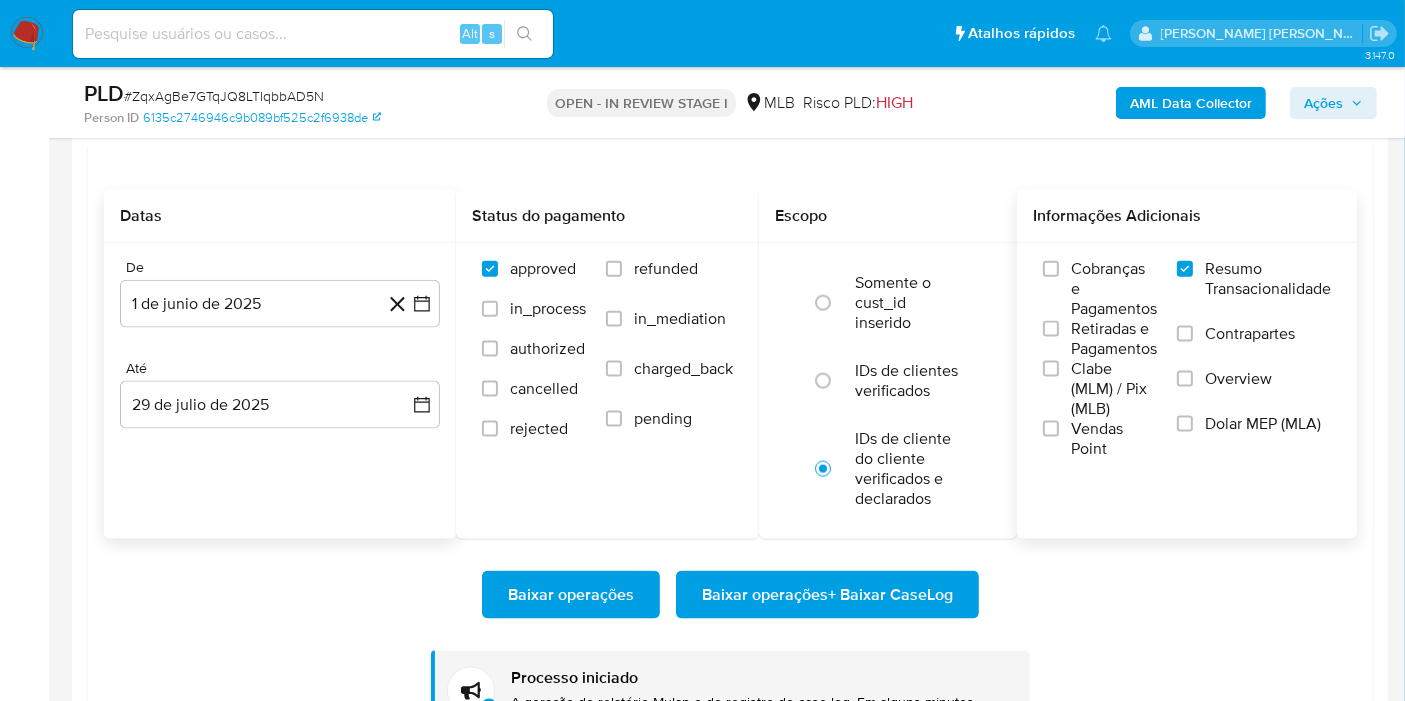 scroll, scrollTop: 0, scrollLeft: 0, axis: both 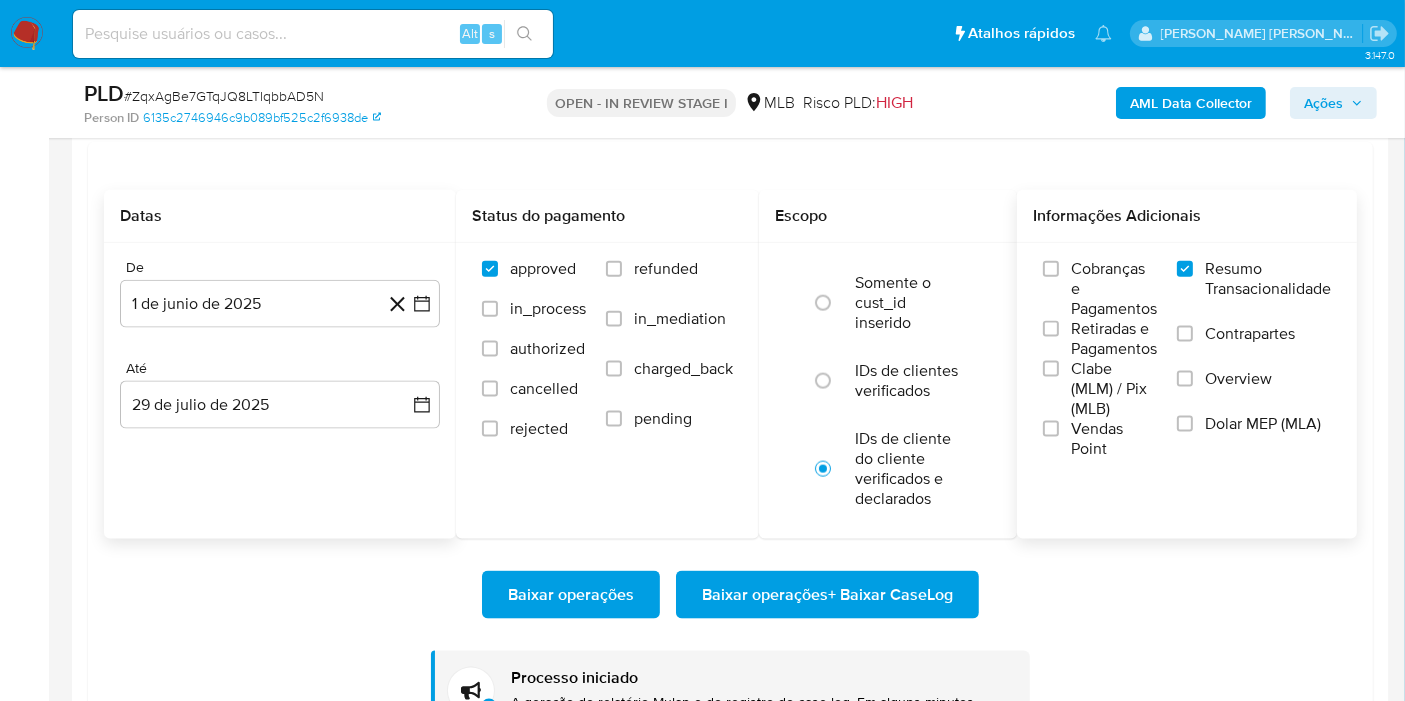 paste on "L9CG7NJQKXLELC3K5sANafqT" 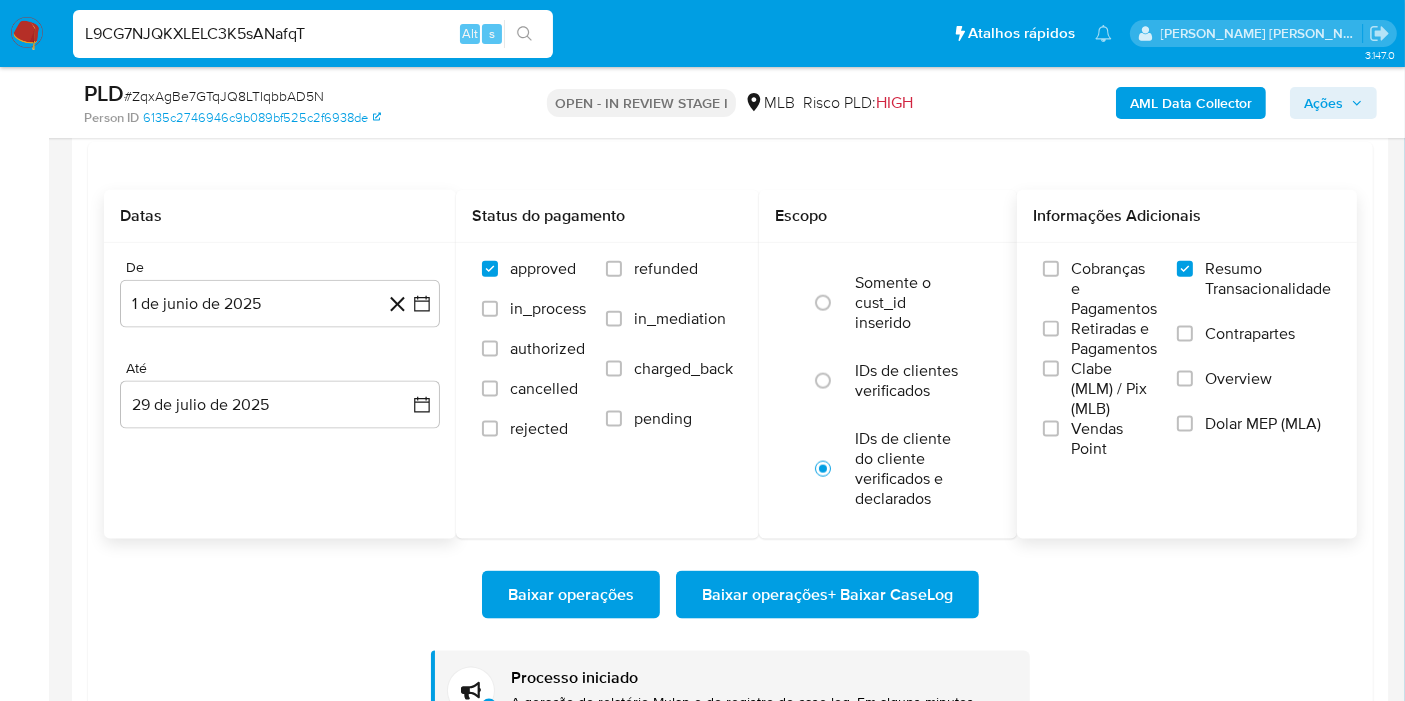 click on "L9CG7NJQKXLELC3K5sANafqT" at bounding box center [313, 34] 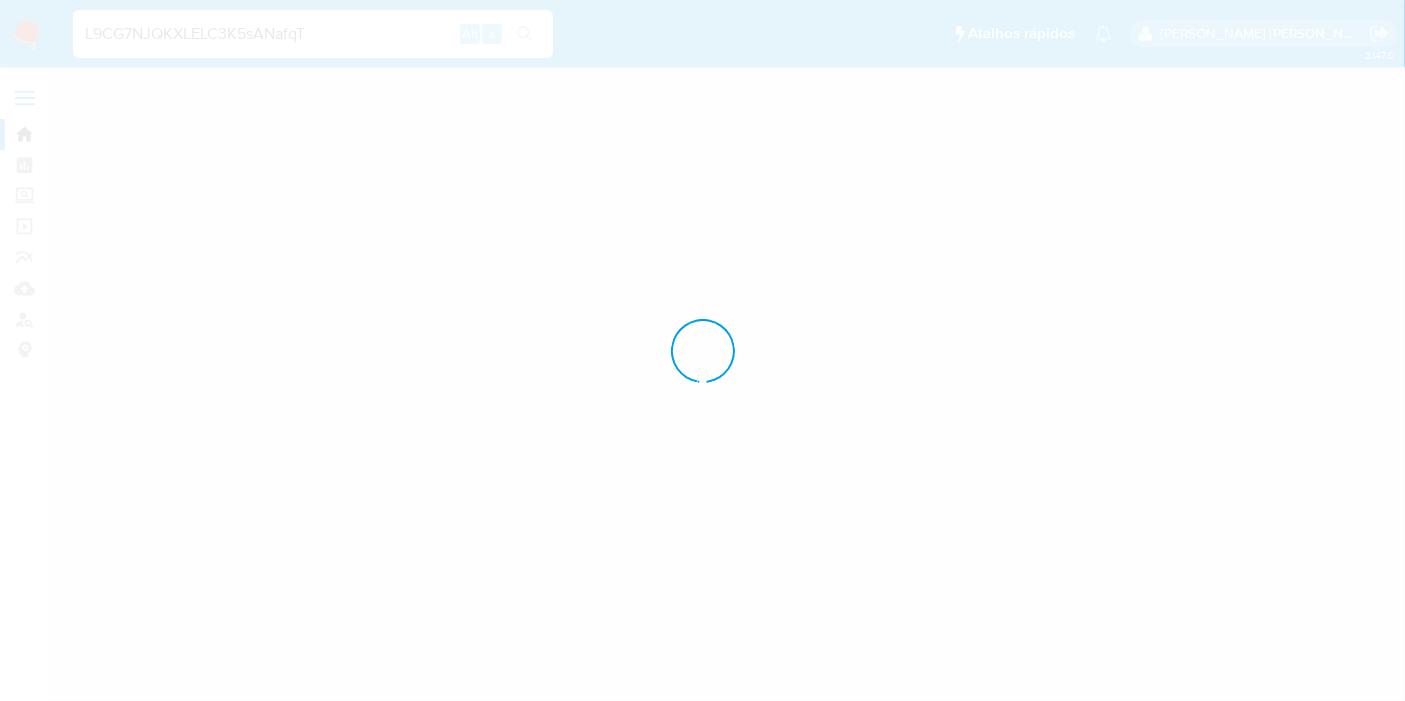 scroll, scrollTop: 0, scrollLeft: 0, axis: both 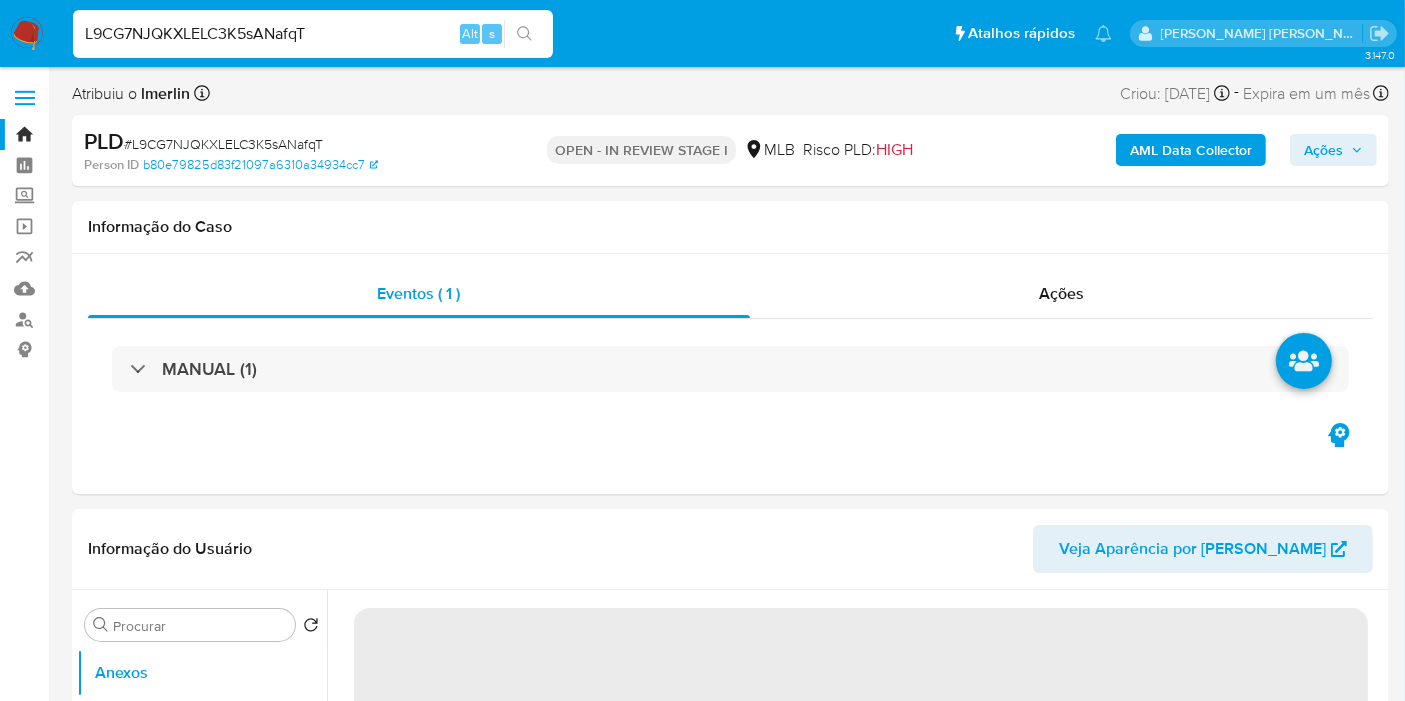 select on "10" 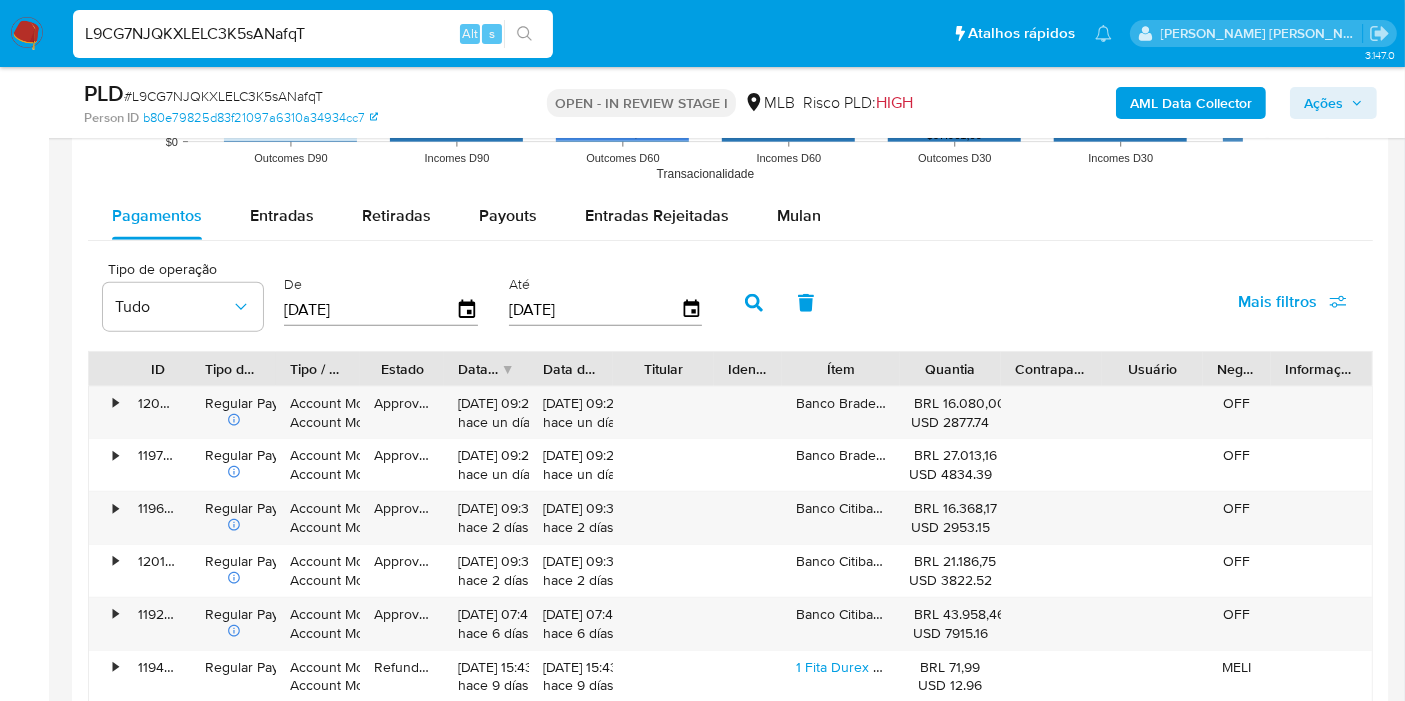 scroll, scrollTop: 2168, scrollLeft: 0, axis: vertical 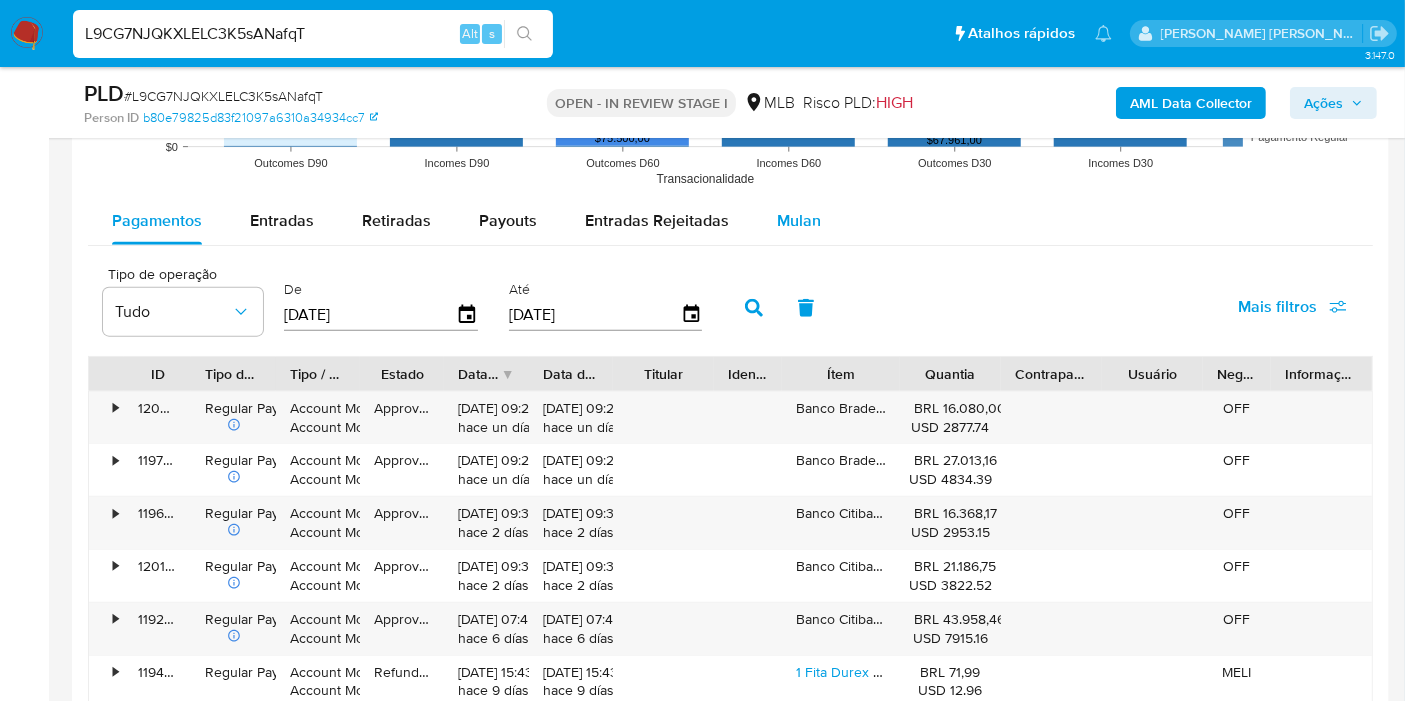 click on "Mulan" at bounding box center (799, 221) 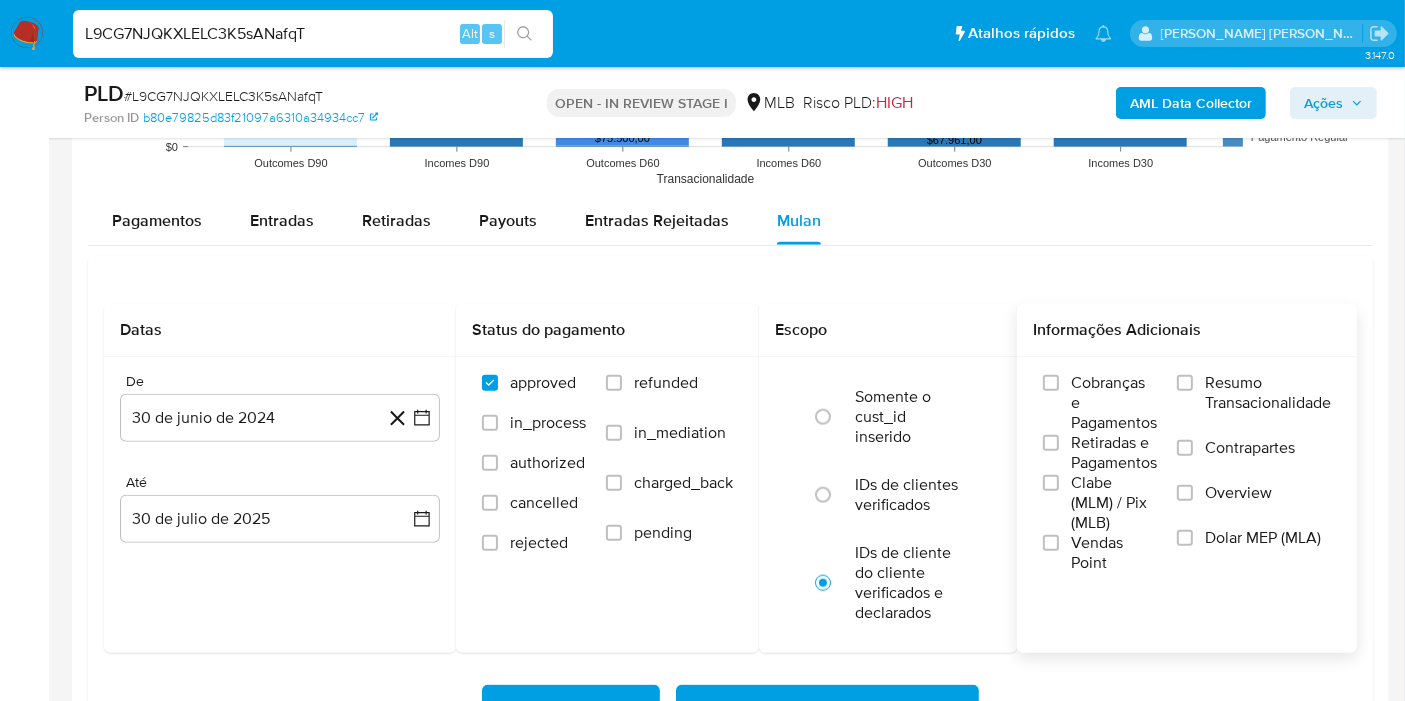click on "Resumo Transacionalidade" at bounding box center [1268, 393] 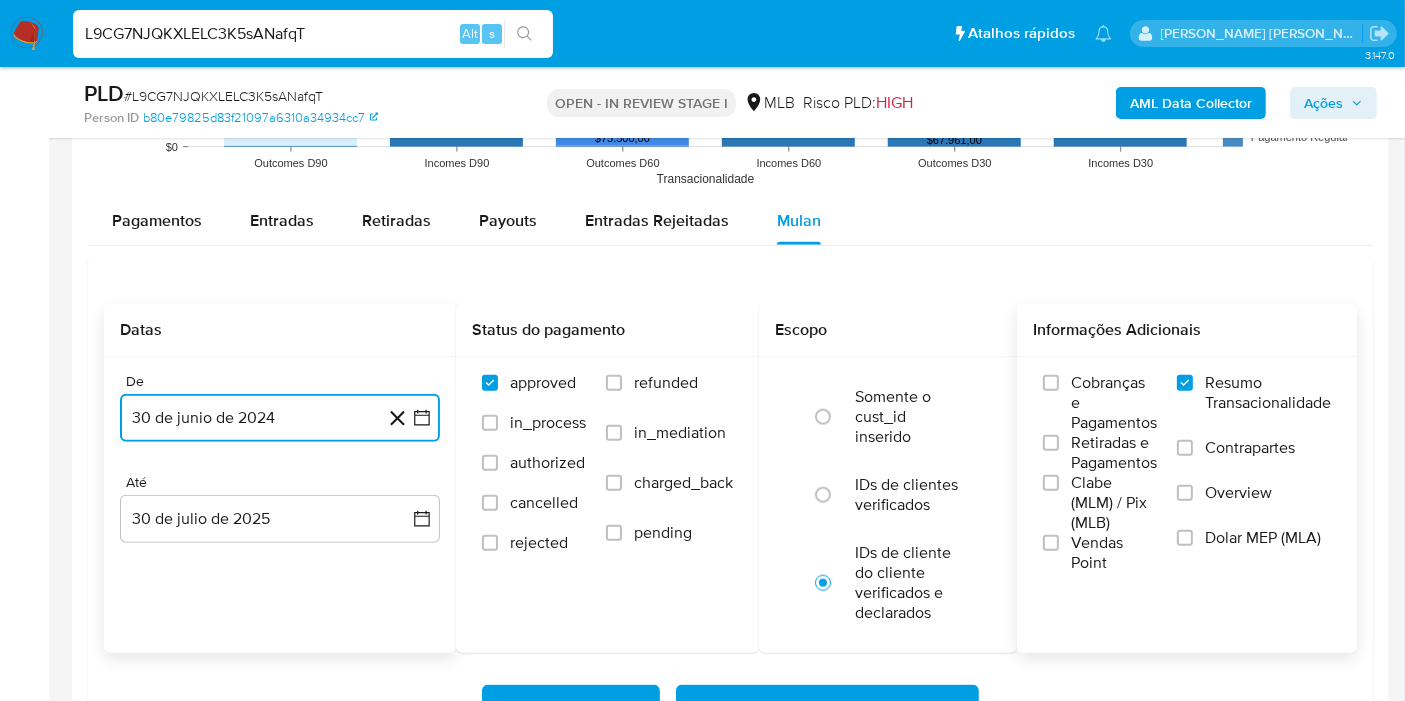 click on "30 de junio de 2024" at bounding box center [280, 418] 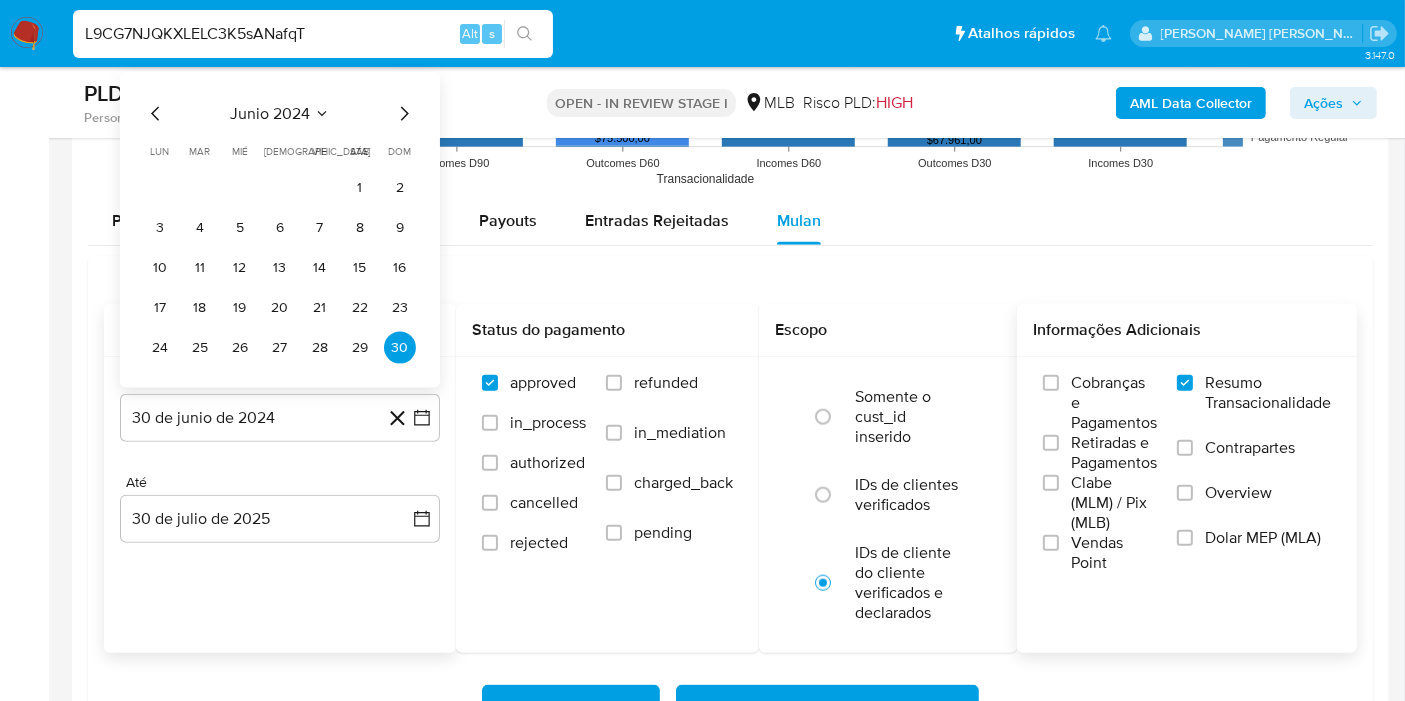 click on "junio 2024 junio 2024 lun lunes mar martes mié miércoles jue jueves vie viernes sáb sábado dom domingo 1 2 3 4 5 6 7 8 9 10 11 12 13 14 15 16 17 18 19 20 21 22 23 24 25 26 27 28 29 30" at bounding box center (280, 230) 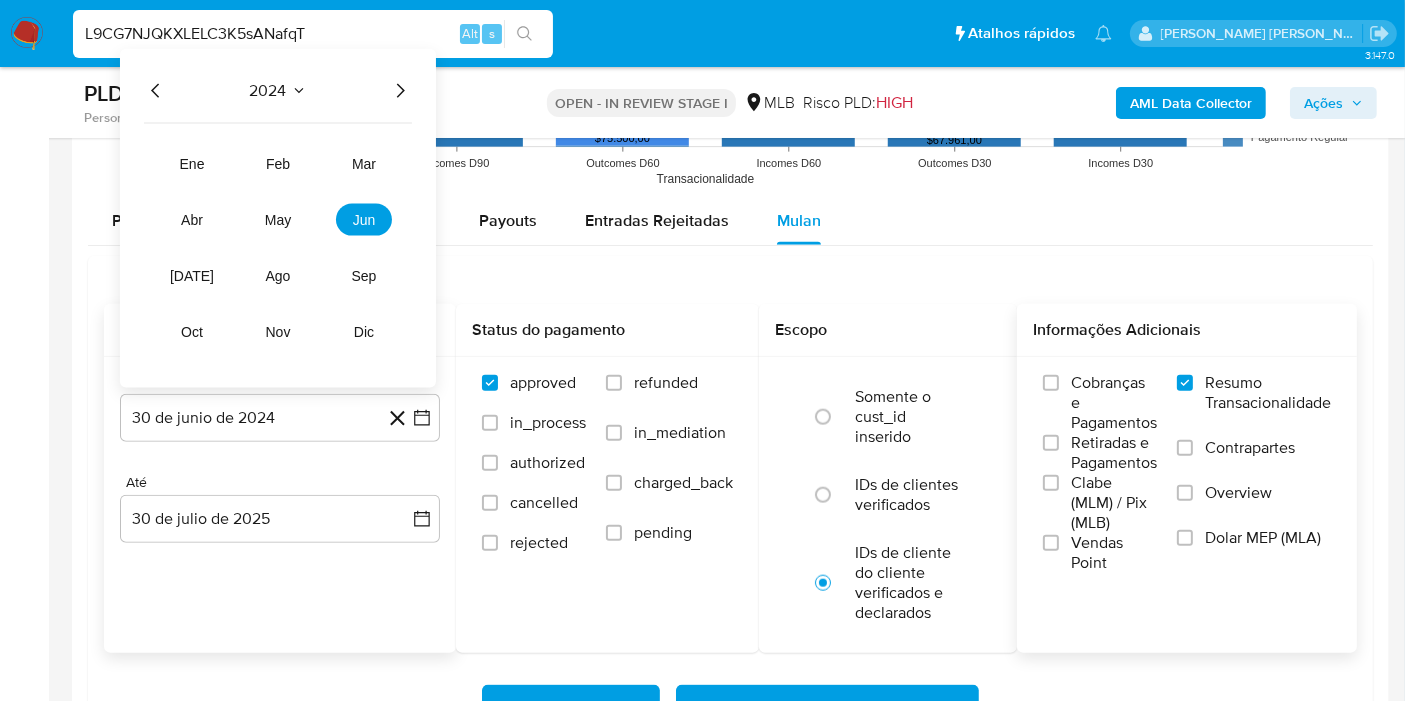 click 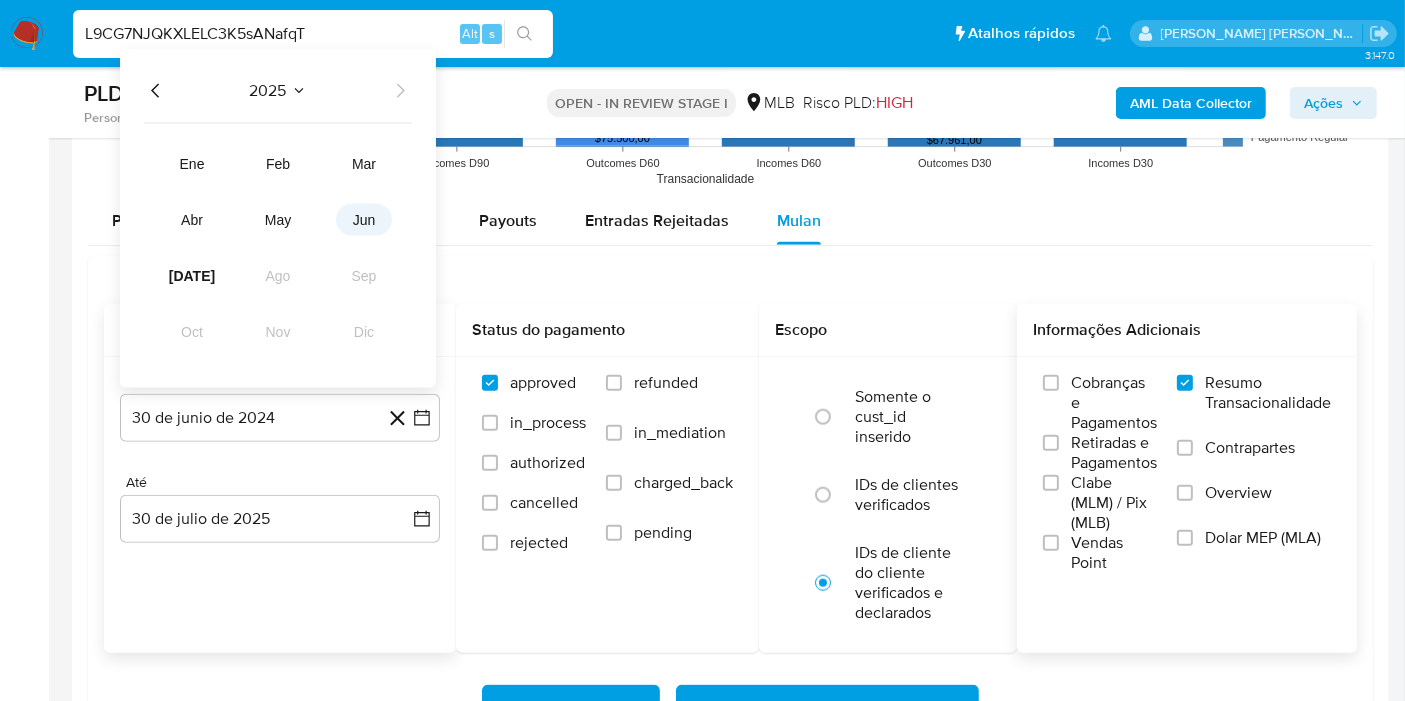 click on "jun" at bounding box center [364, 220] 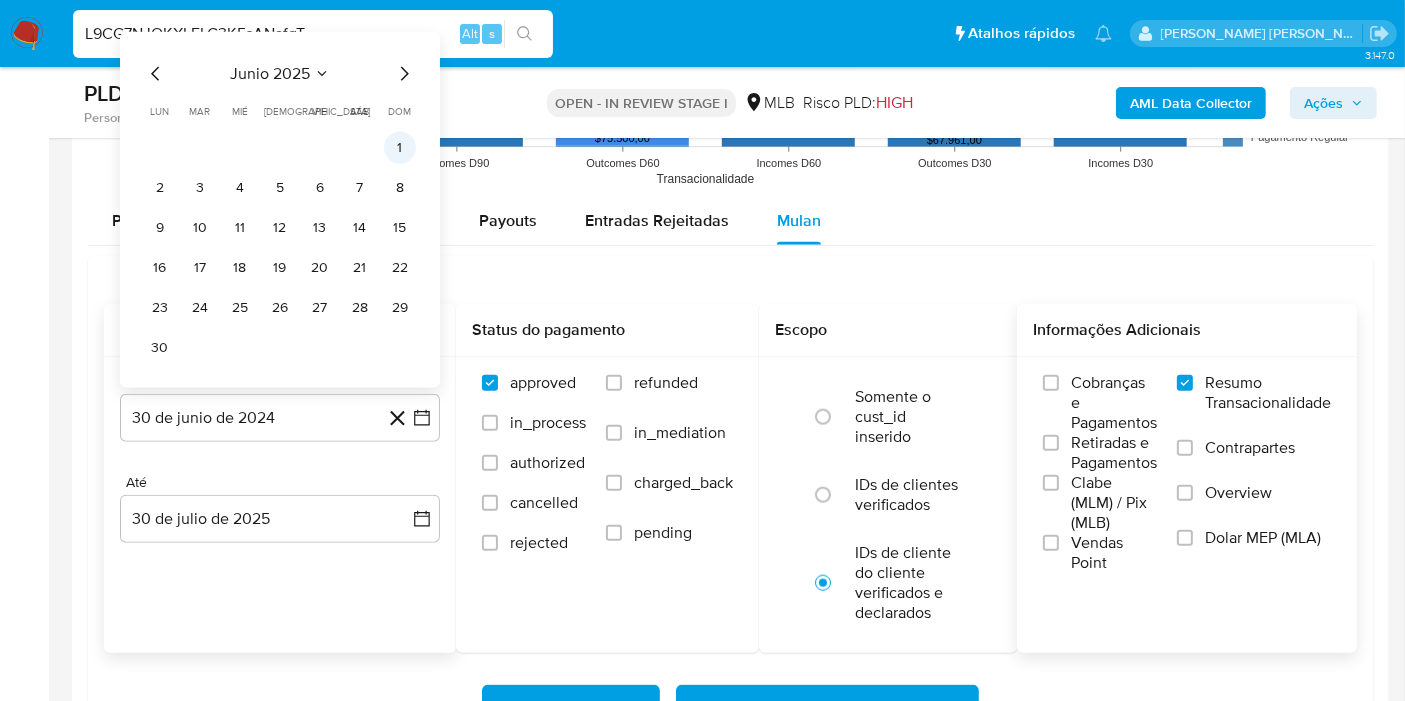 click on "1" at bounding box center [400, 148] 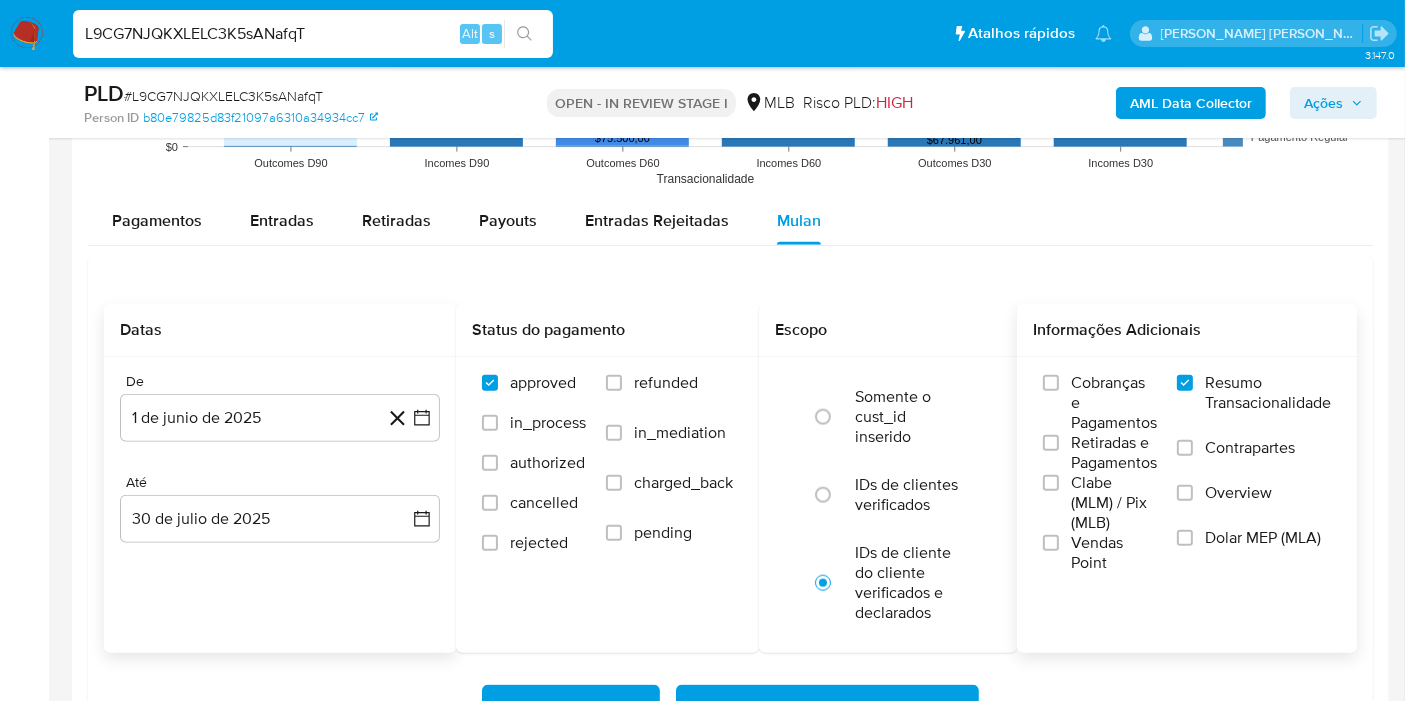 click on "De 1 de junio de 2025 [DATE] Até 30 de [PERSON_NAME] de 2025 [DATE]" at bounding box center (280, 474) 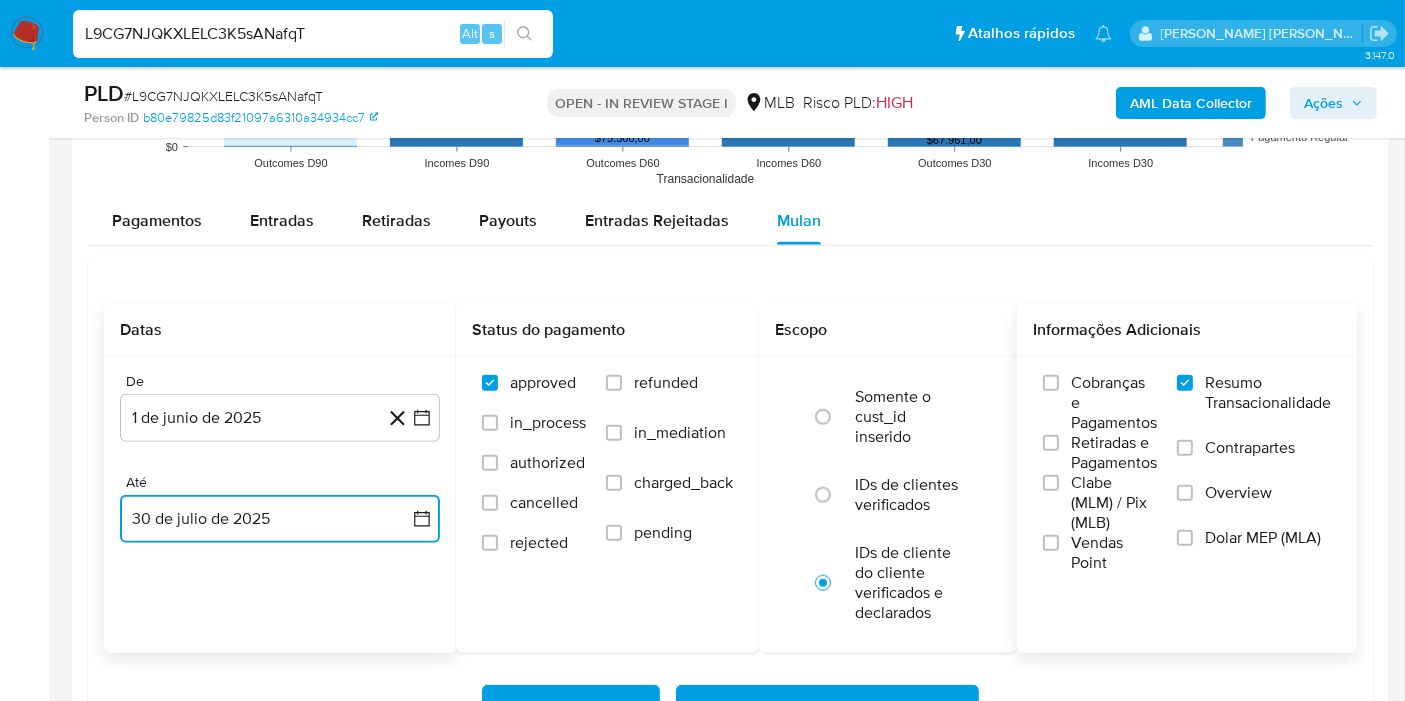 click 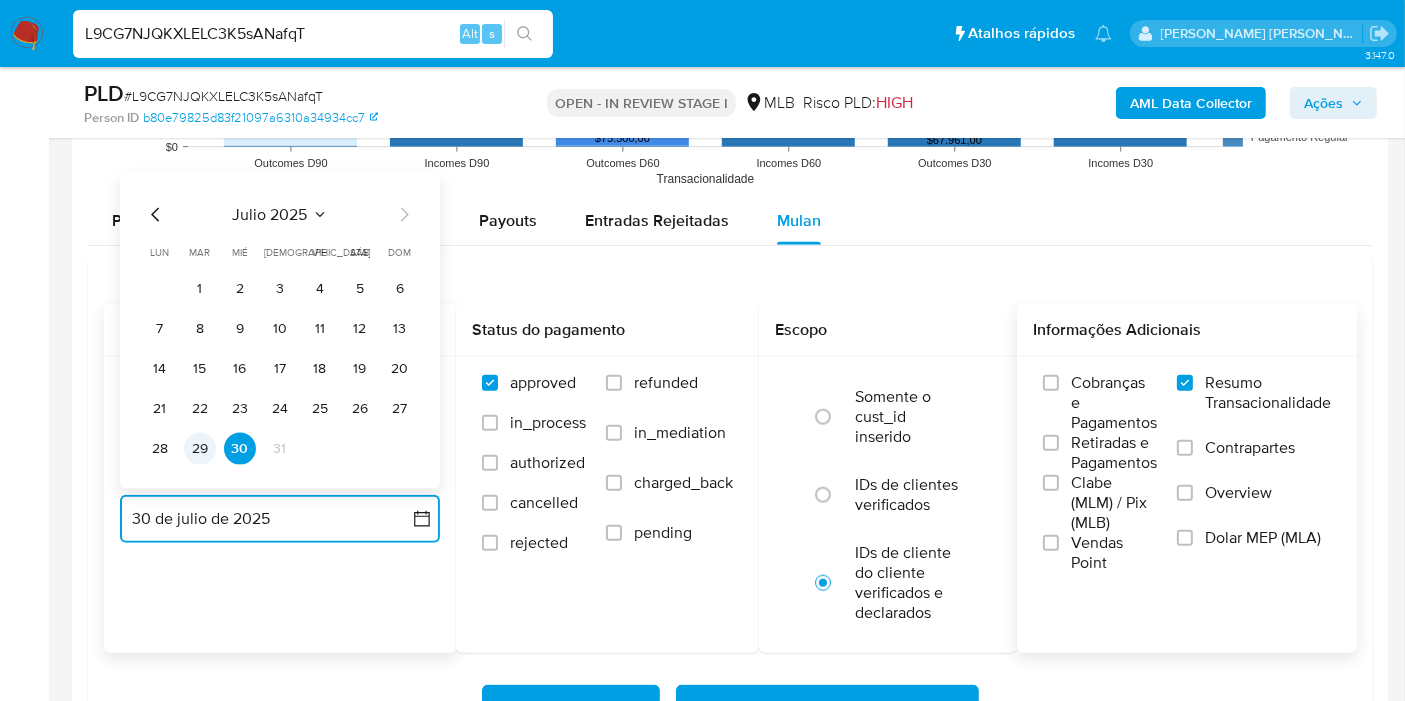 click on "29" at bounding box center [200, 449] 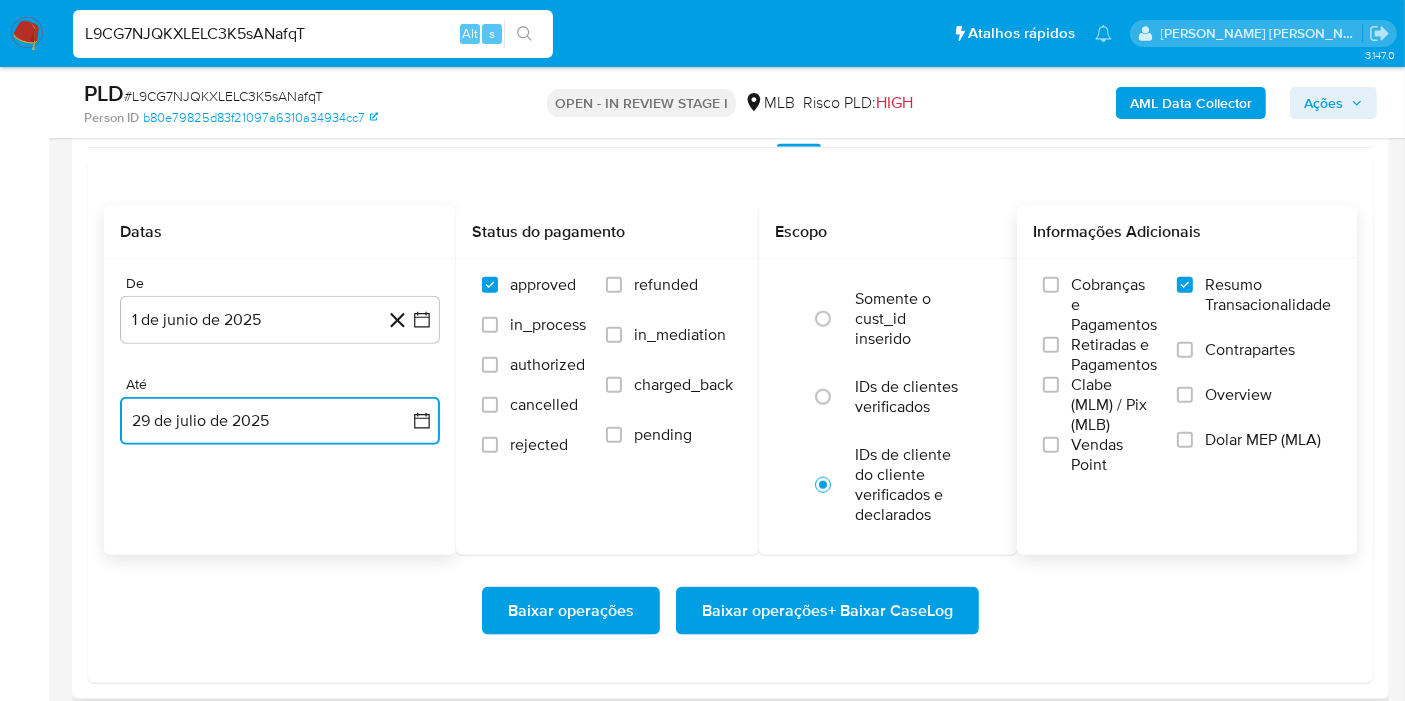 scroll, scrollTop: 2271, scrollLeft: 0, axis: vertical 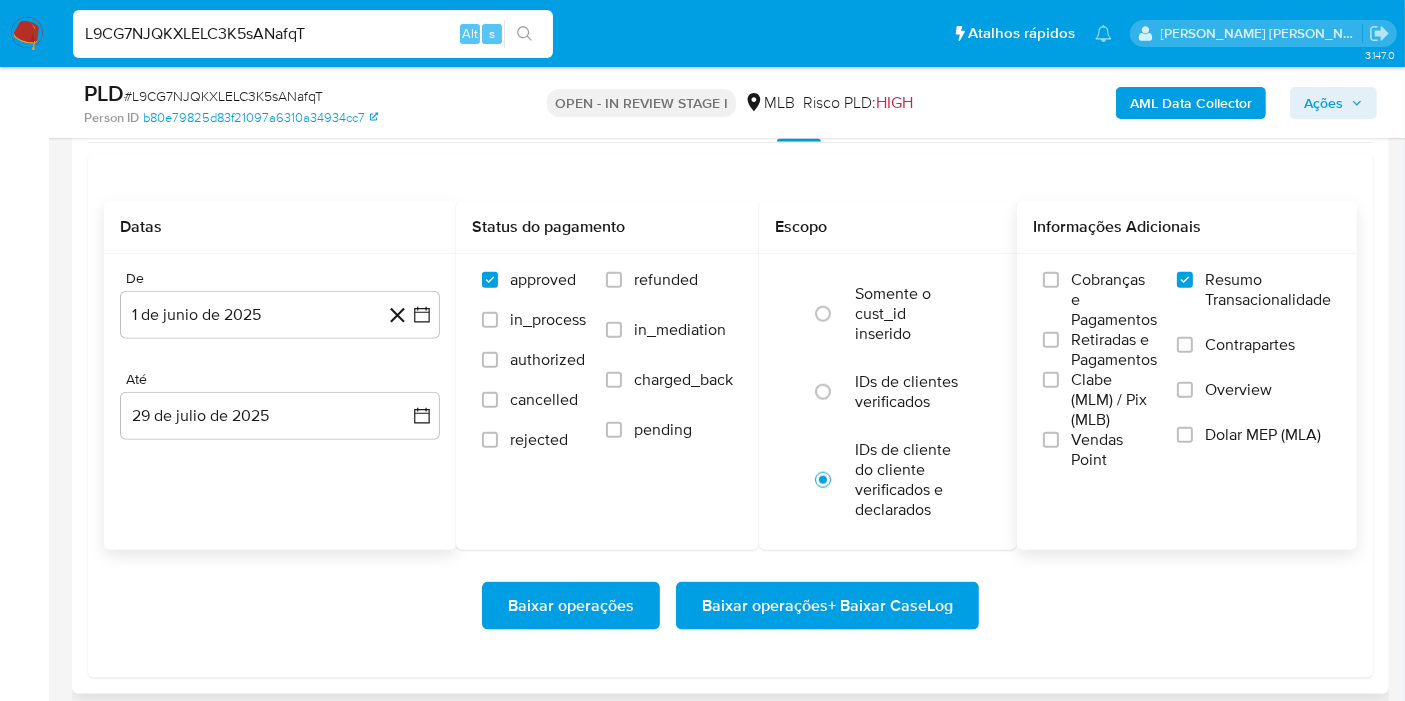 click on "Baixar operações Baixar operações  +   Baixar CaseLog" at bounding box center [730, 606] 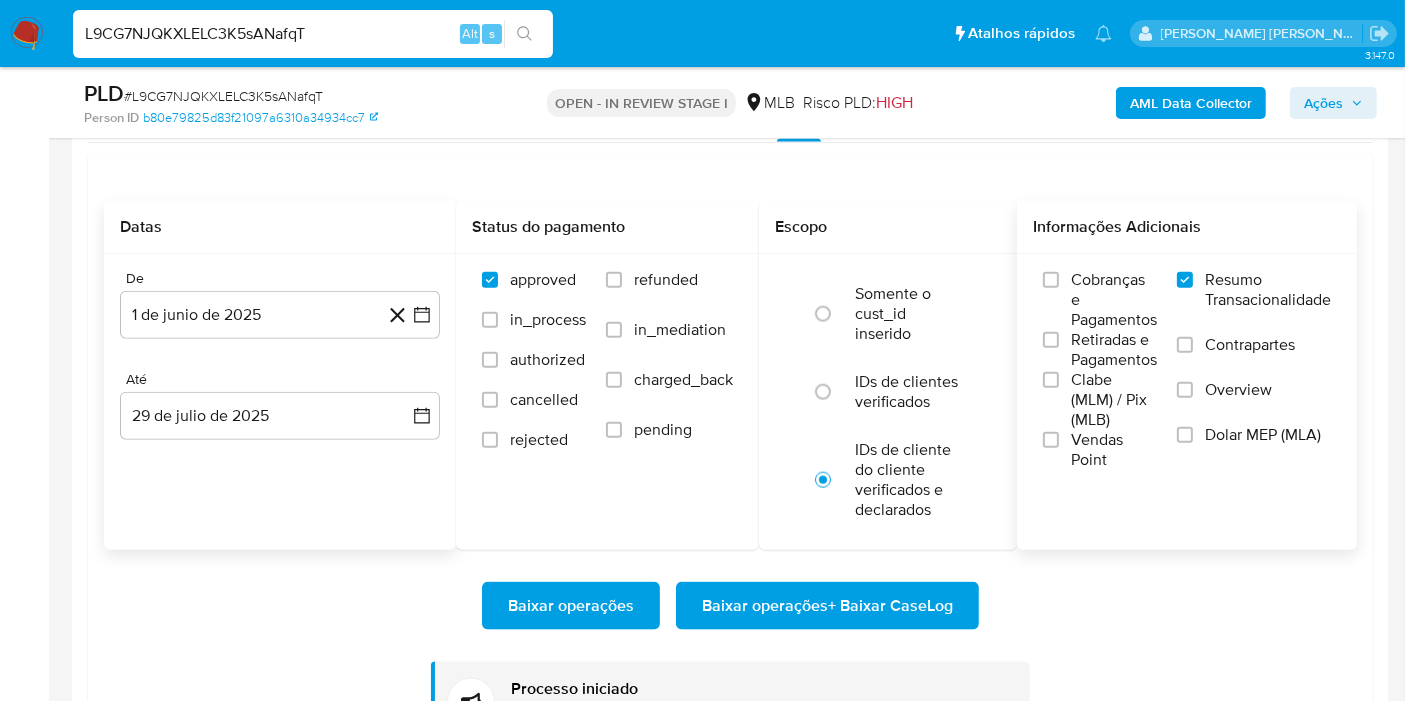 click on "L9CG7NJQKXLELC3K5sANafqT" at bounding box center [313, 34] 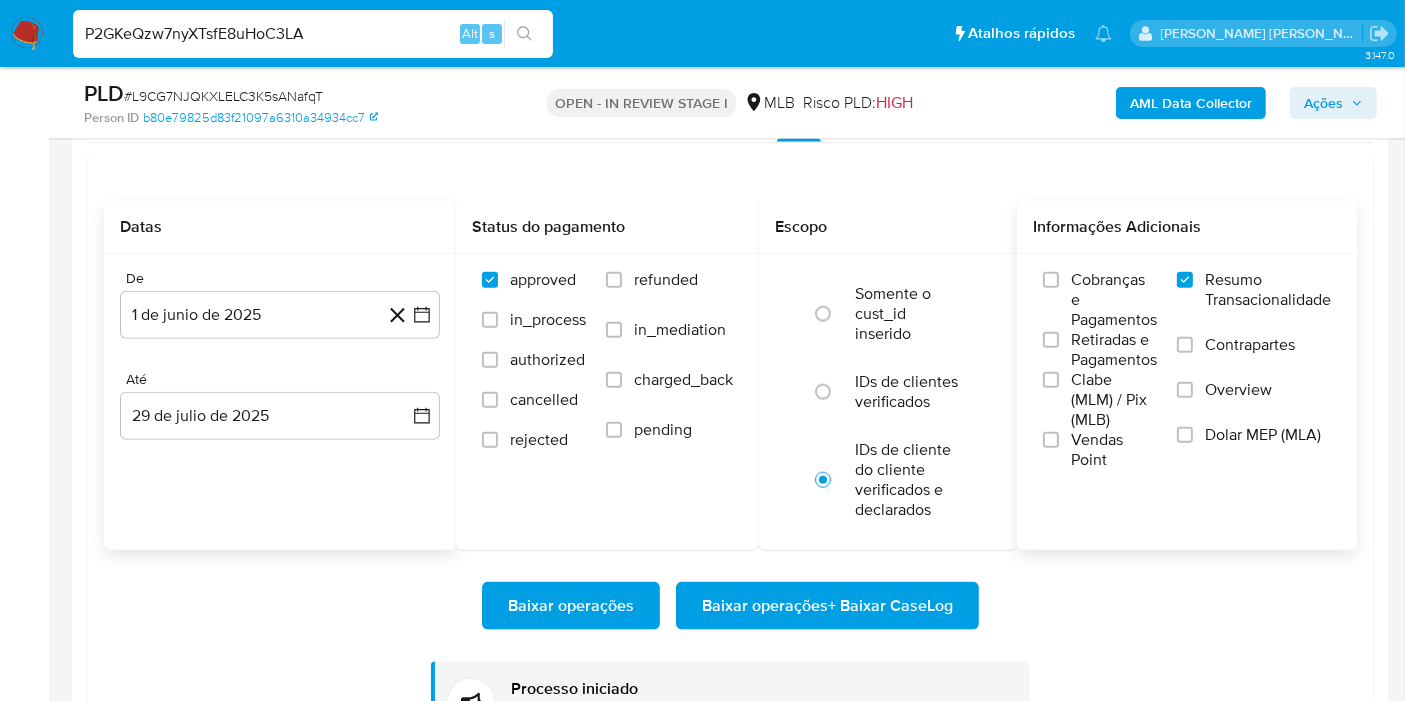 type on "P2GKeQzw7nyXTsfE8uHoC3LA" 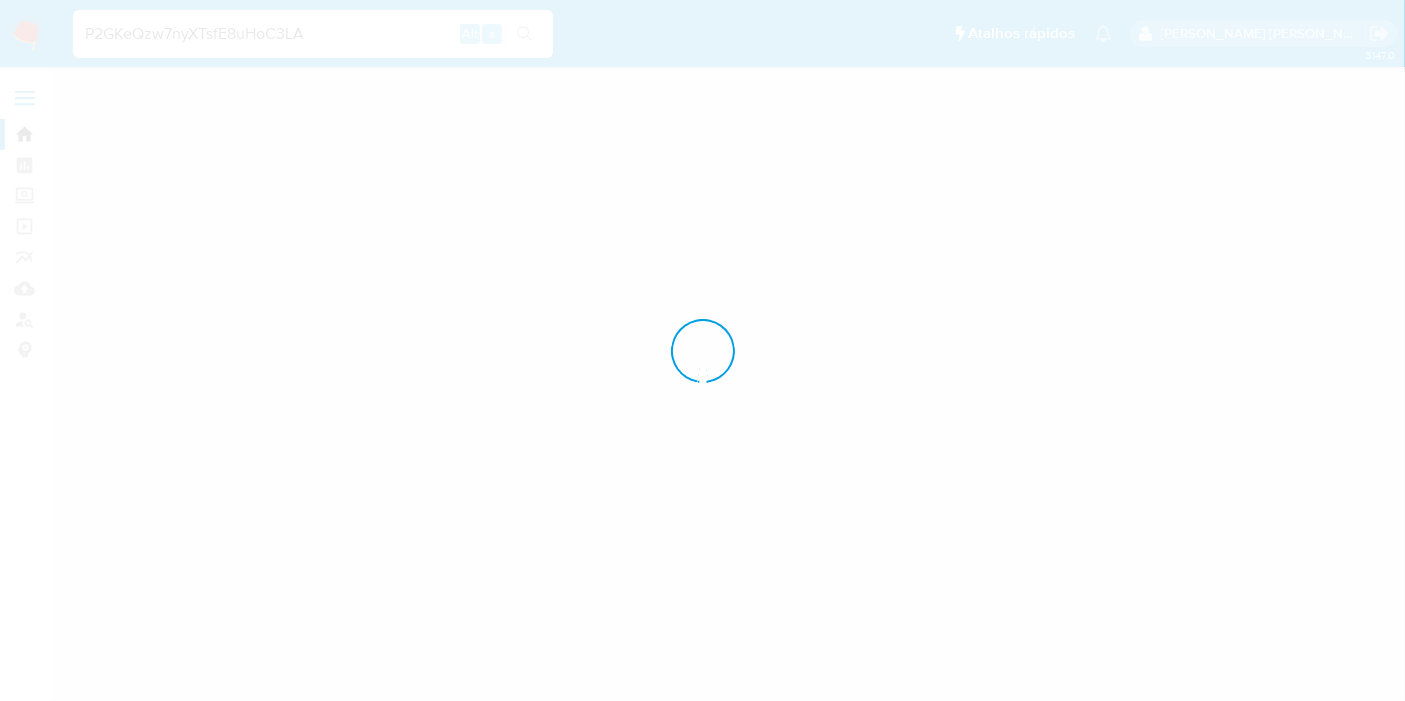scroll, scrollTop: 0, scrollLeft: 0, axis: both 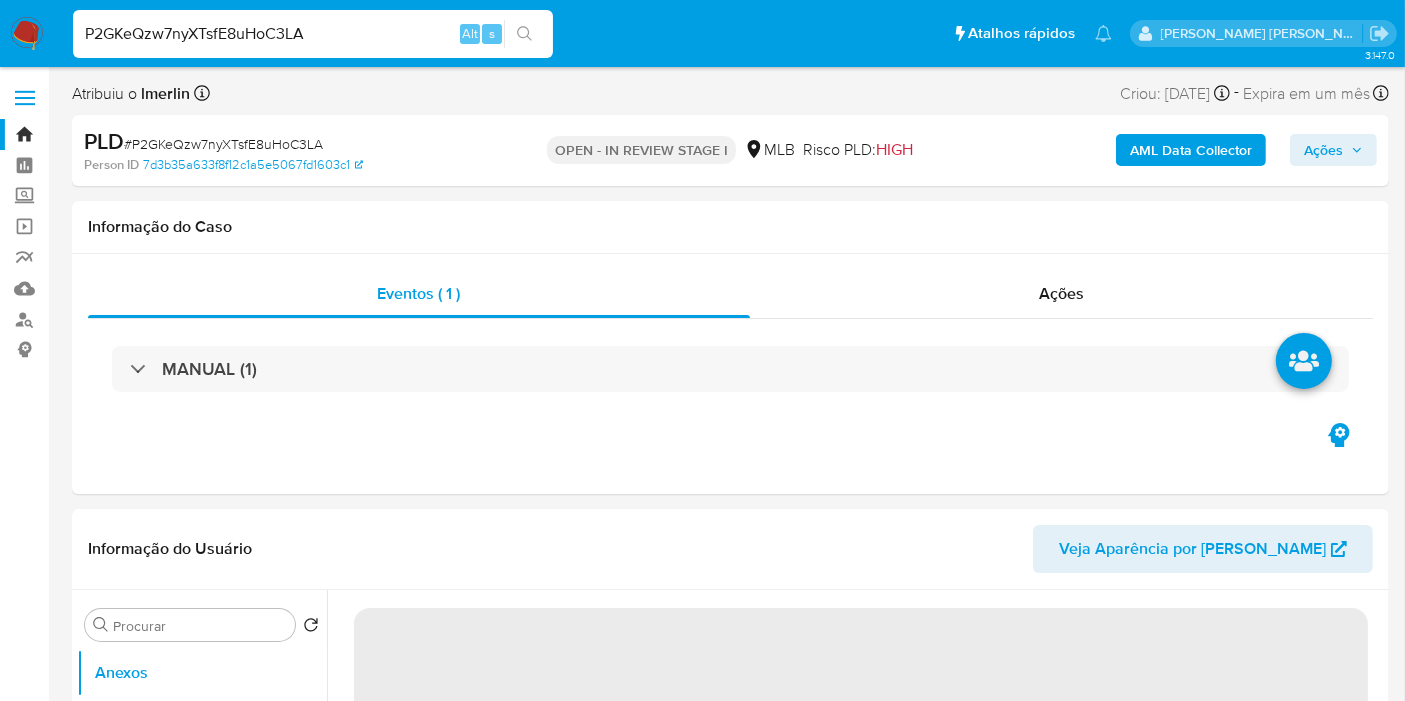 select on "10" 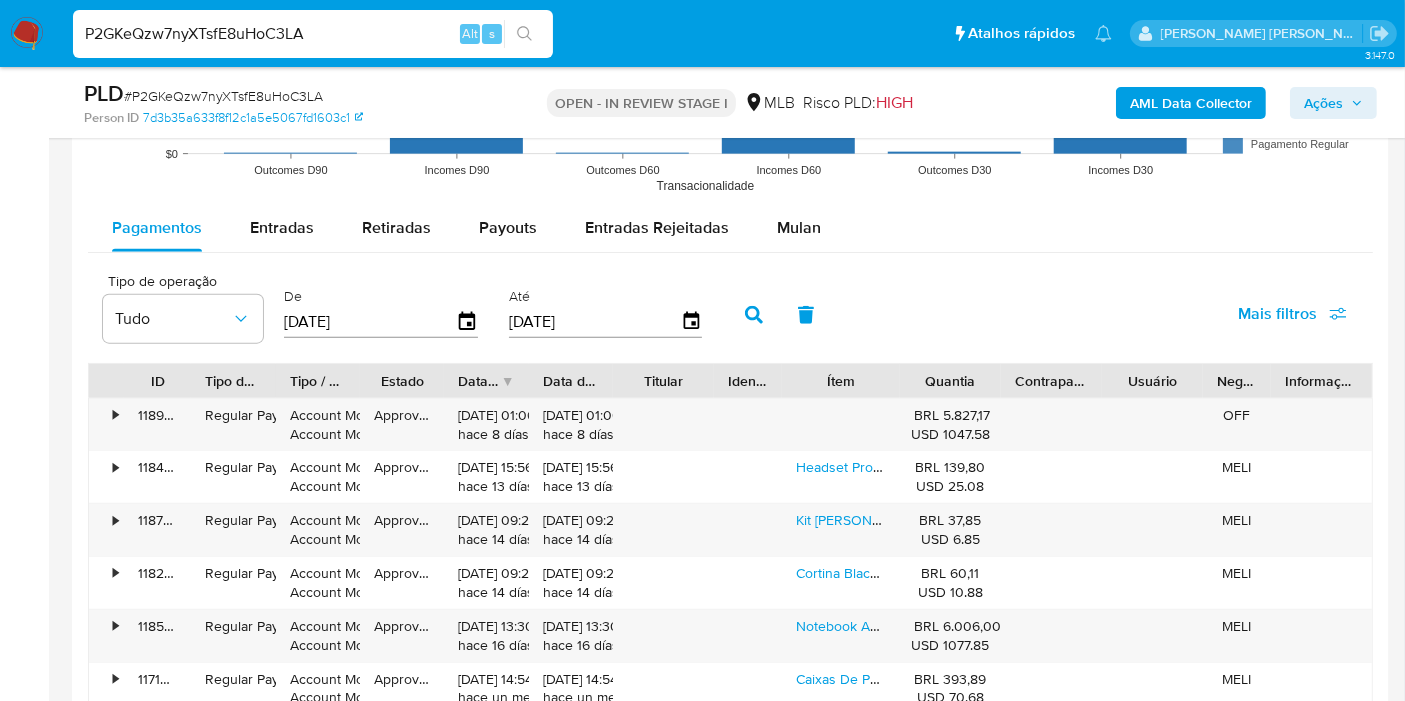 scroll, scrollTop: 2180, scrollLeft: 0, axis: vertical 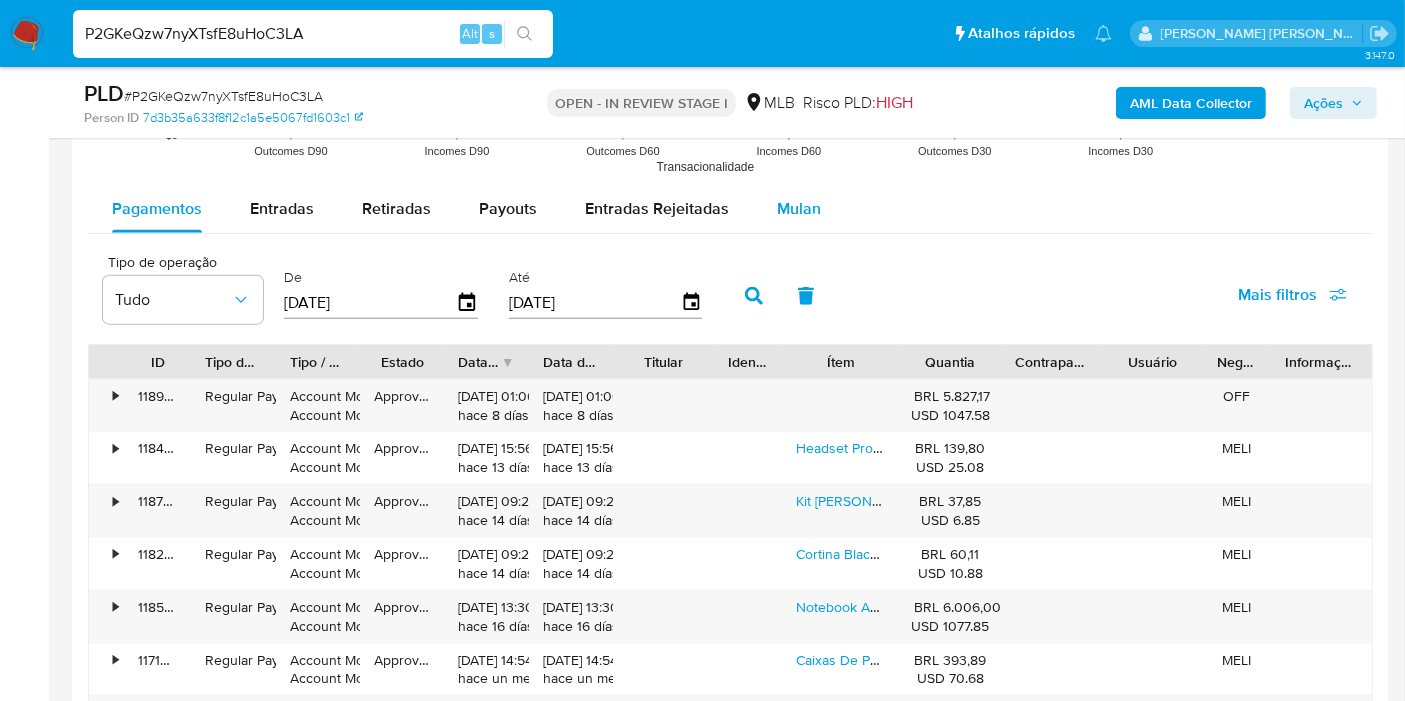 click on "Mulan" at bounding box center [799, 209] 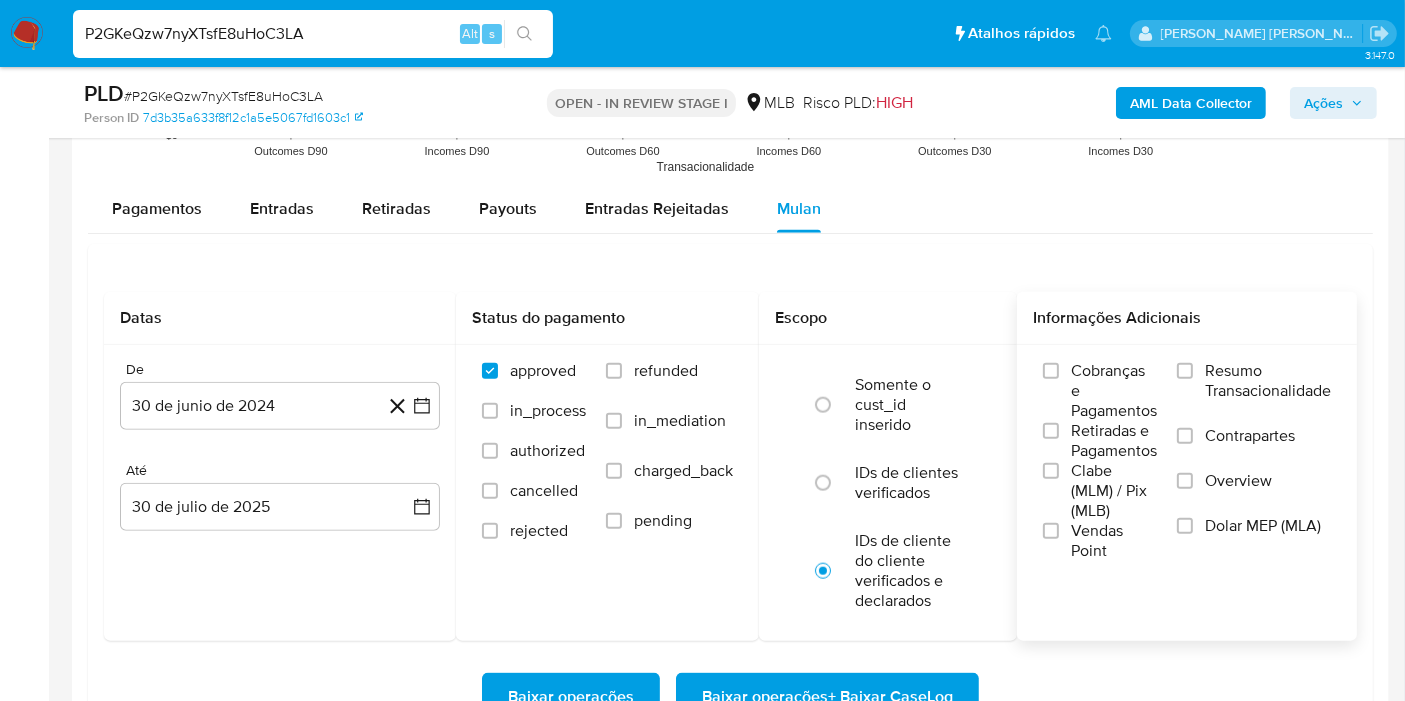 click on "Resumo Transacionalidade" at bounding box center (1268, 381) 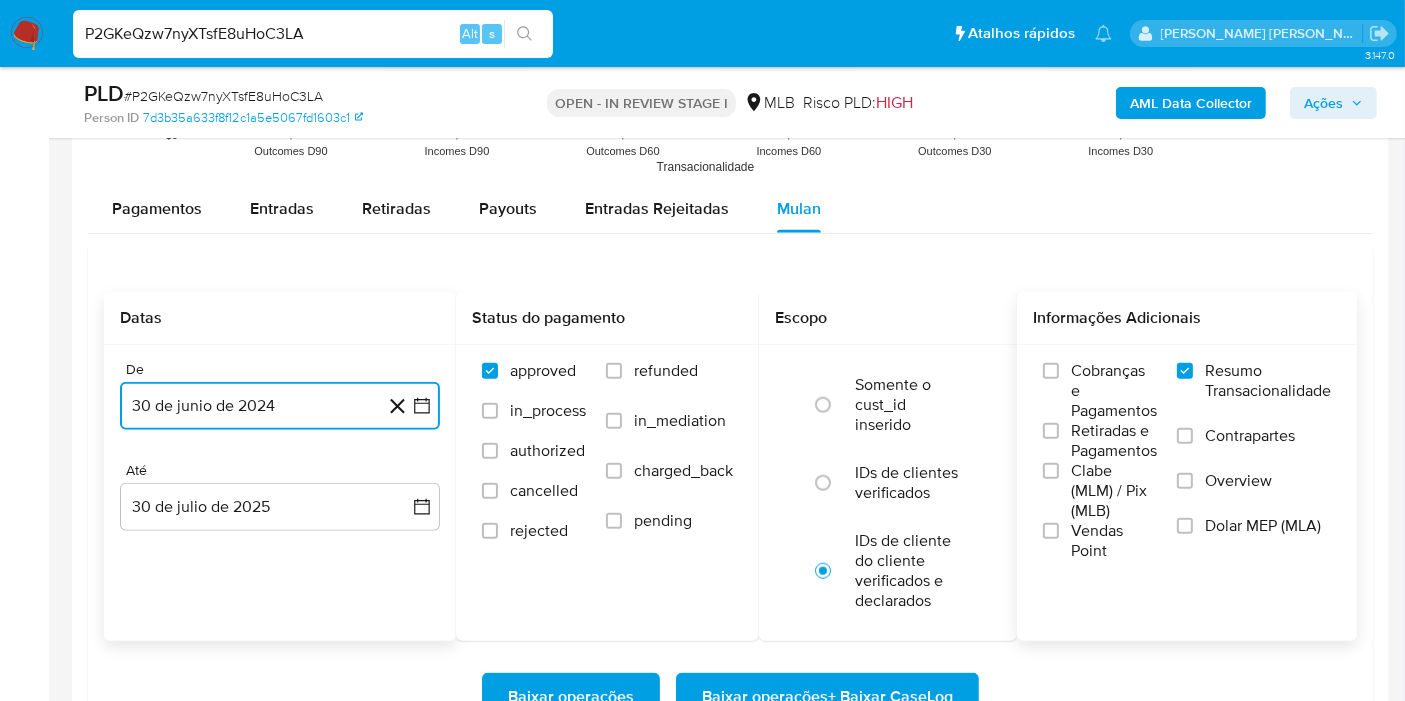 click 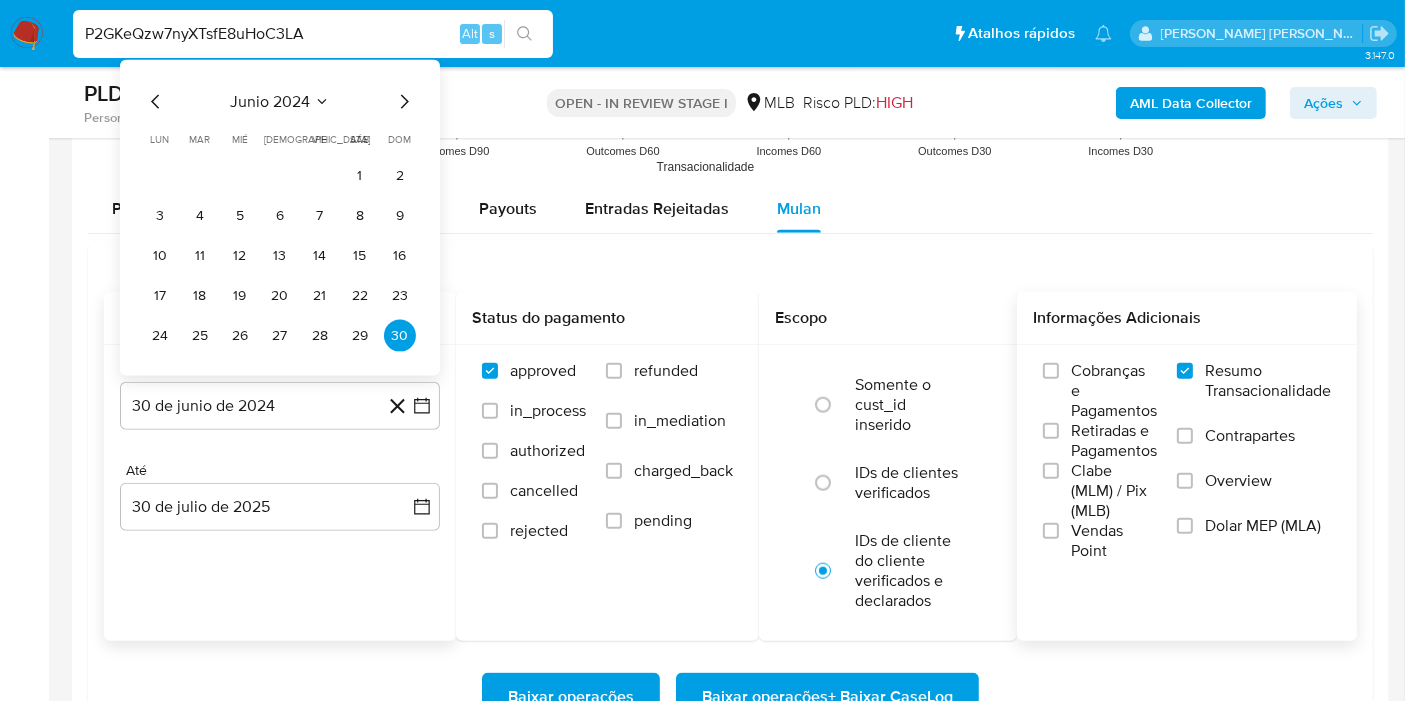 click on "junio 2024" at bounding box center (280, 102) 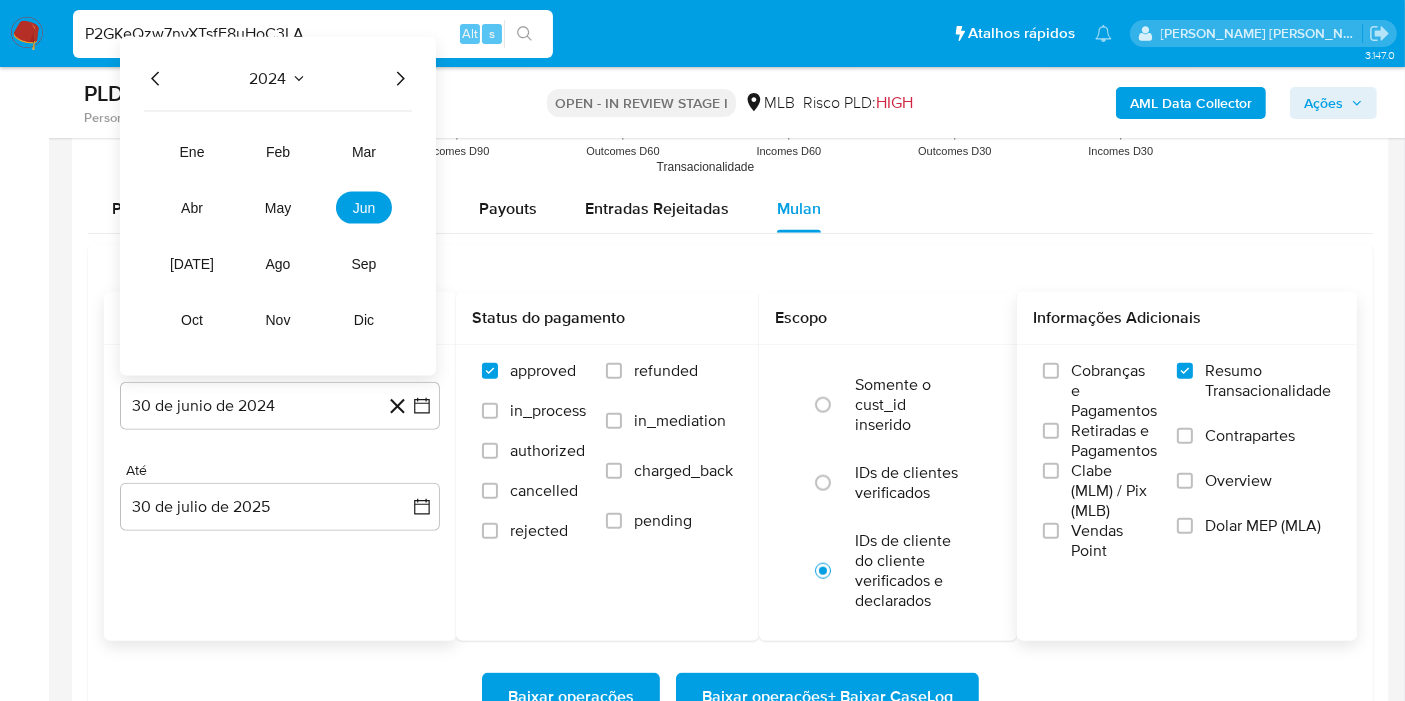 click 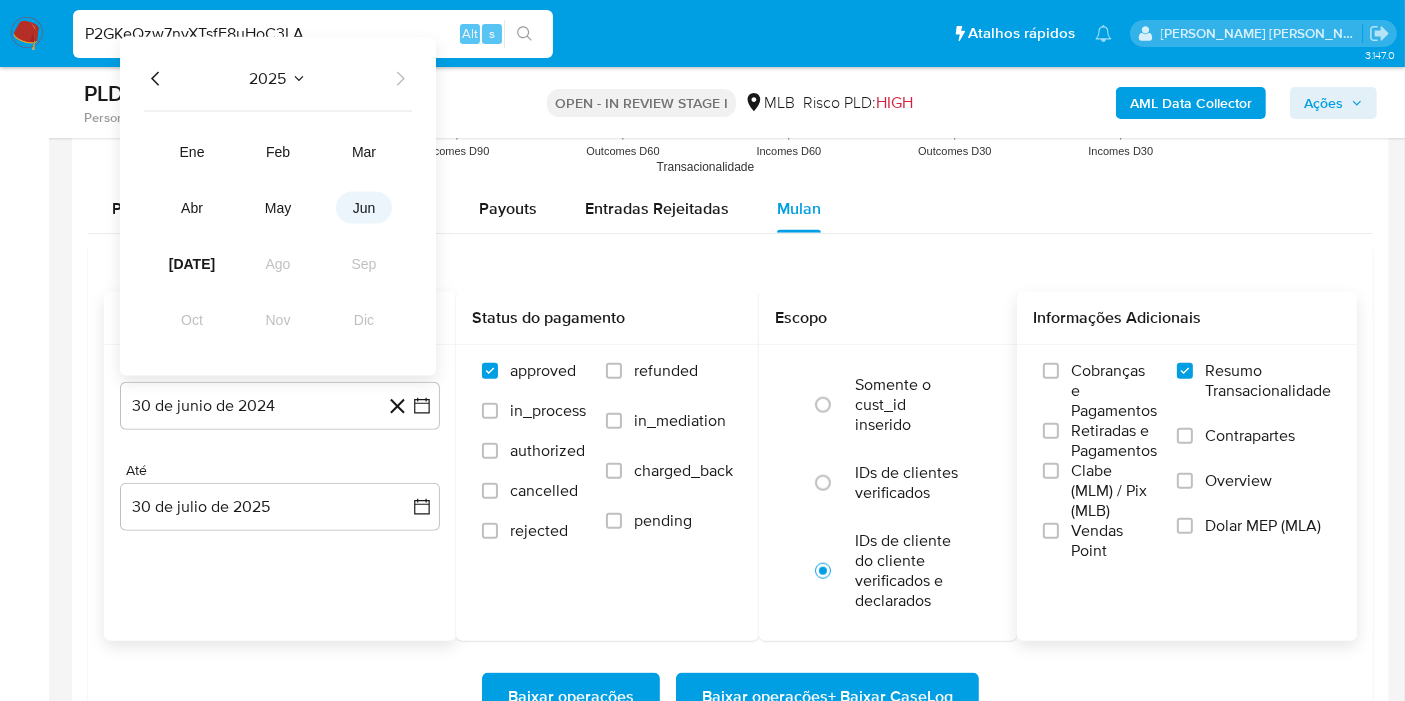 click on "jun" at bounding box center [364, 208] 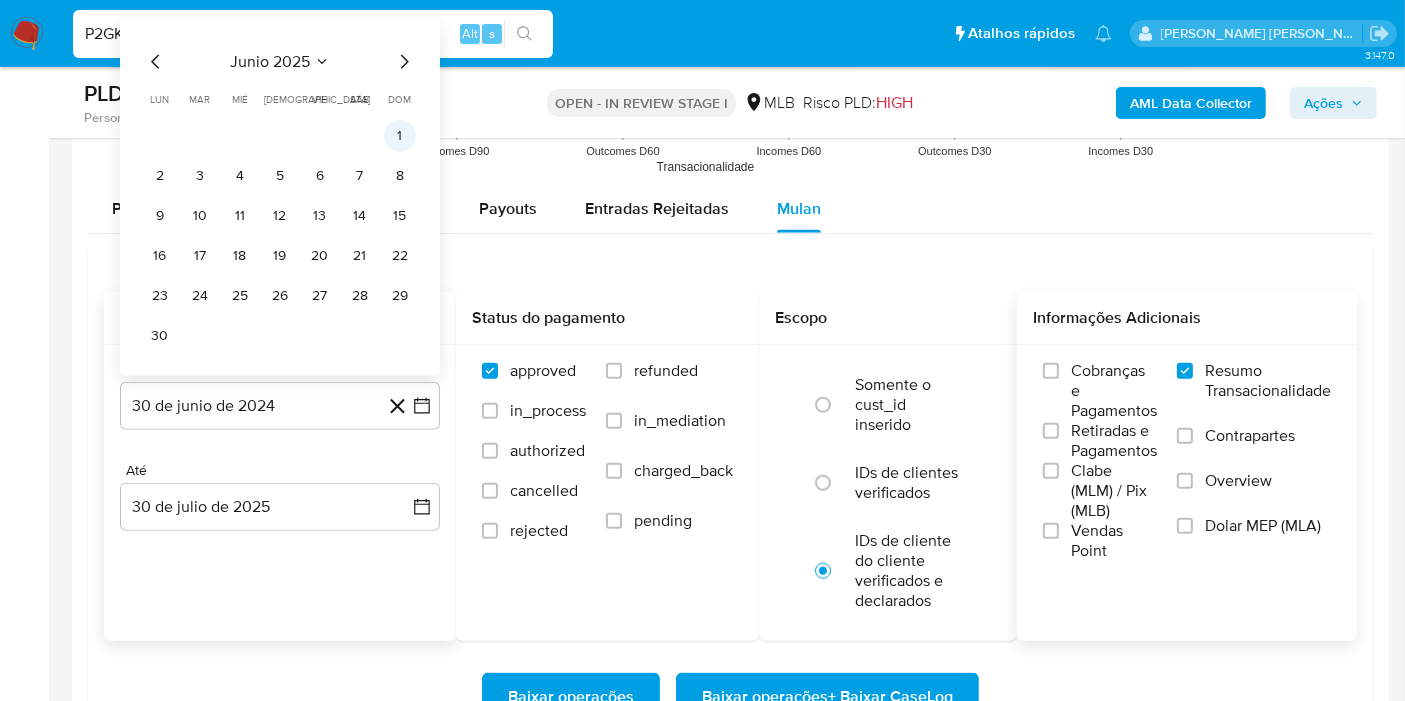 click on "1" at bounding box center (400, 136) 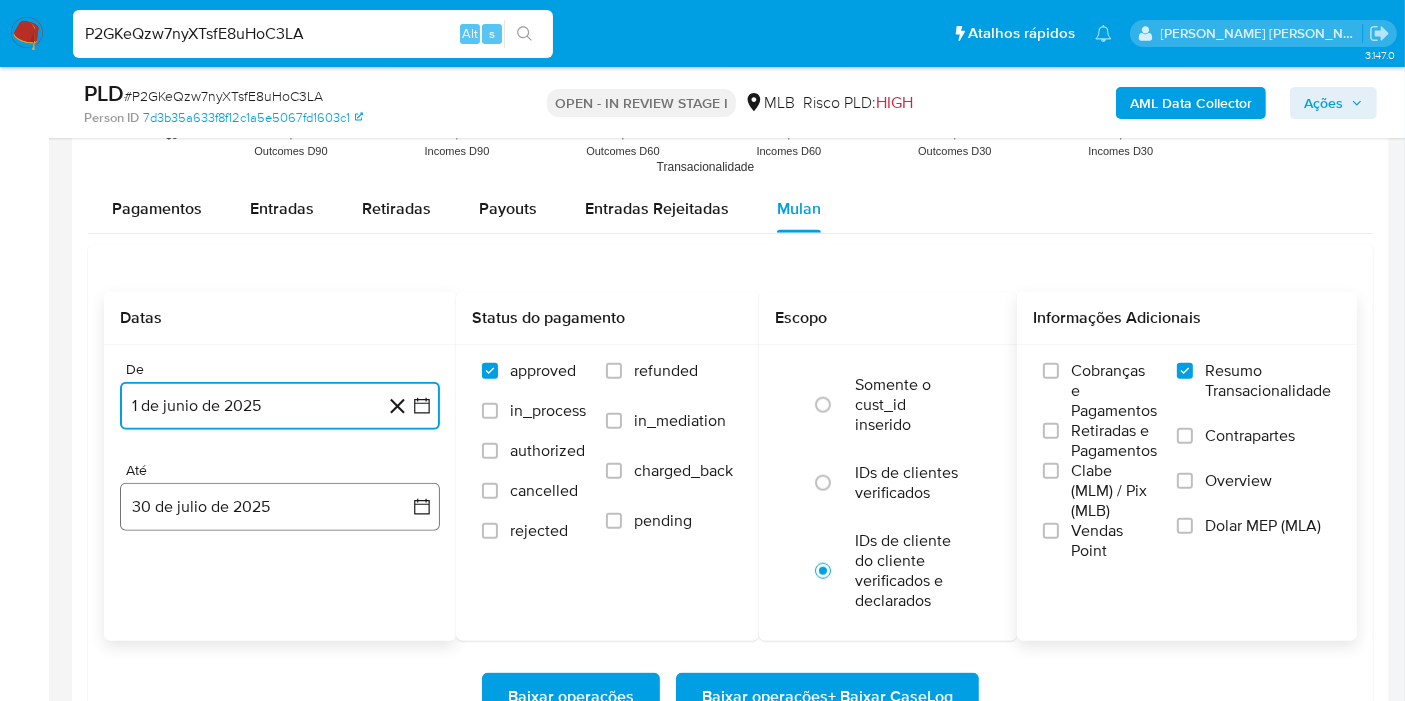 click on "30 de julio de 2025" at bounding box center [280, 507] 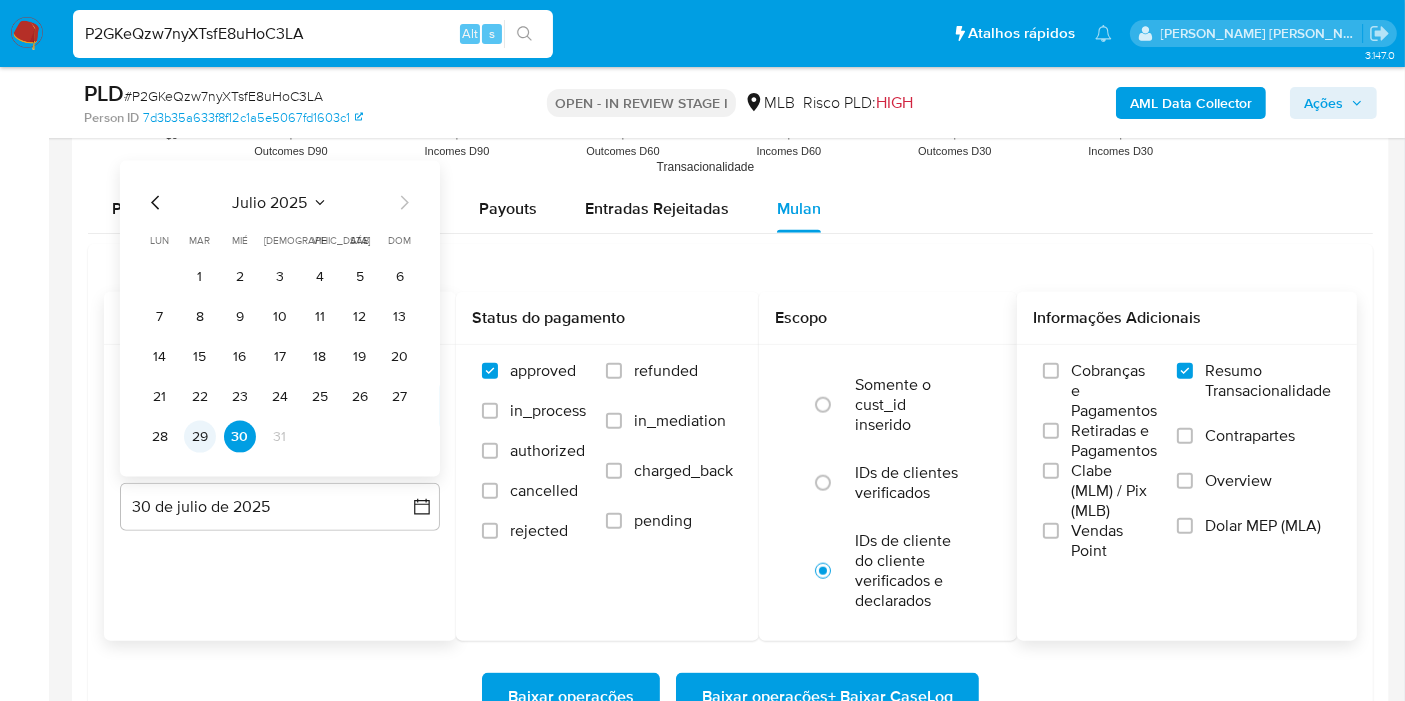 click on "29" at bounding box center (200, 437) 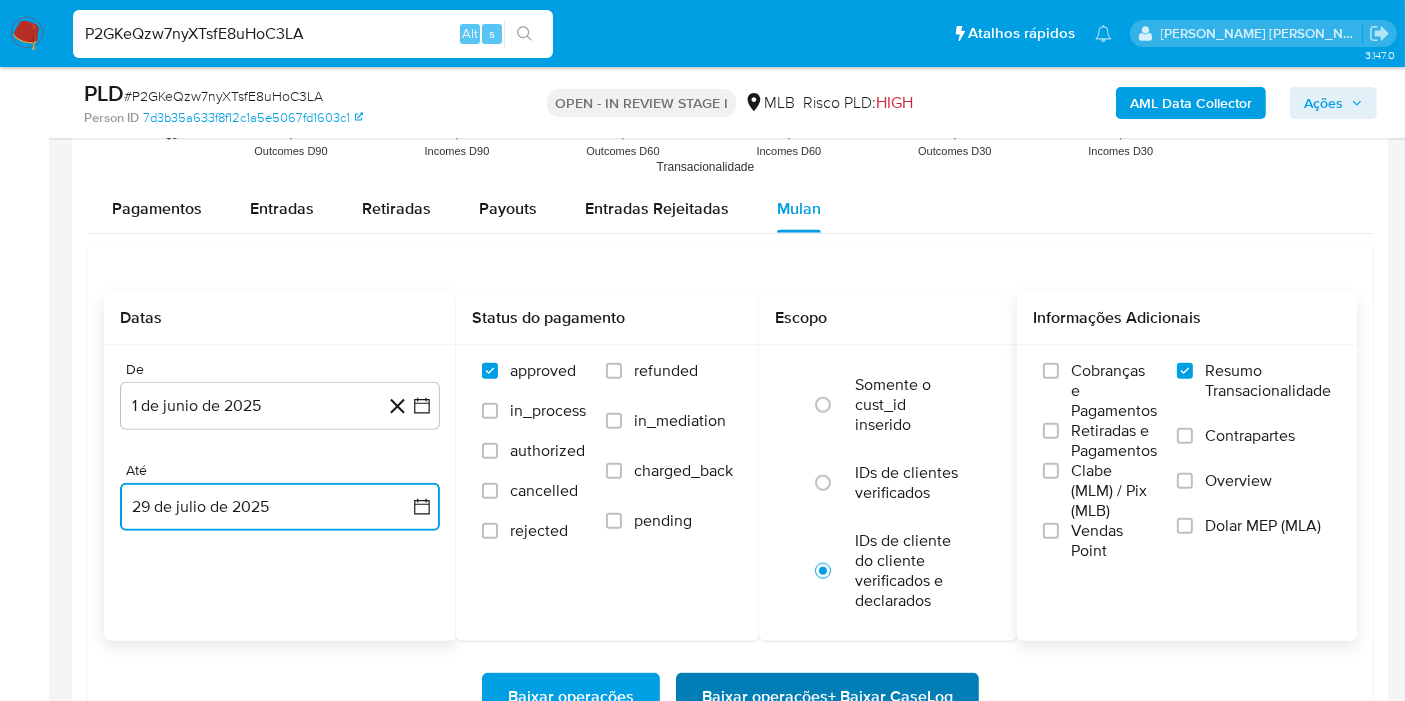 click on "Baixar operações  +   Baixar CaseLog" at bounding box center [827, 697] 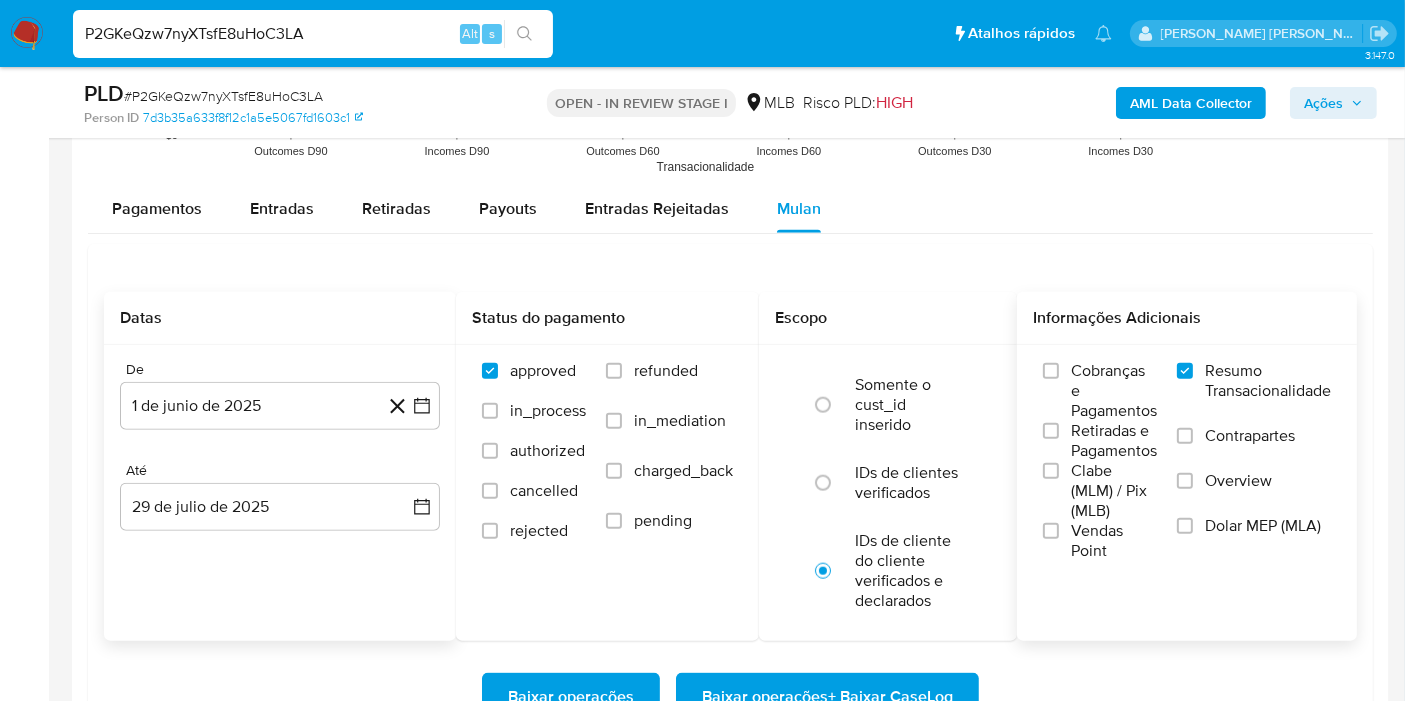 click on "P2GKeQzw7nyXTsfE8uHoC3LA" at bounding box center (313, 34) 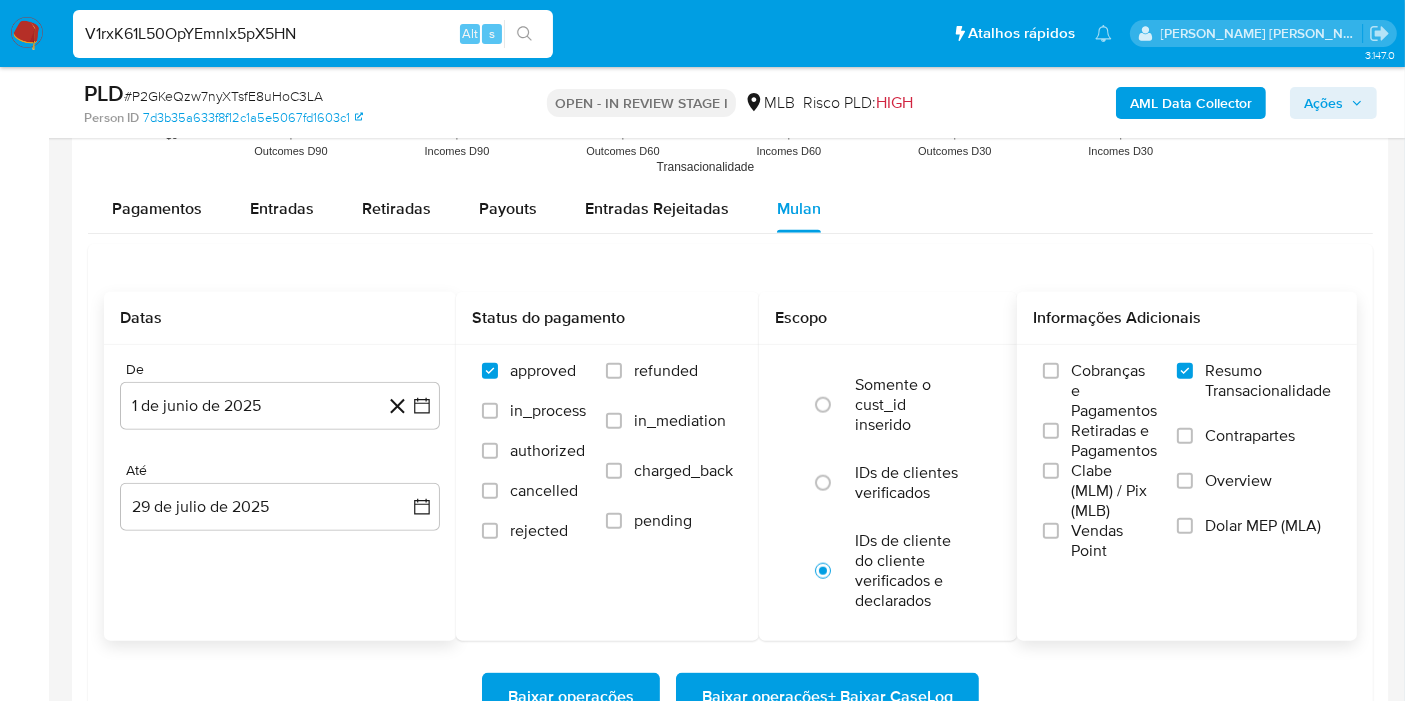type on "V1rxK61L50OpYEmnlx5pX5HN" 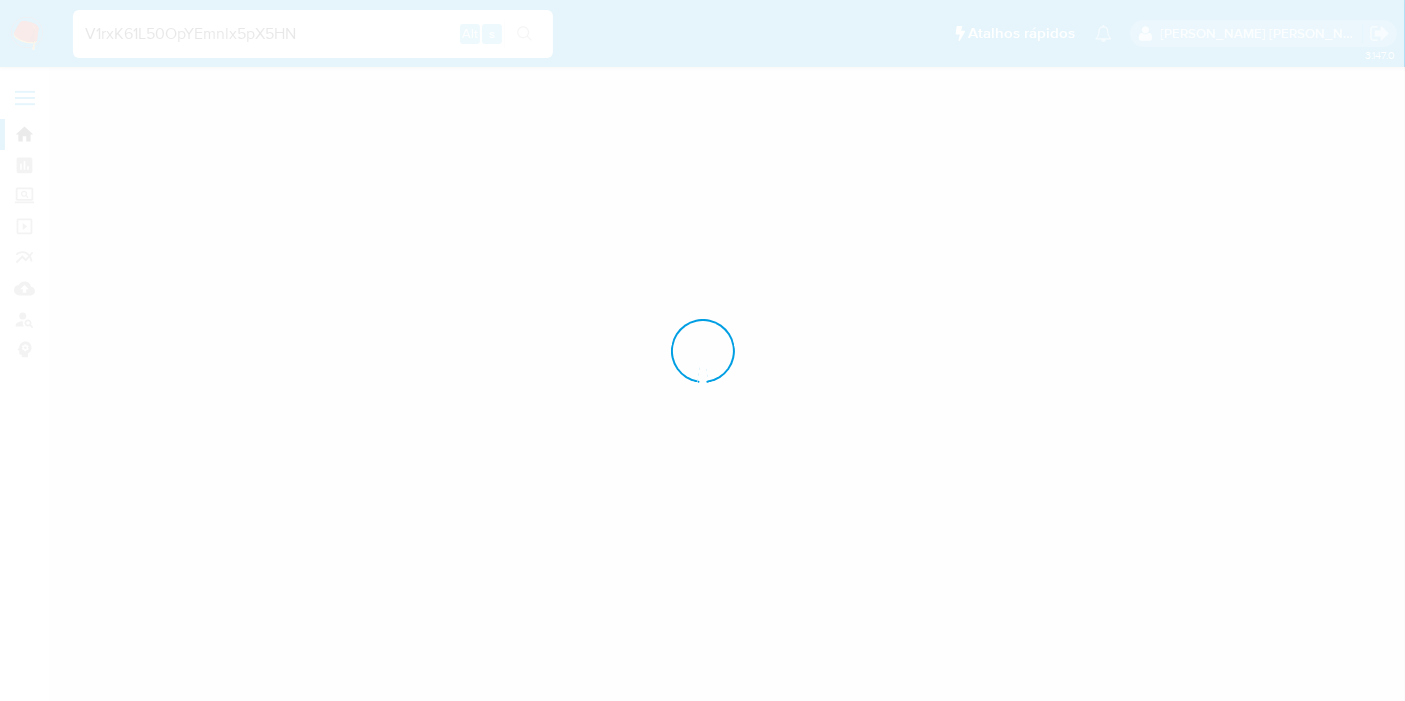 scroll, scrollTop: 0, scrollLeft: 0, axis: both 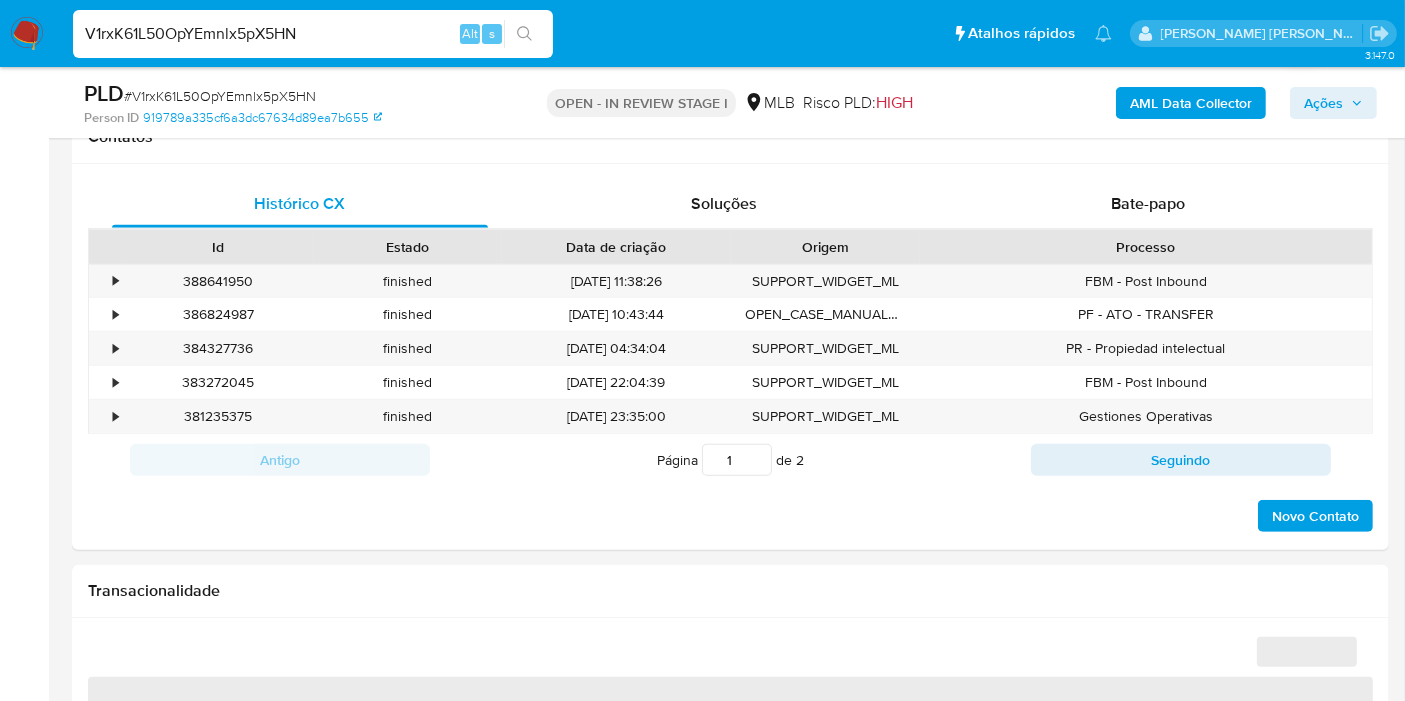 select on "10" 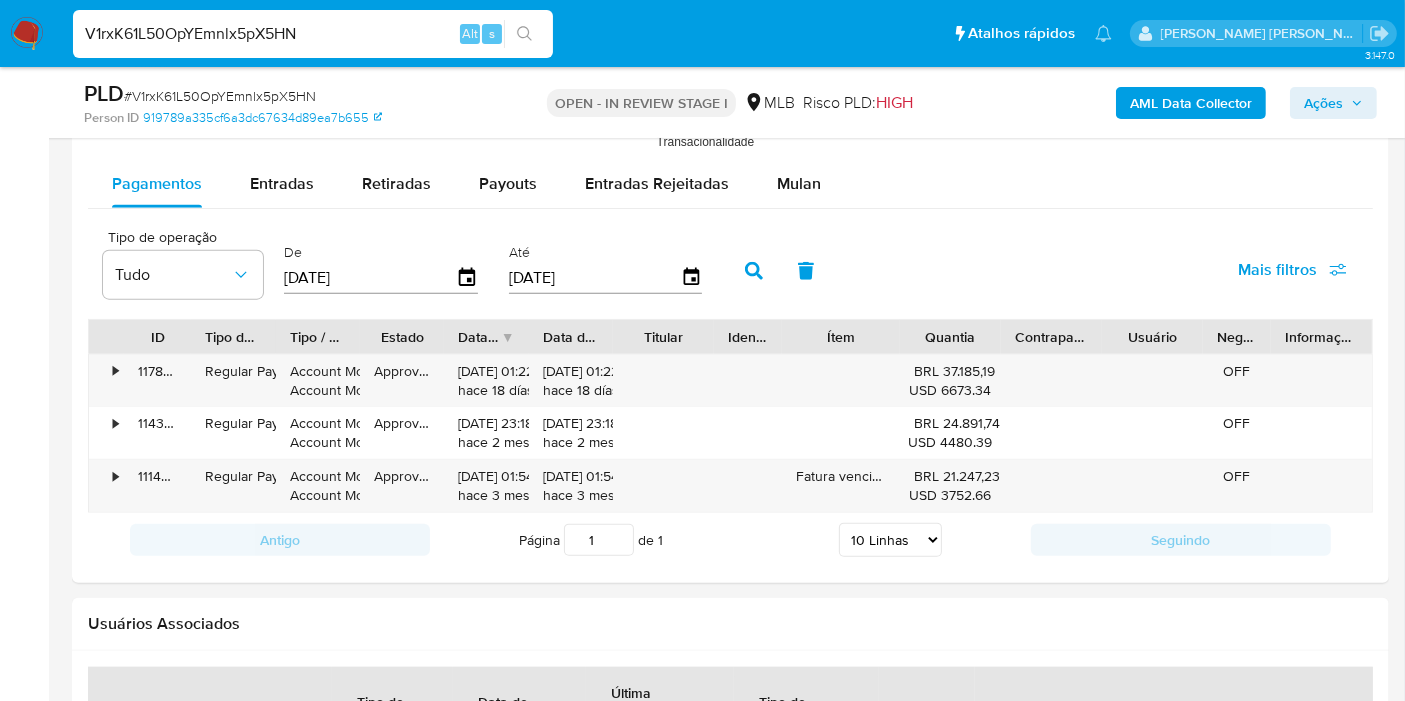 scroll, scrollTop: 2194, scrollLeft: 0, axis: vertical 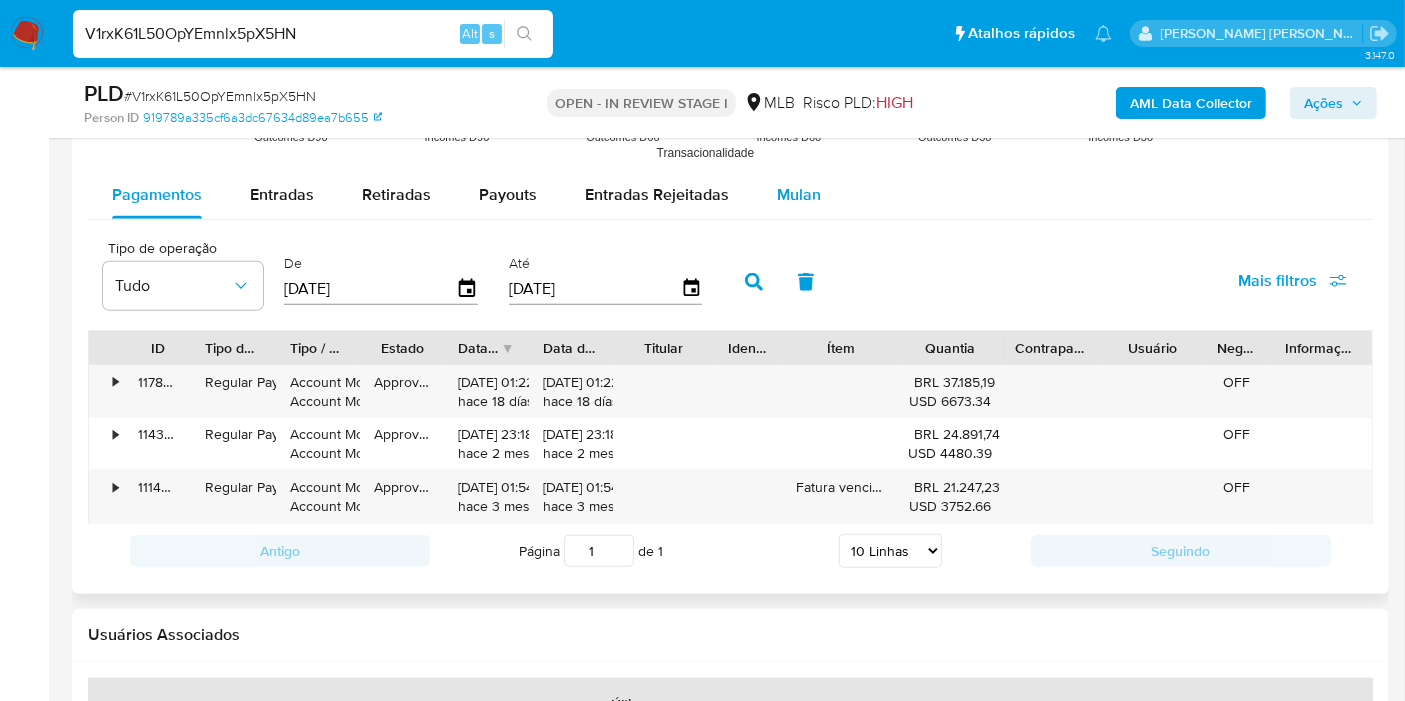 click on "Mulan" at bounding box center [799, 194] 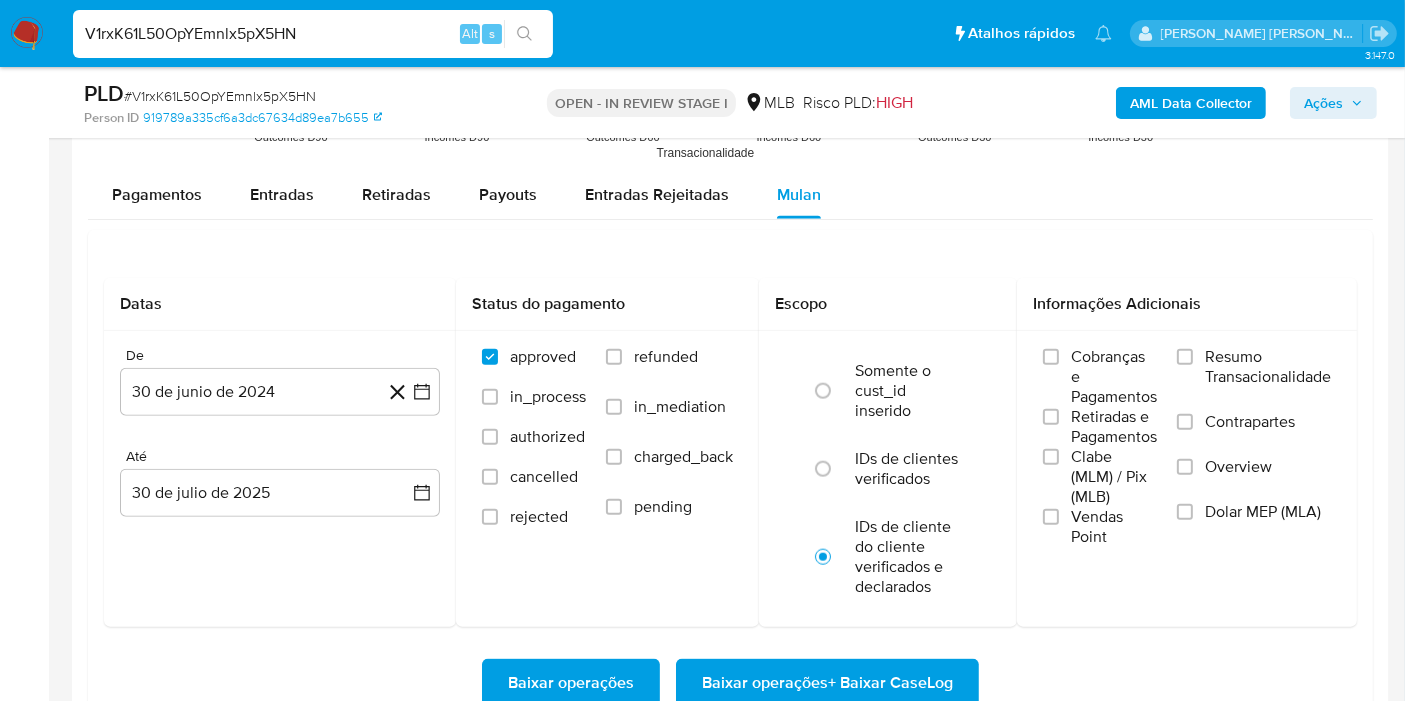 click on "Resumo Transacionalidade" at bounding box center [1268, 367] 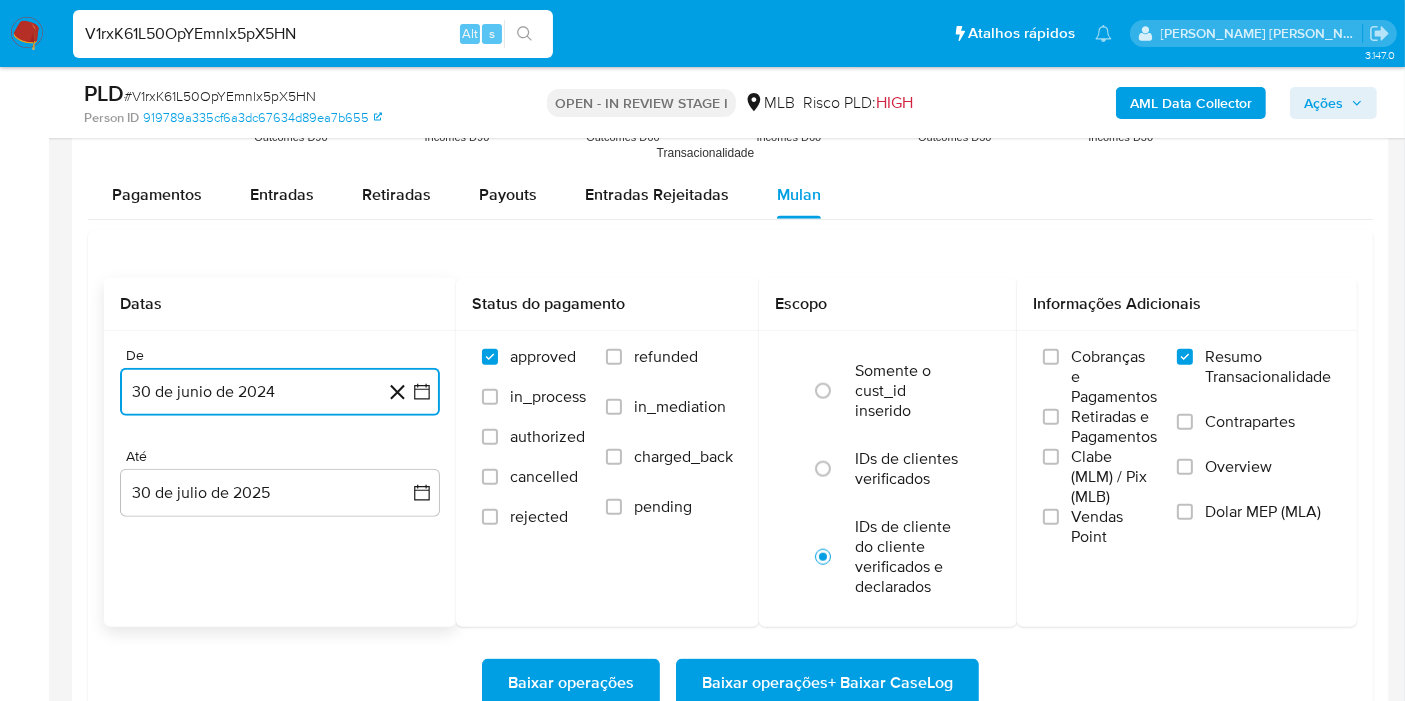 click 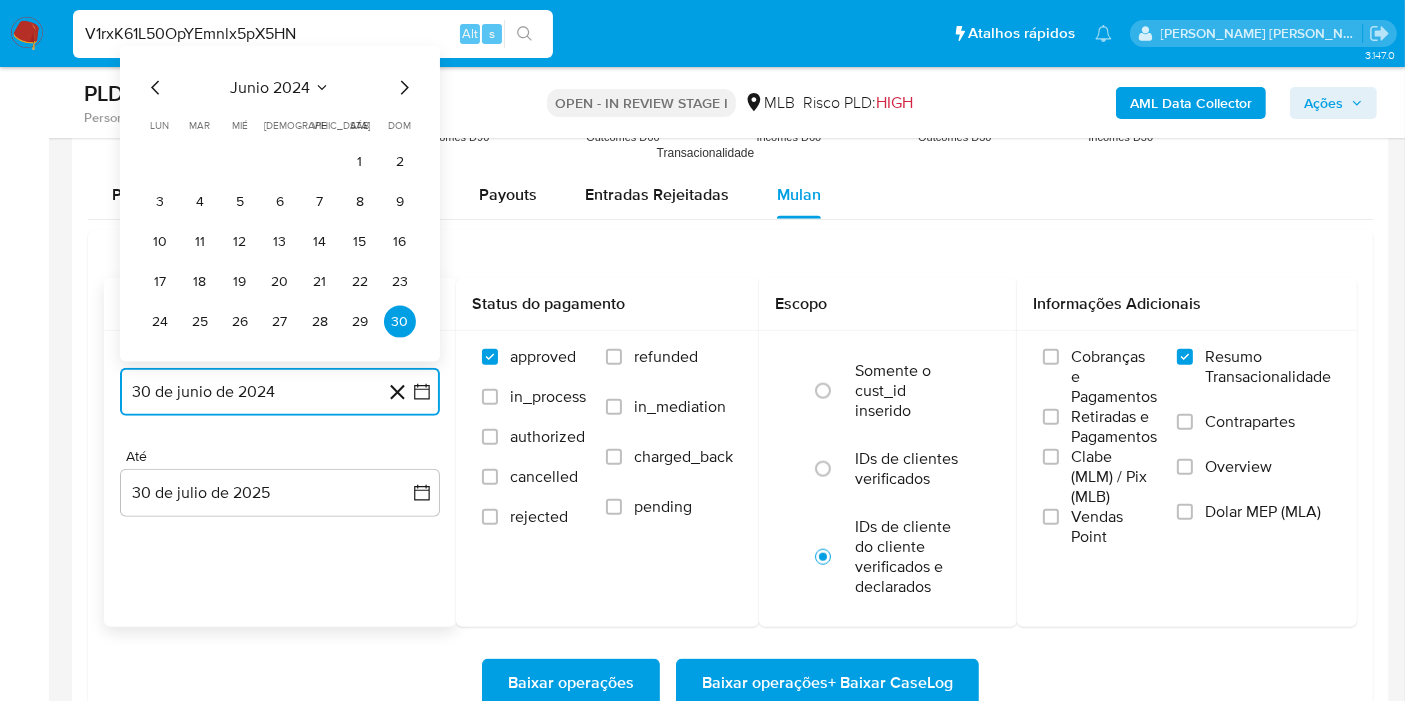 click 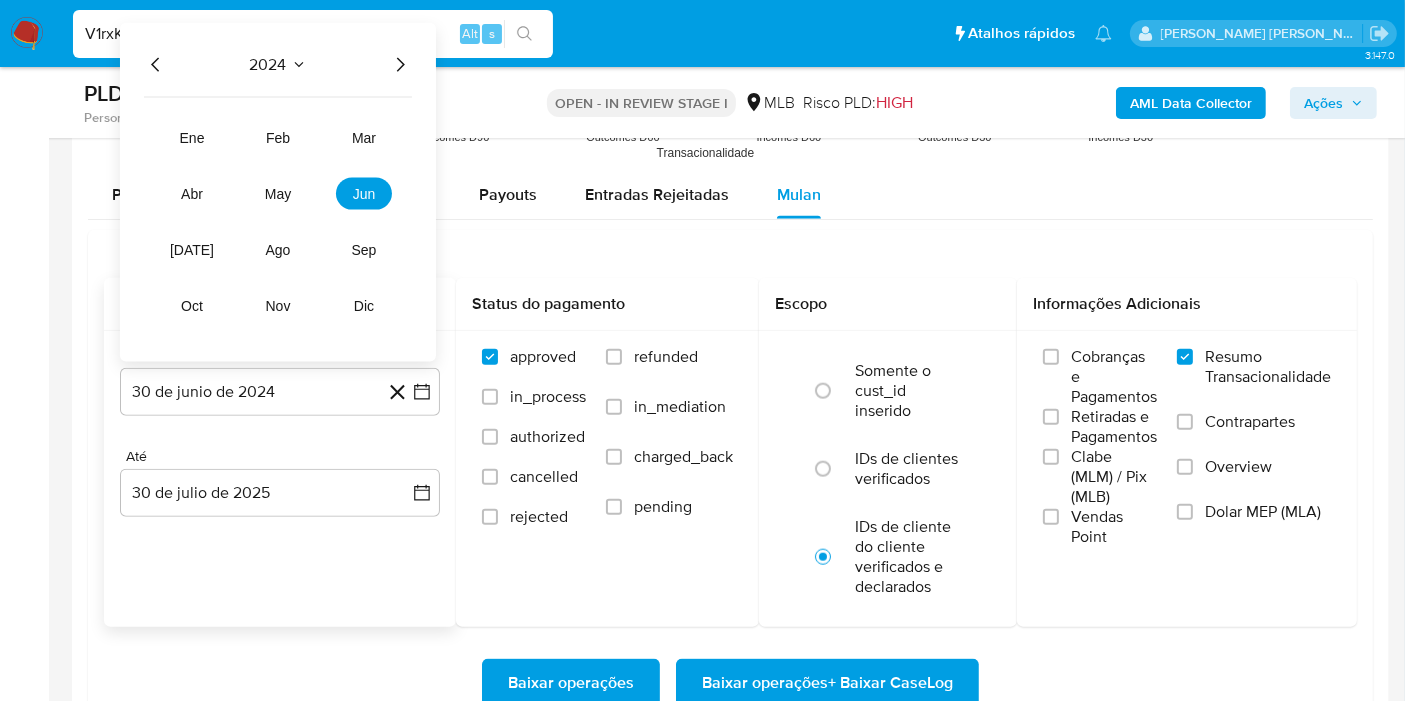 click 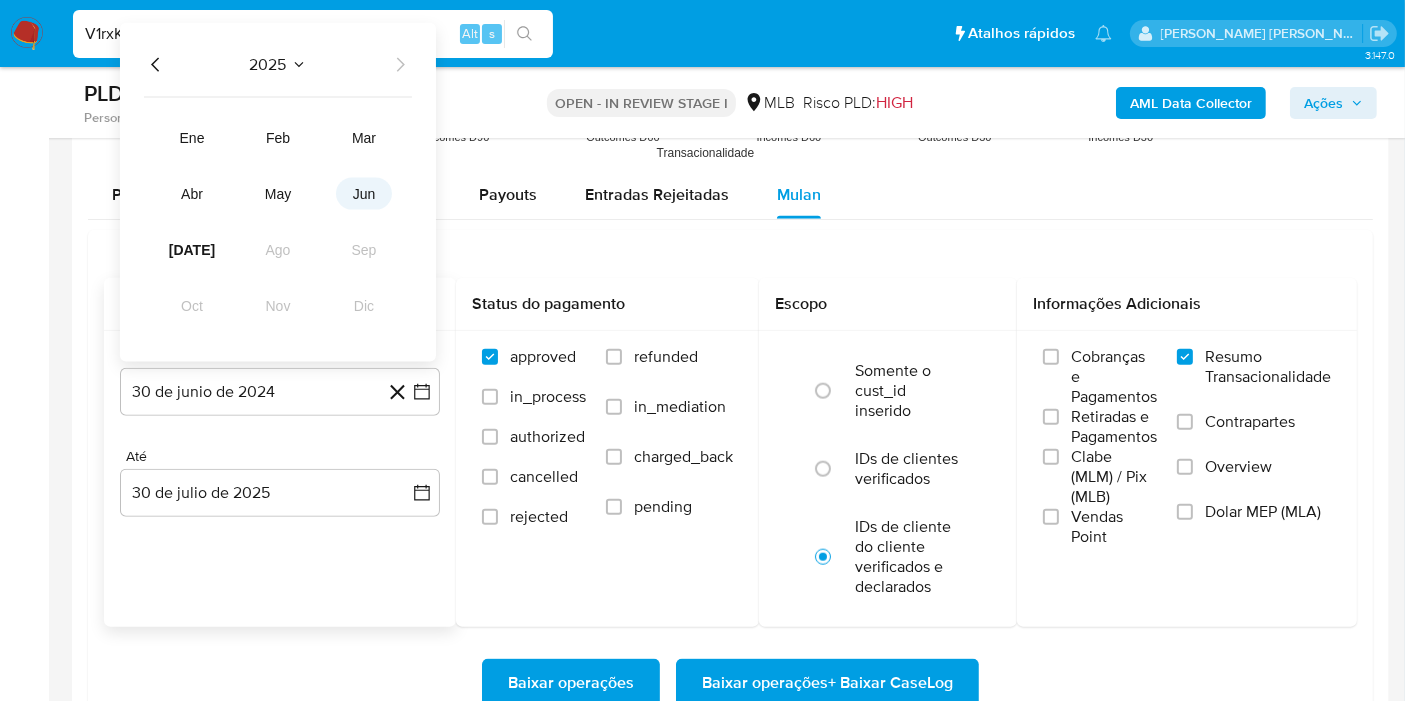 click on "jun" at bounding box center (364, 194) 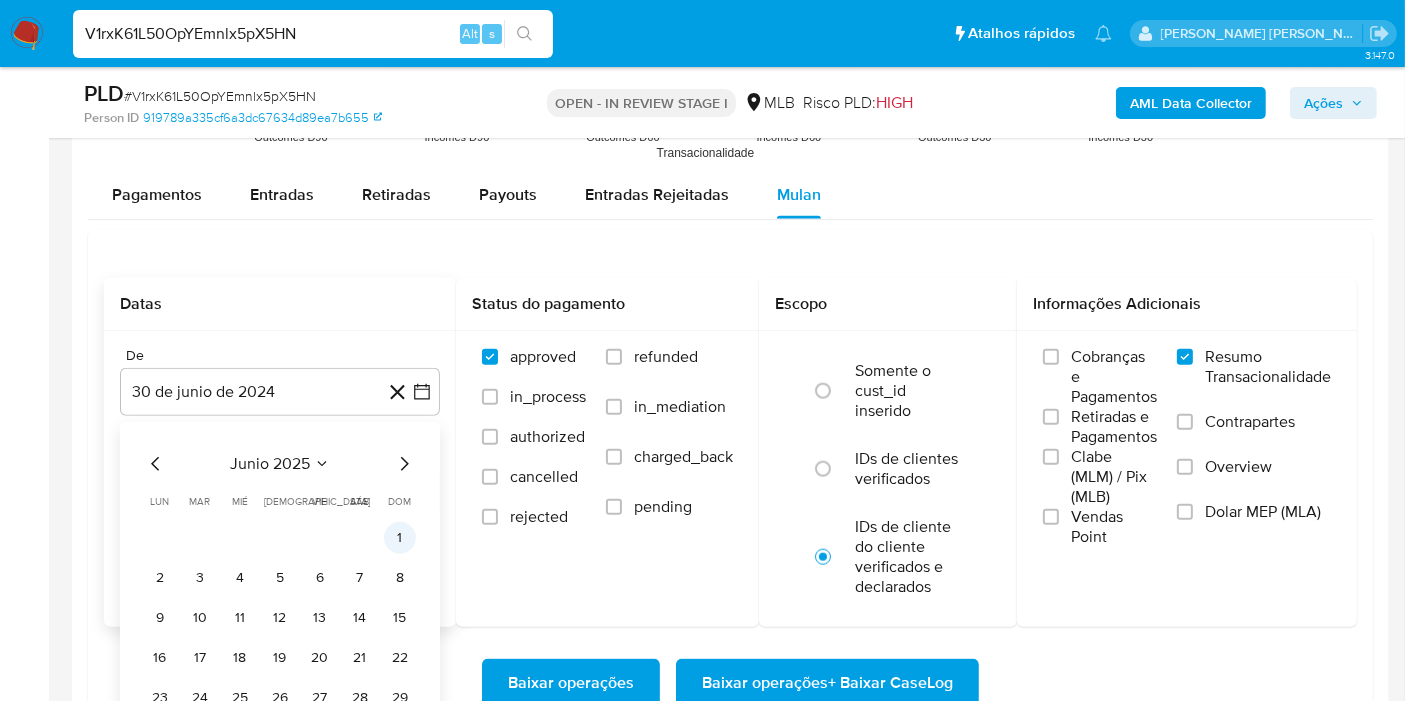 click on "1" at bounding box center [400, 538] 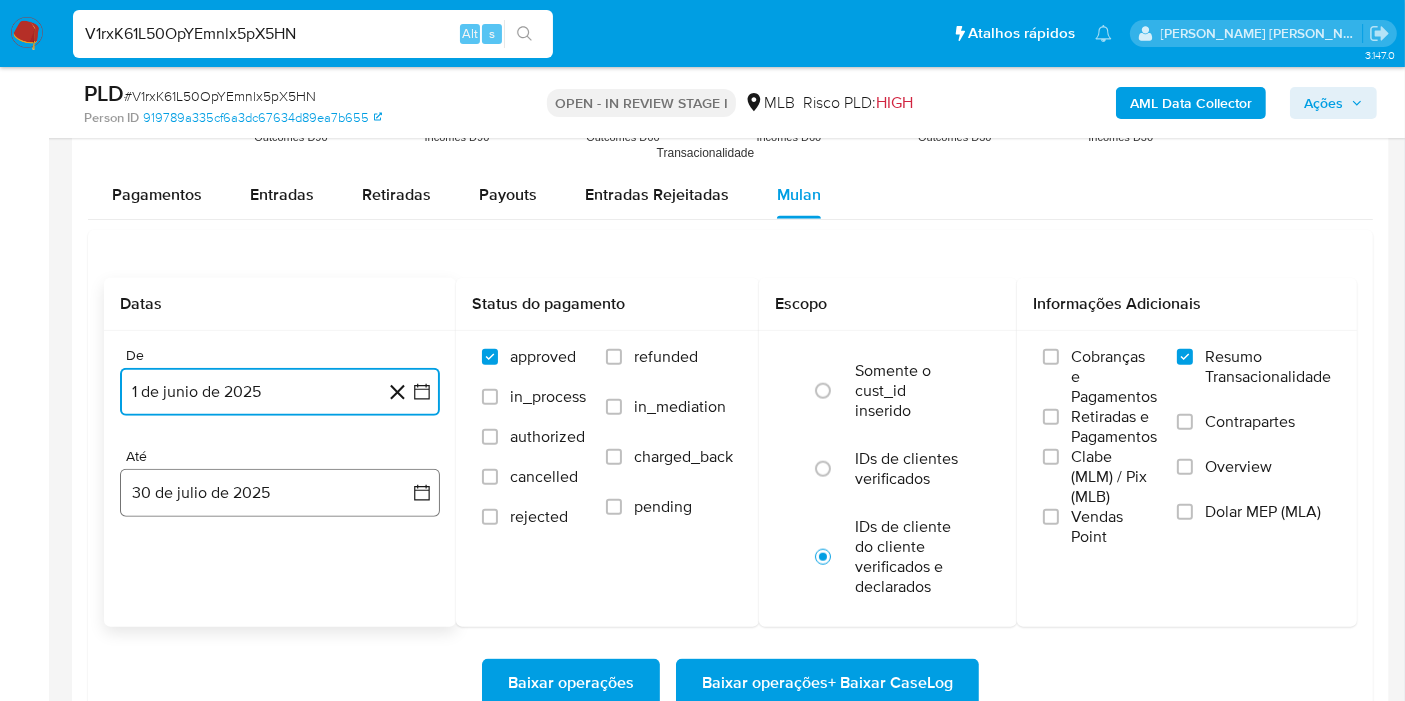 click on "30 de julio de 2025" at bounding box center [280, 493] 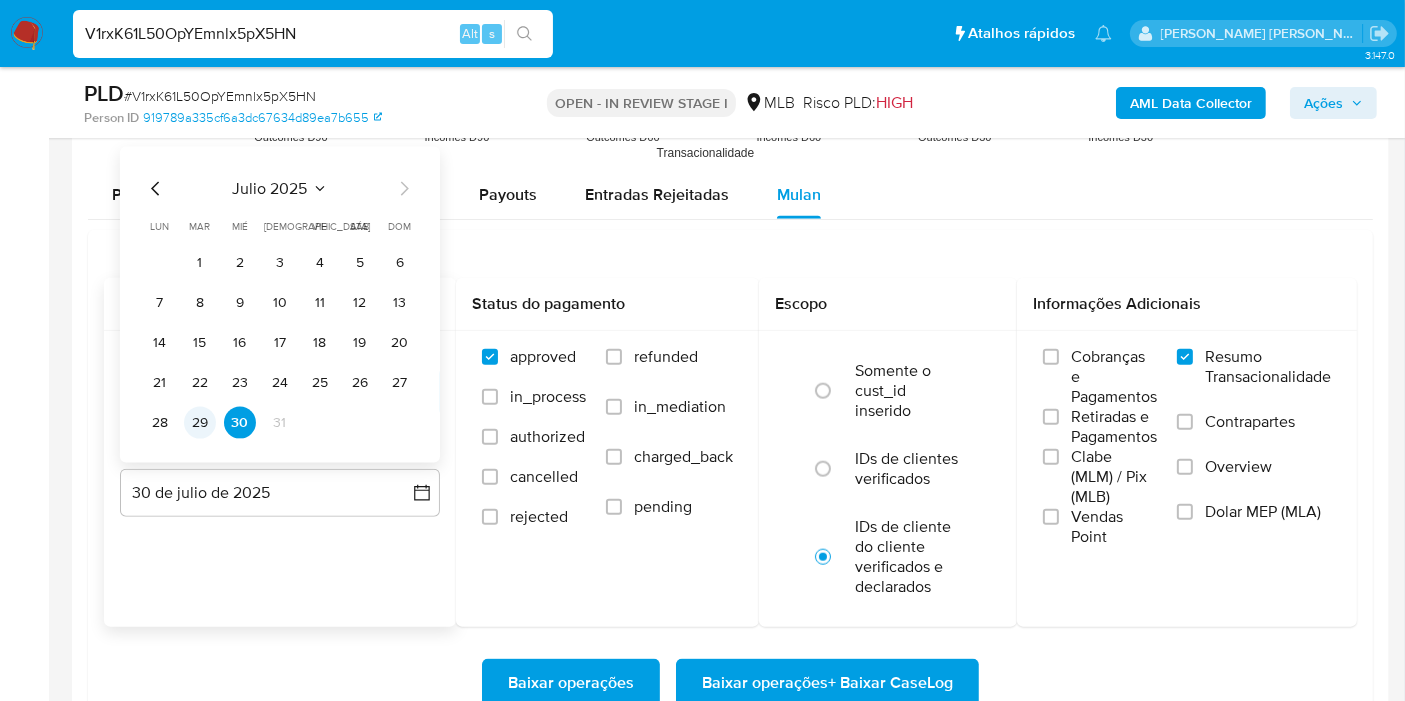 click on "29" at bounding box center (200, 423) 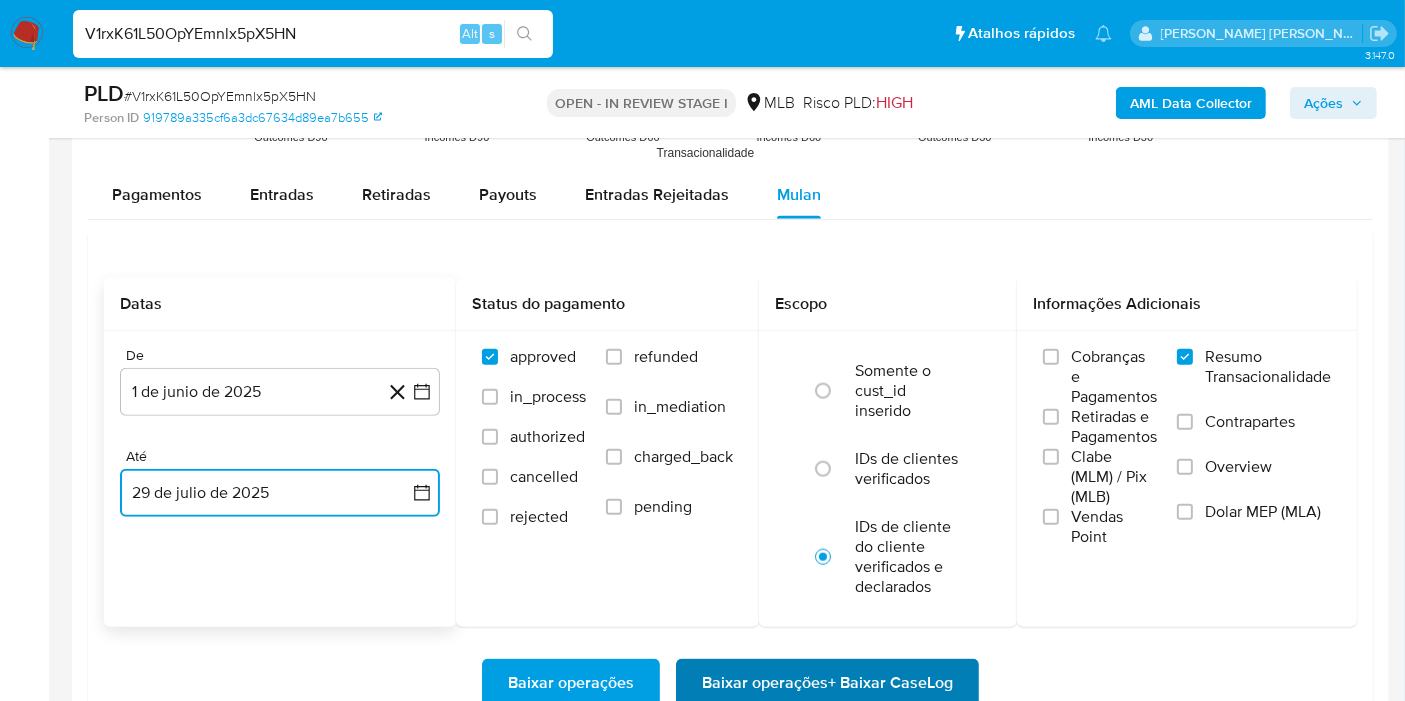 click on "Baixar operações  +   Baixar CaseLog" at bounding box center [827, 683] 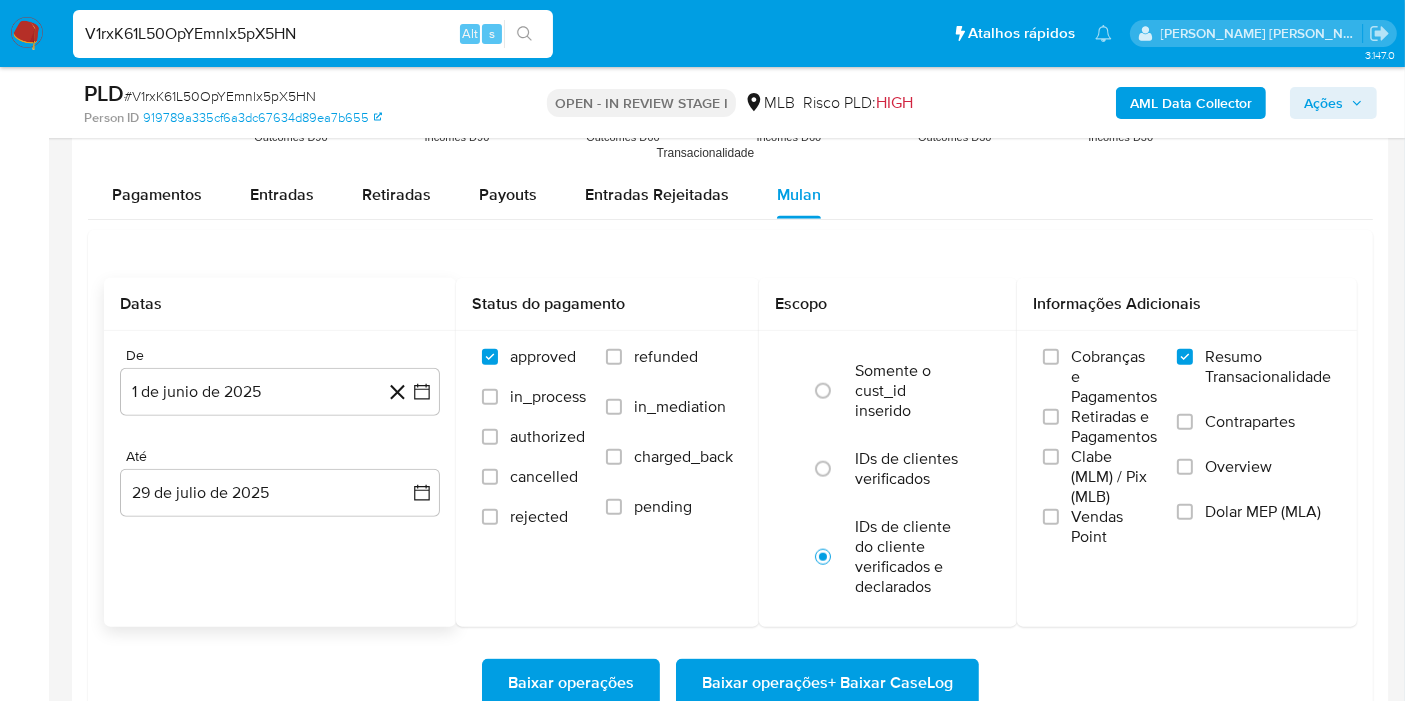 click on "V1rxK61L50OpYEmnlx5pX5HN" at bounding box center (313, 34) 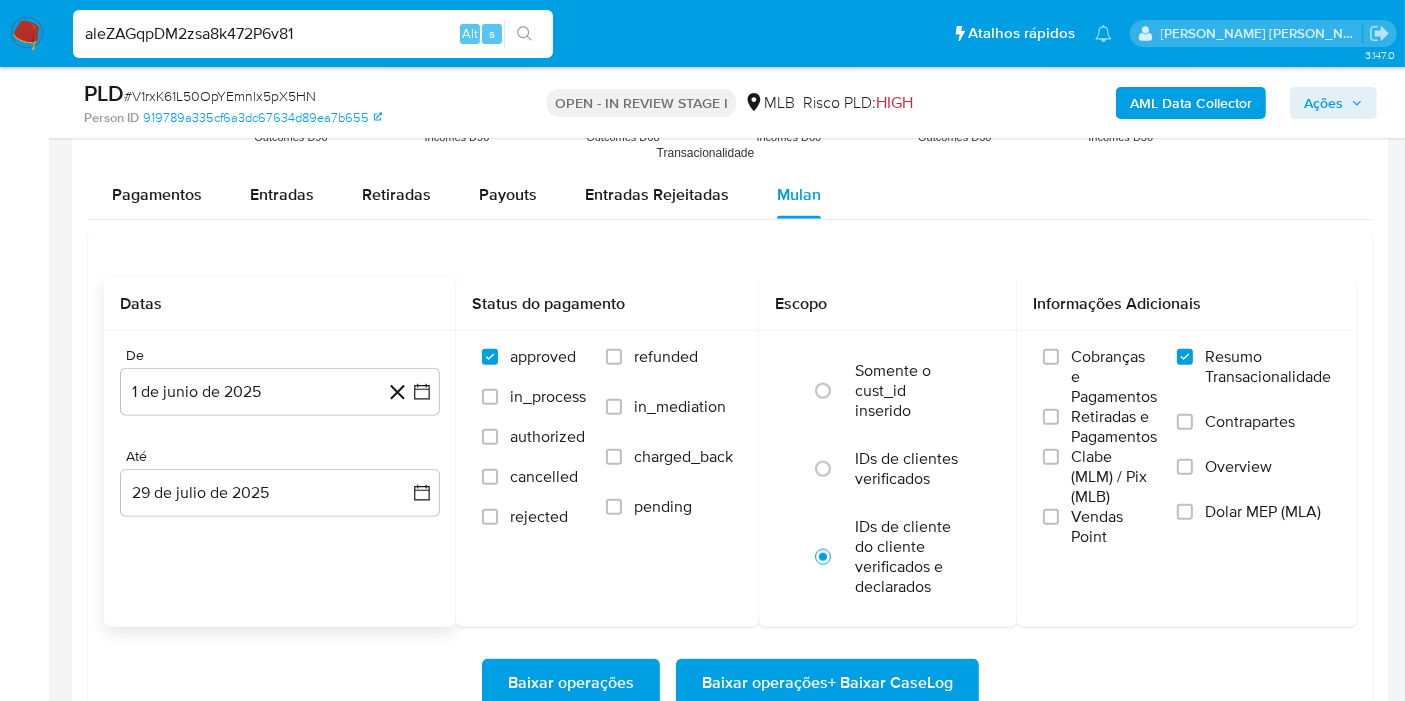 type on "aleZAGqpDM2zsa8k472P6v81" 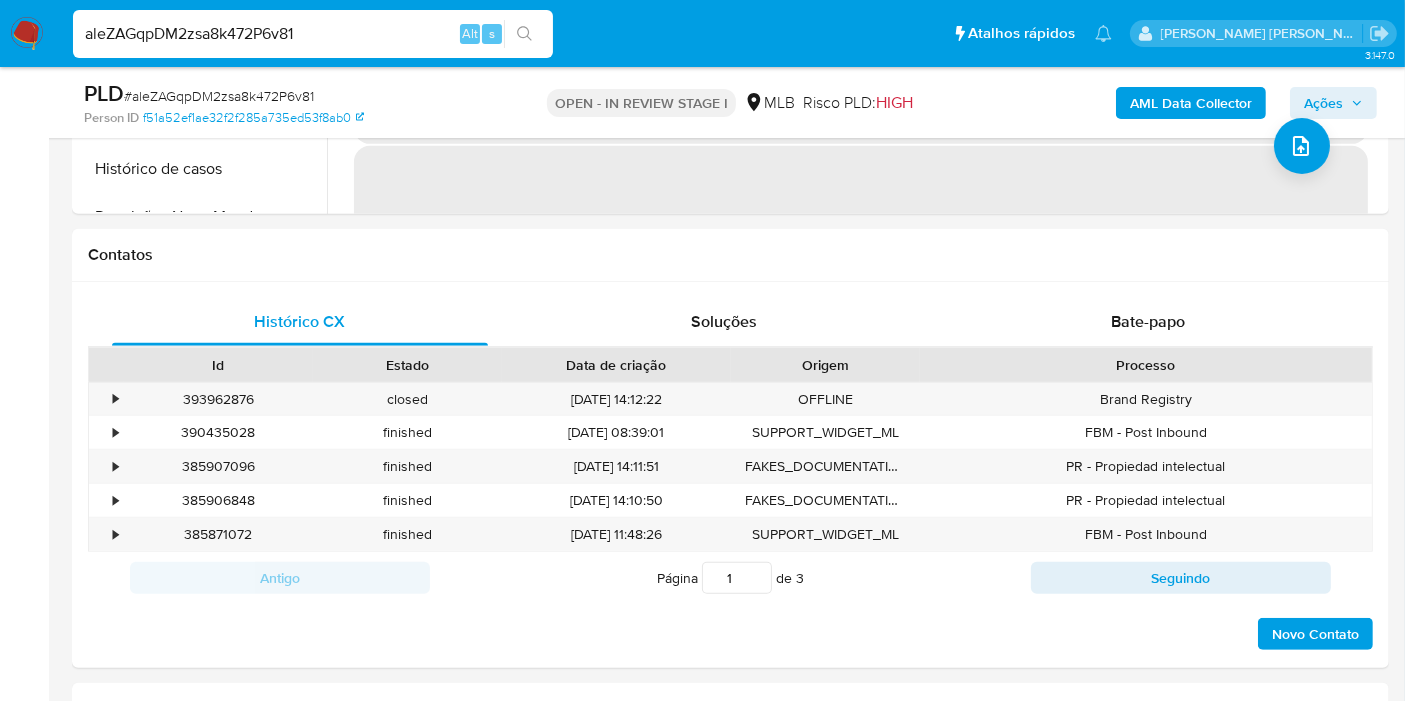 select on "10" 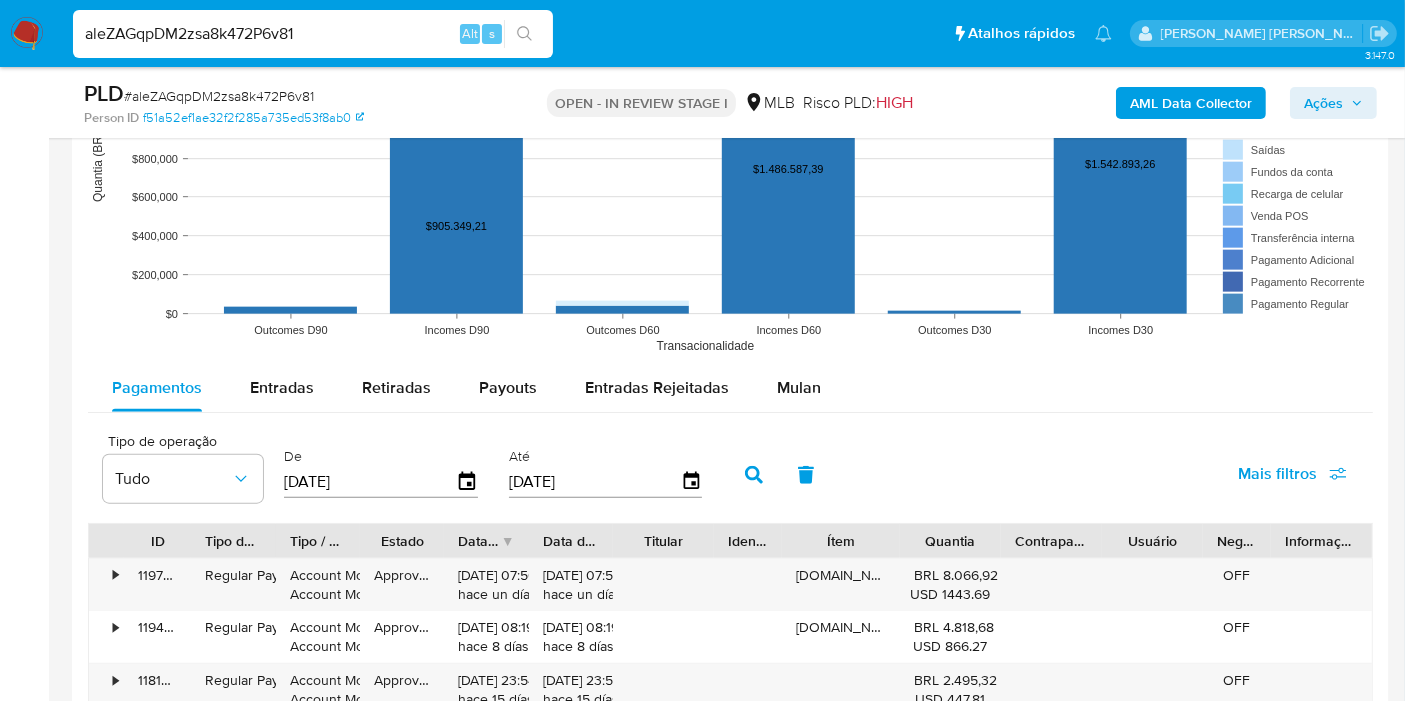 scroll, scrollTop: 1997, scrollLeft: 0, axis: vertical 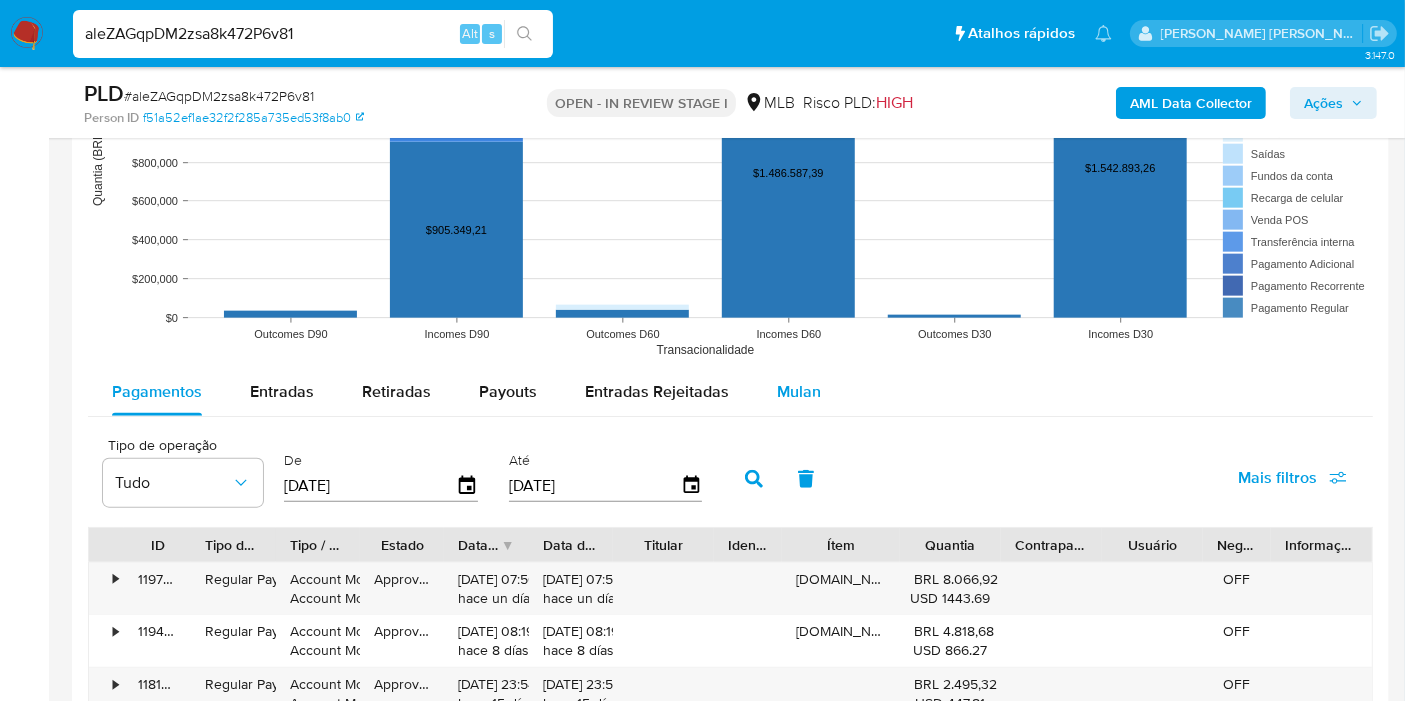 click on "Mulan" at bounding box center [799, 392] 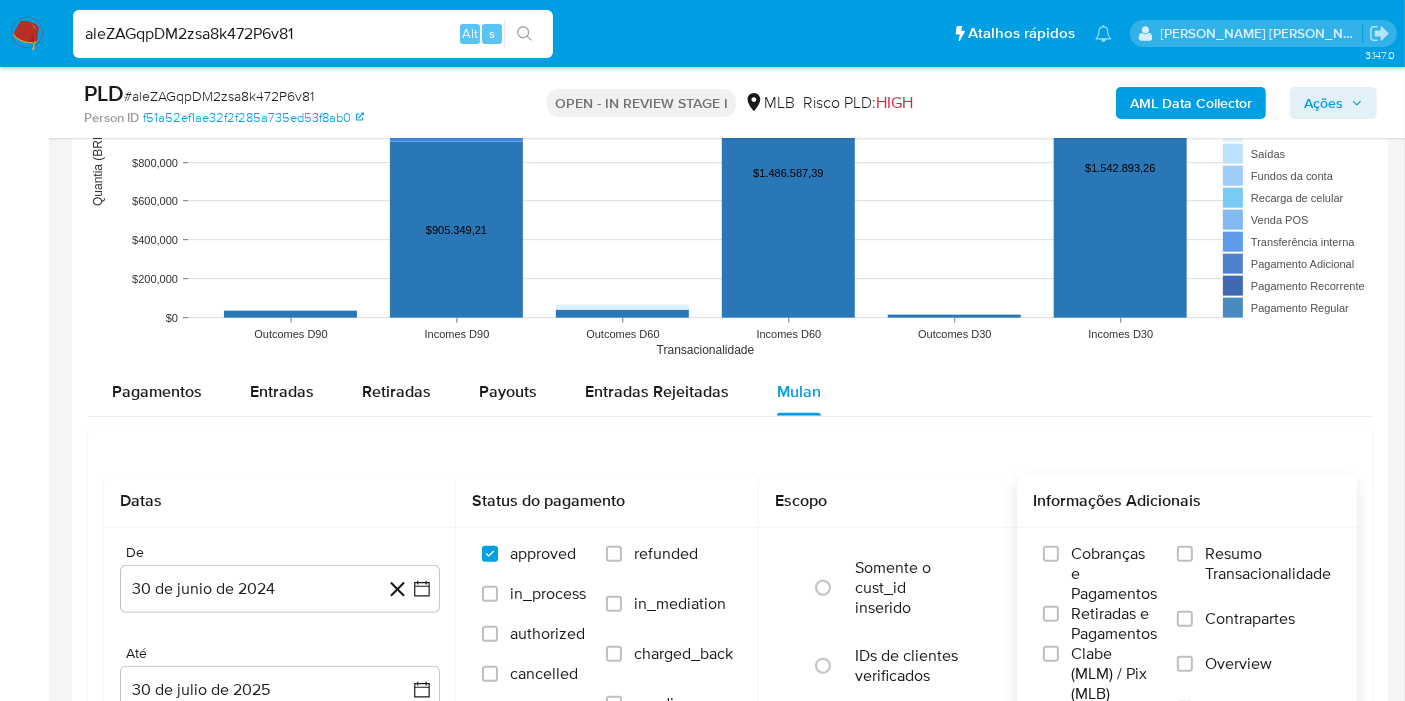 click on "Resumo Transacionalidade" at bounding box center [1268, 564] 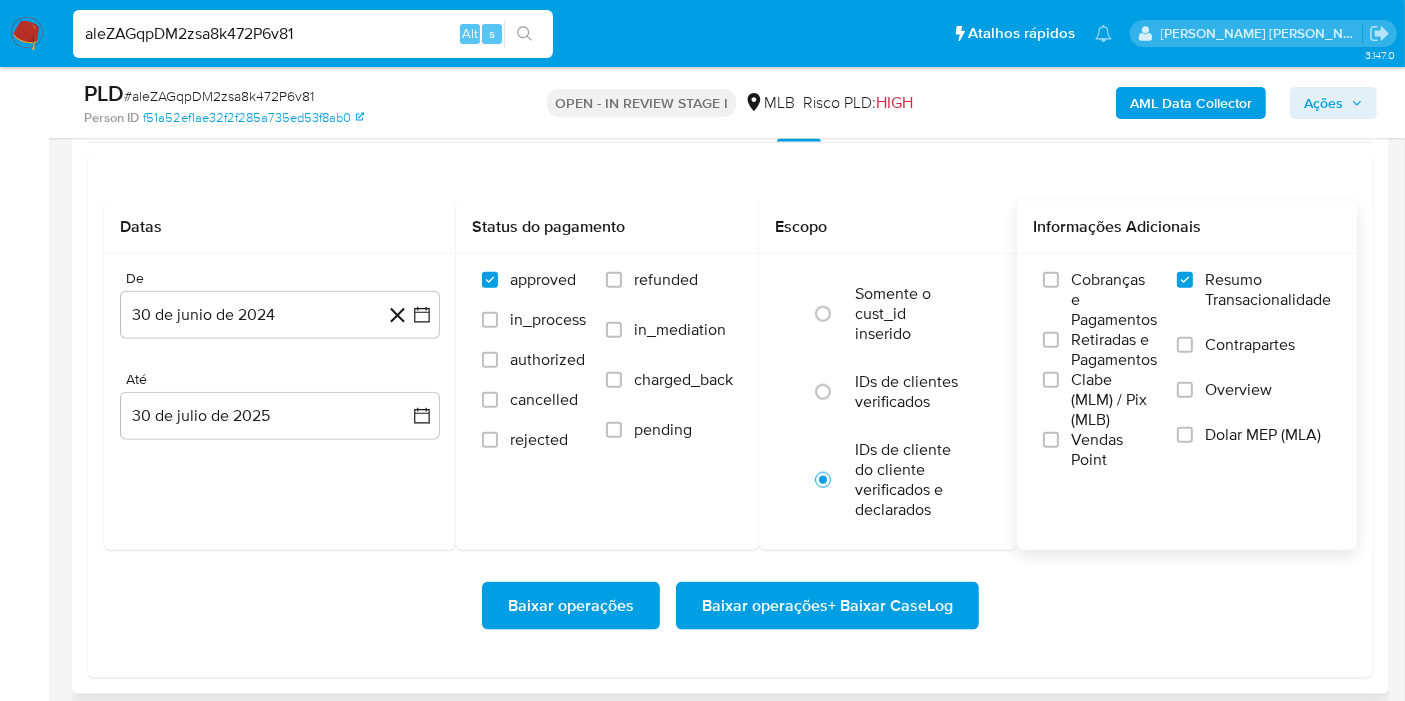 scroll, scrollTop: 2285, scrollLeft: 0, axis: vertical 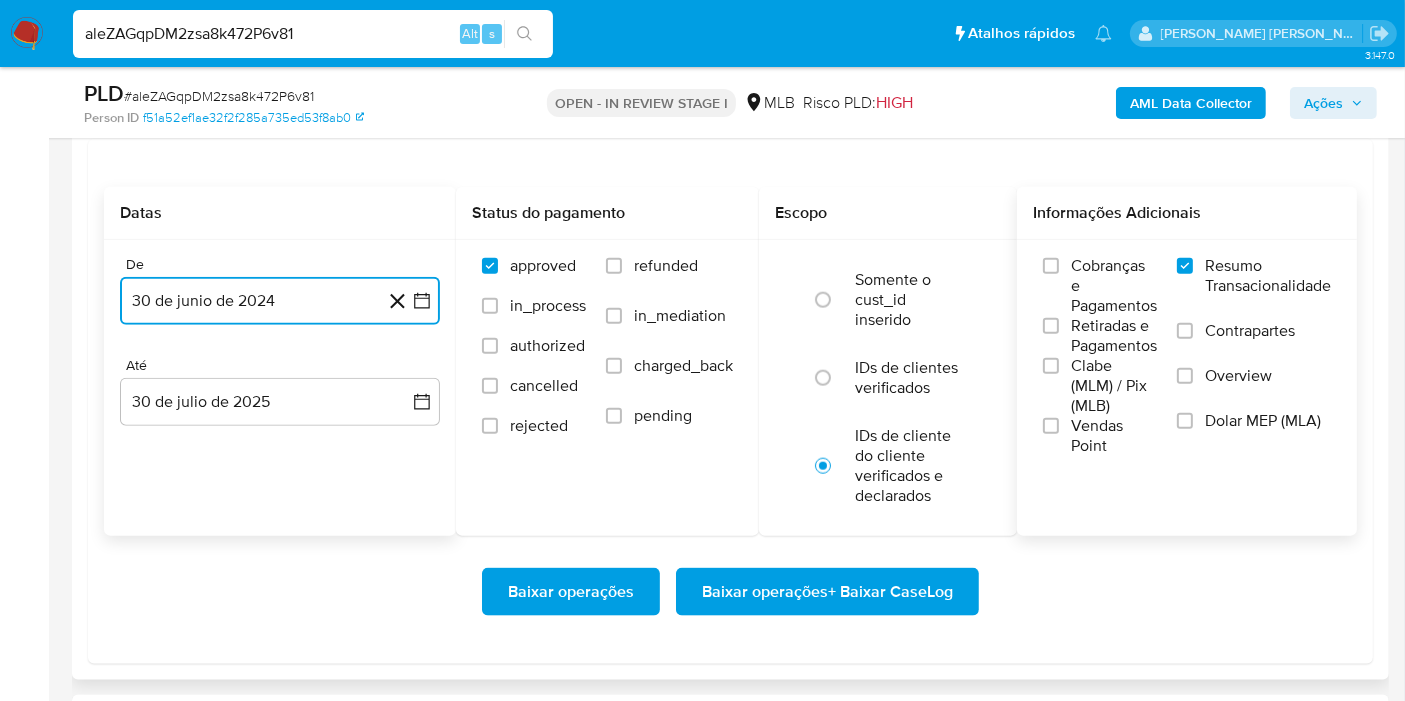 click 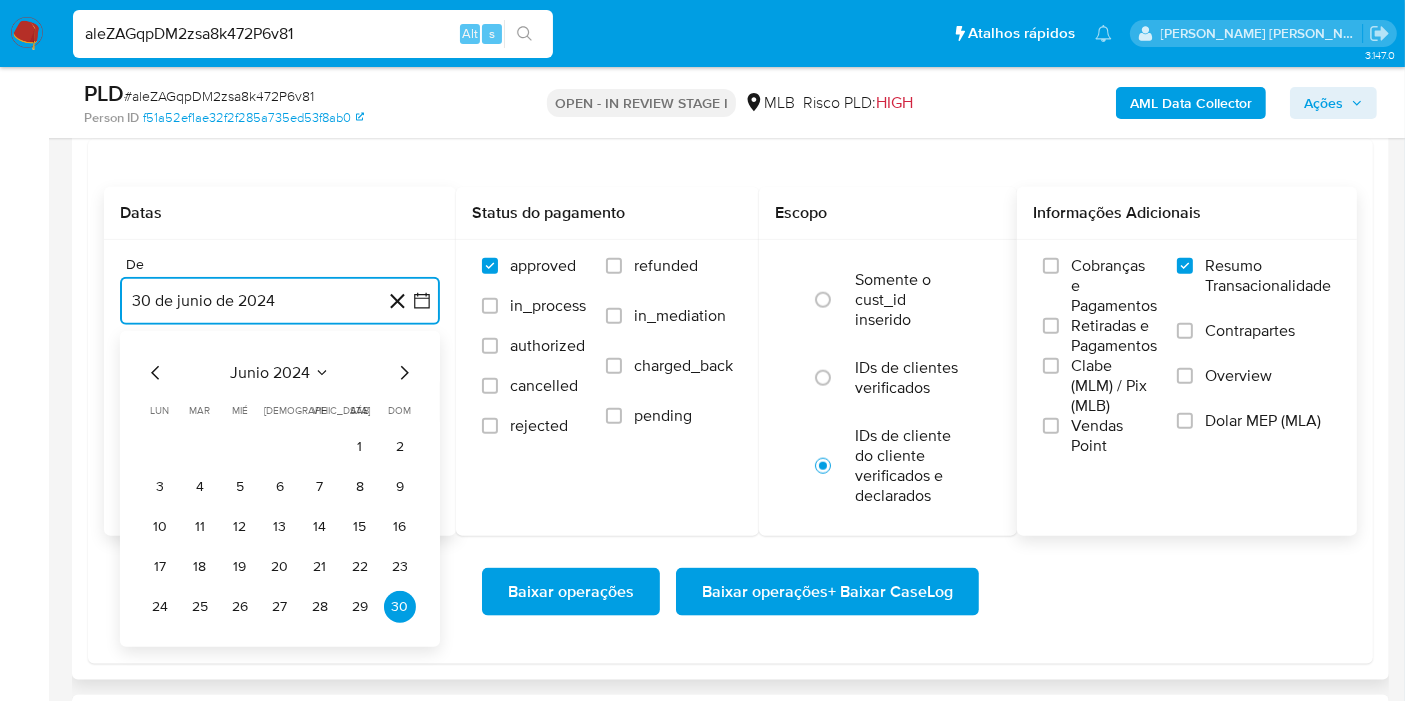 click on "junio 2024" at bounding box center [270, 373] 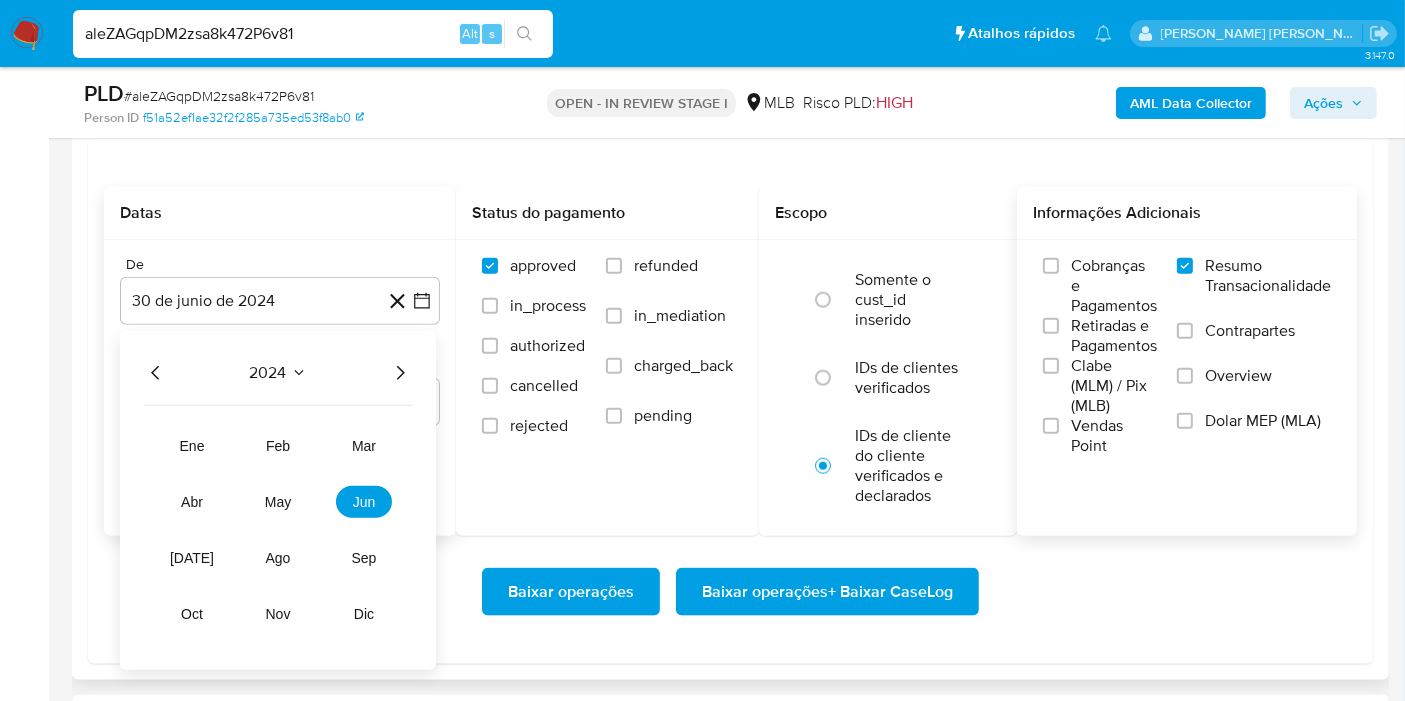 click 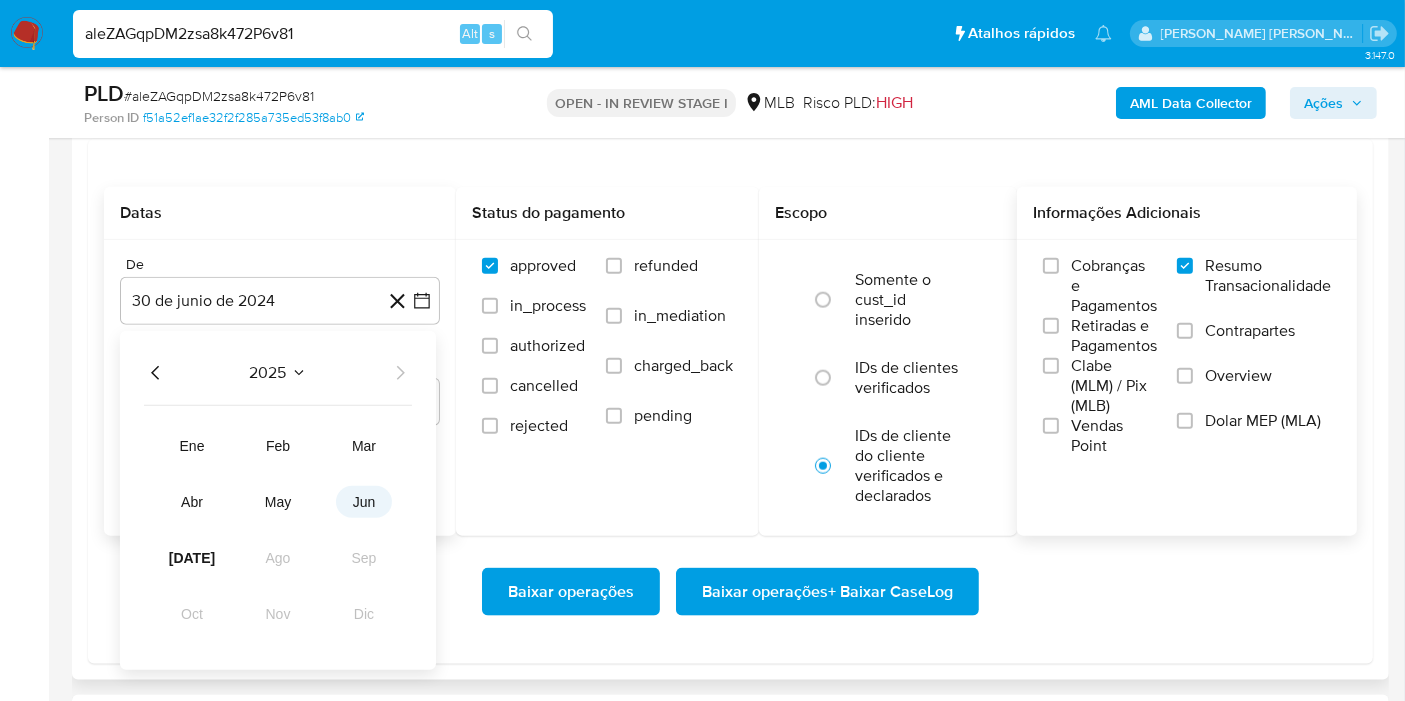click on "jun" at bounding box center (364, 502) 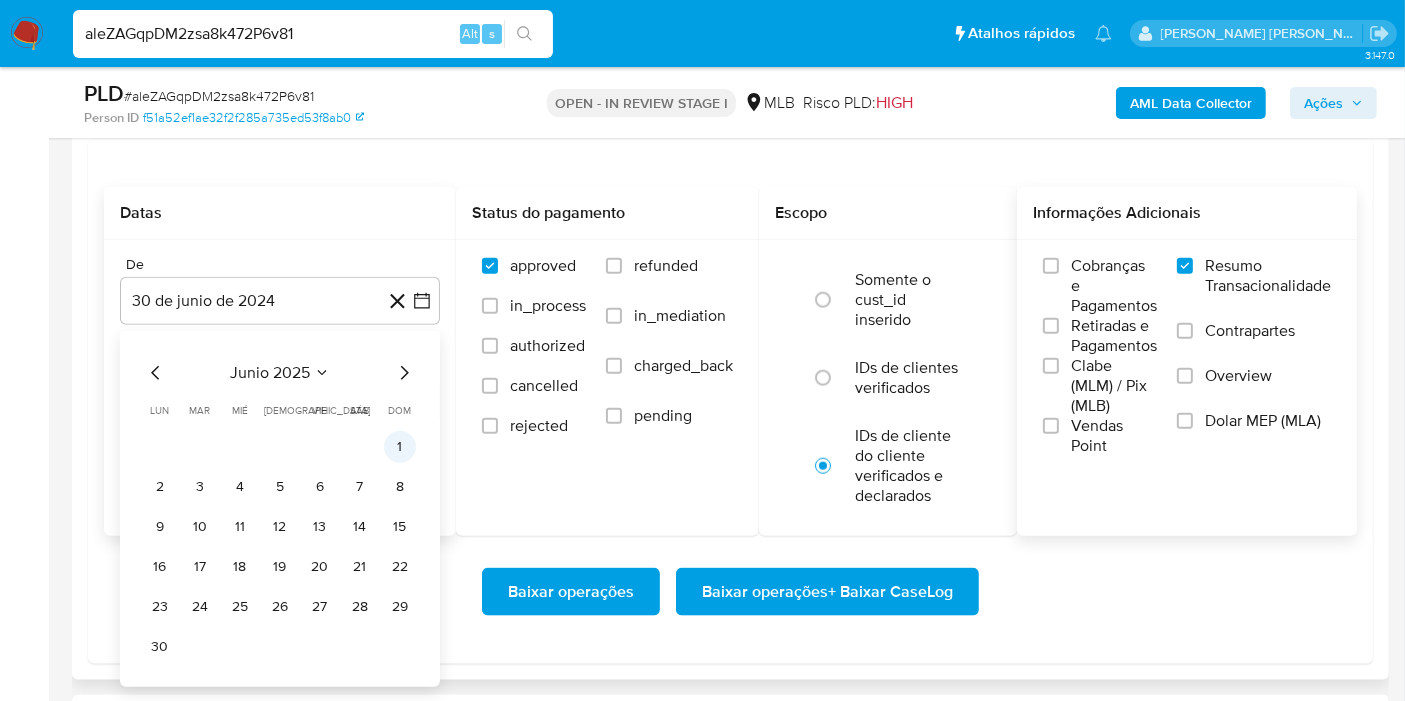 click on "1" at bounding box center [400, 447] 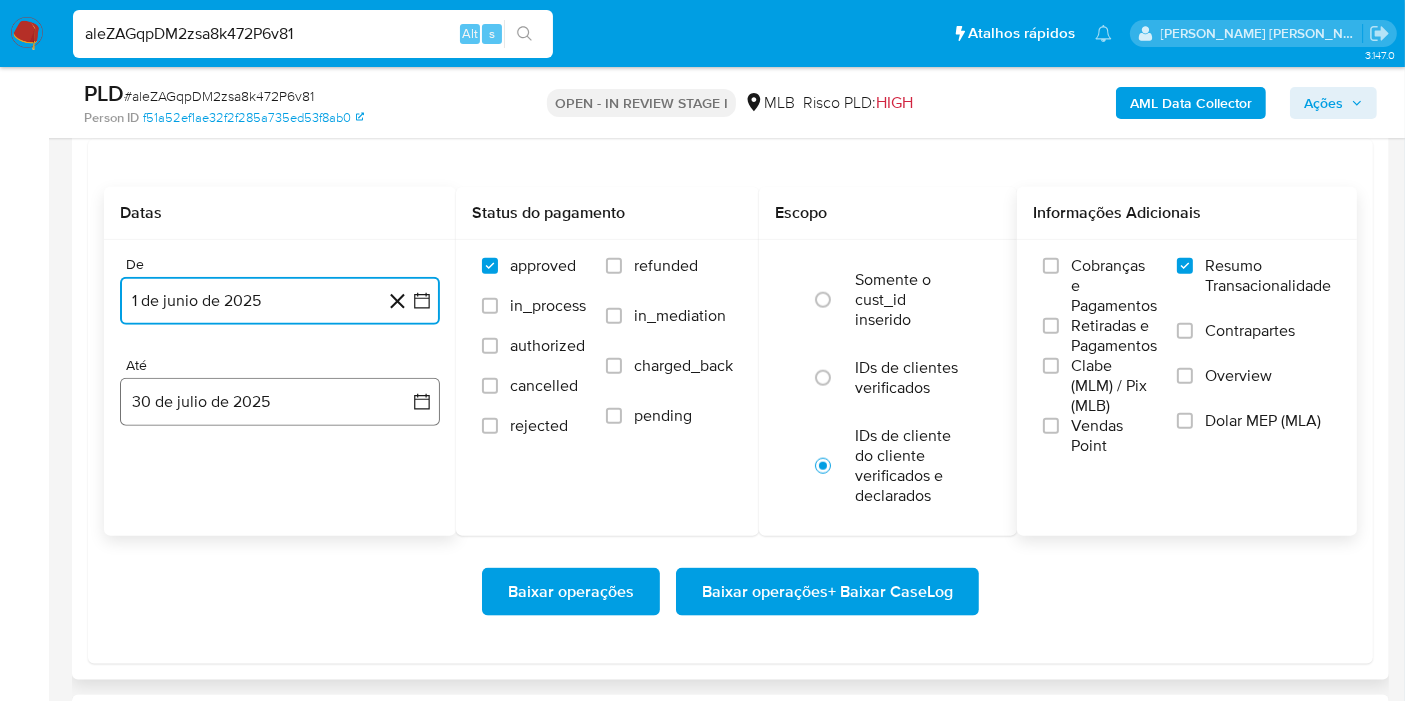 click 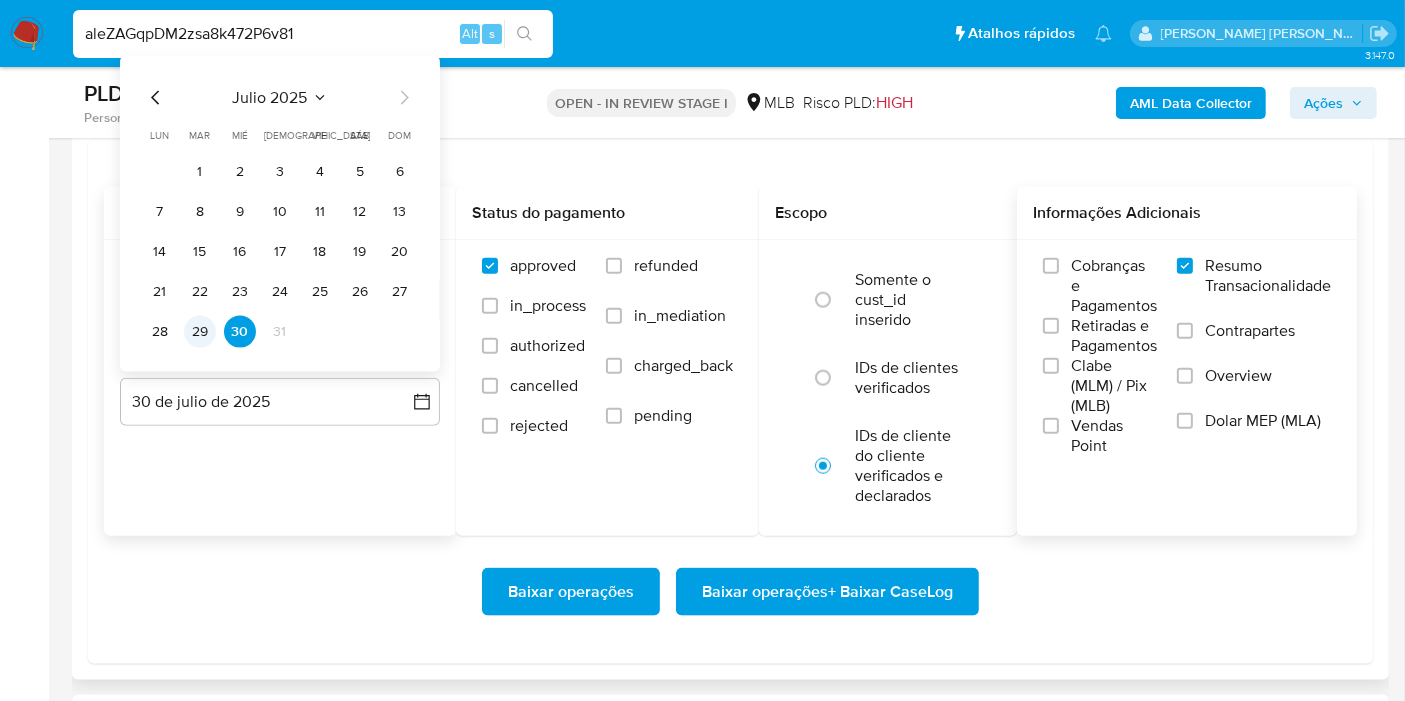 click on "29" at bounding box center (200, 332) 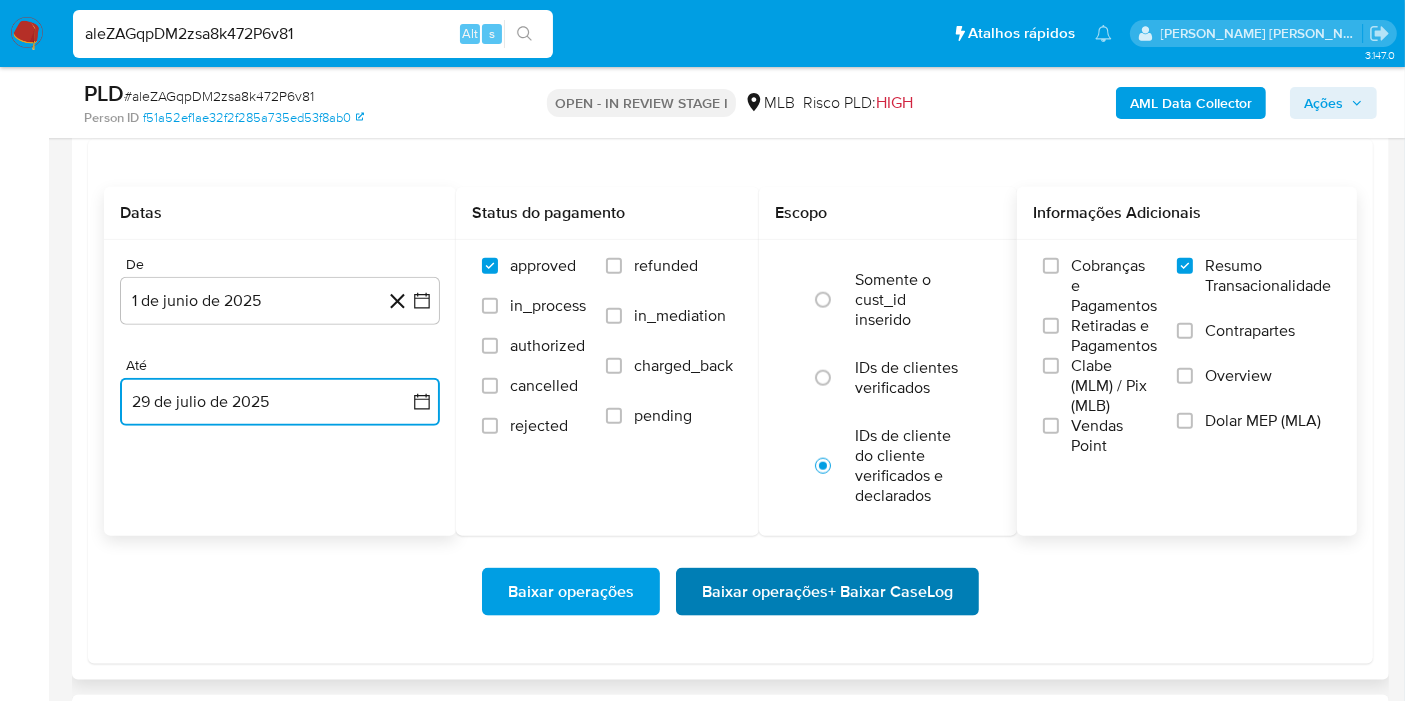 click on "Baixar operações  +   Baixar CaseLog" at bounding box center (827, 592) 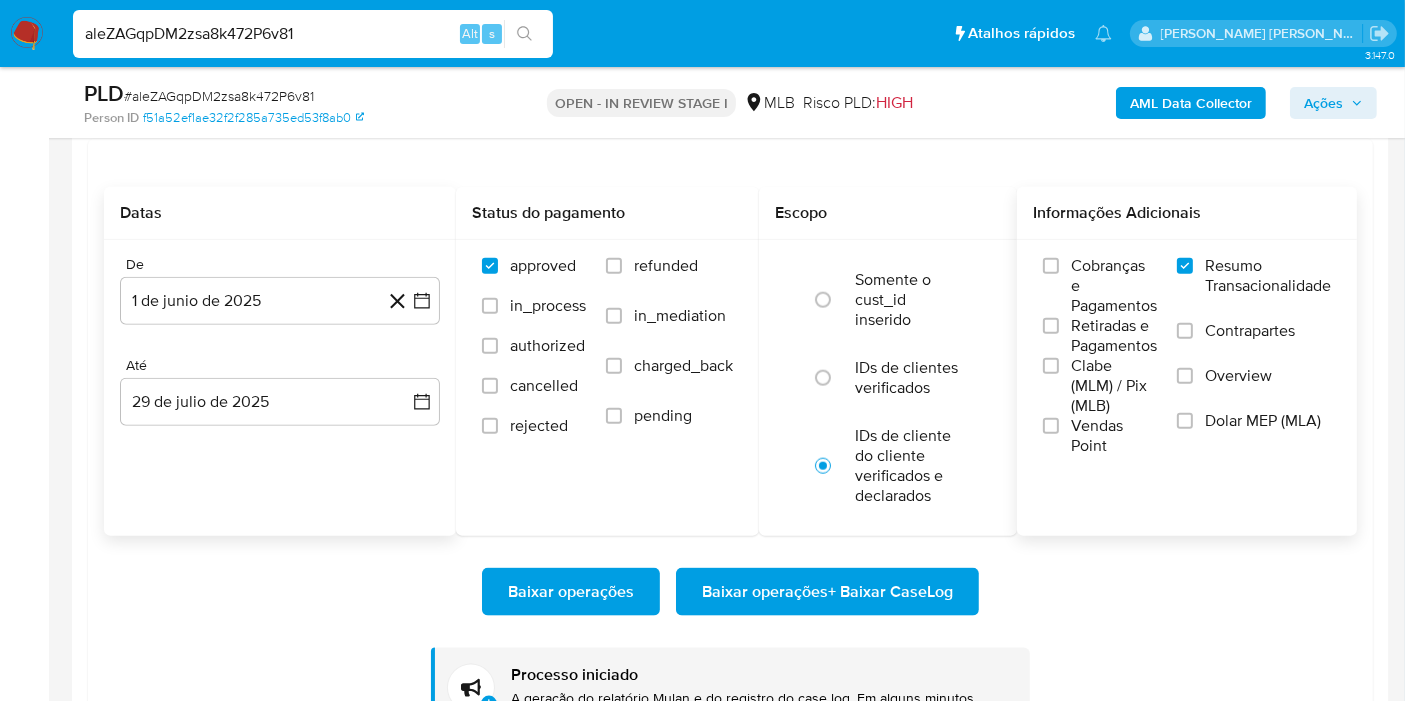 click on "aleZAGqpDM2zsa8k472P6v81" at bounding box center (313, 34) 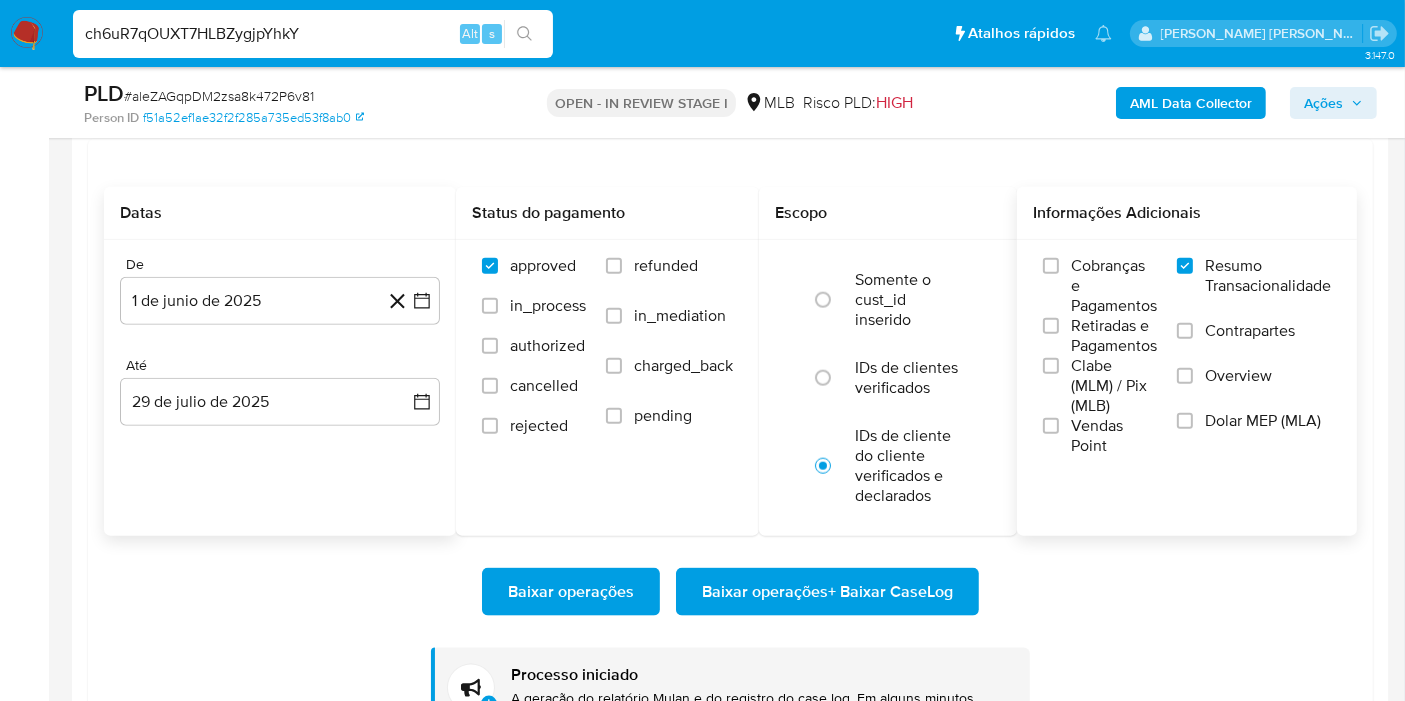 type on "ch6uR7qOUXT7HLBZygjpYhkY" 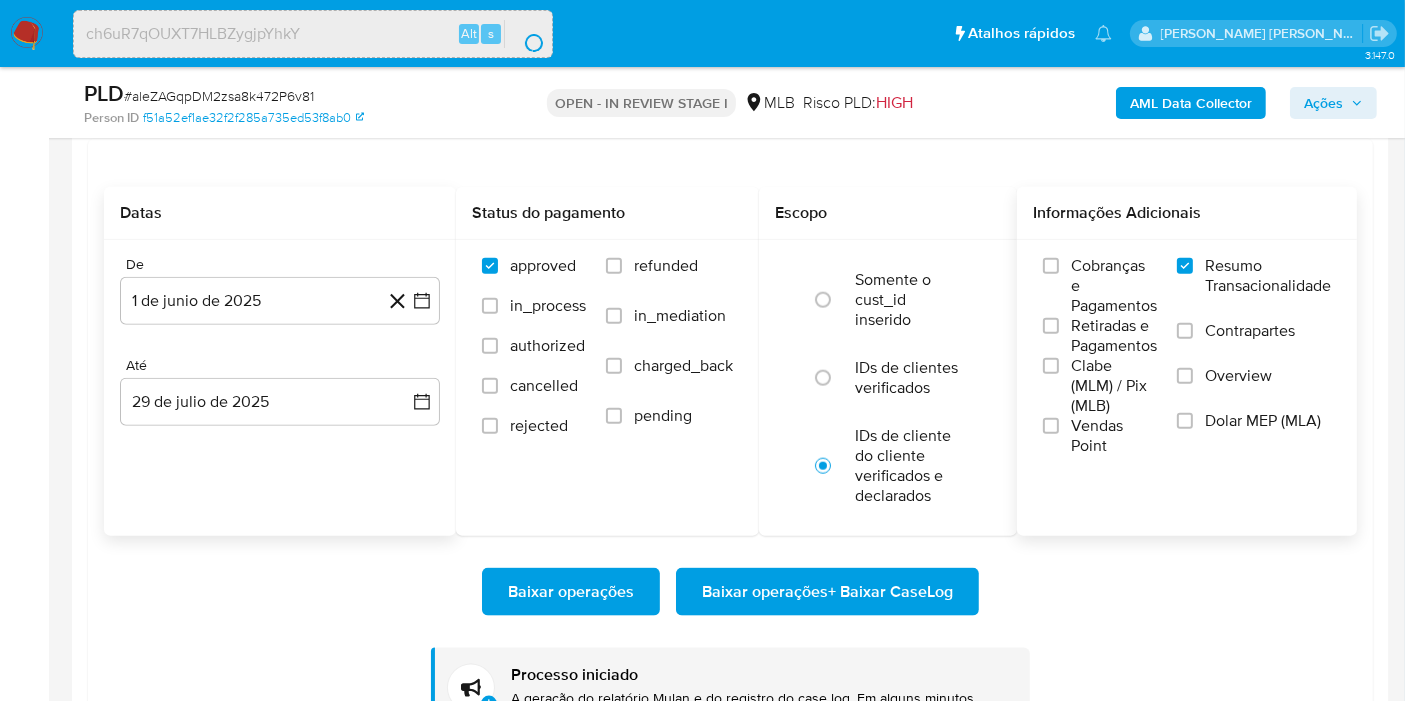 scroll, scrollTop: 0, scrollLeft: 0, axis: both 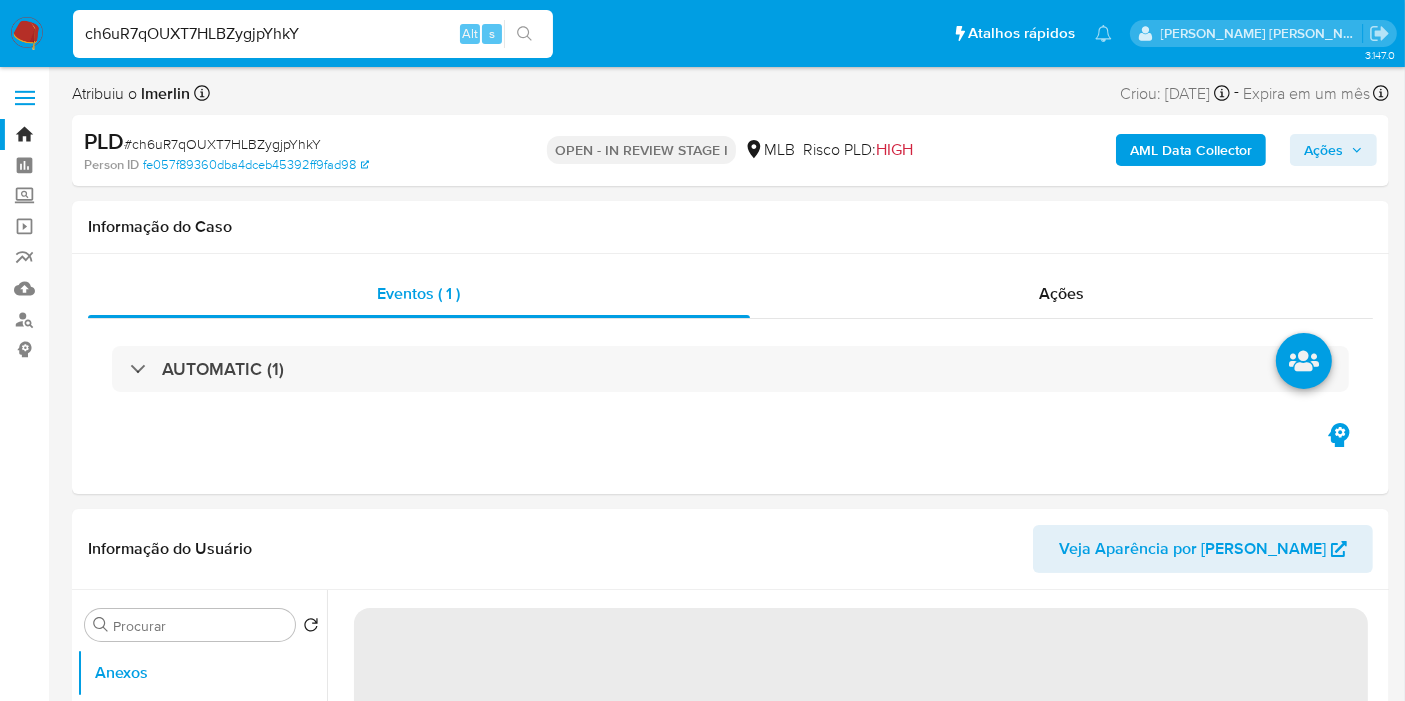 select on "10" 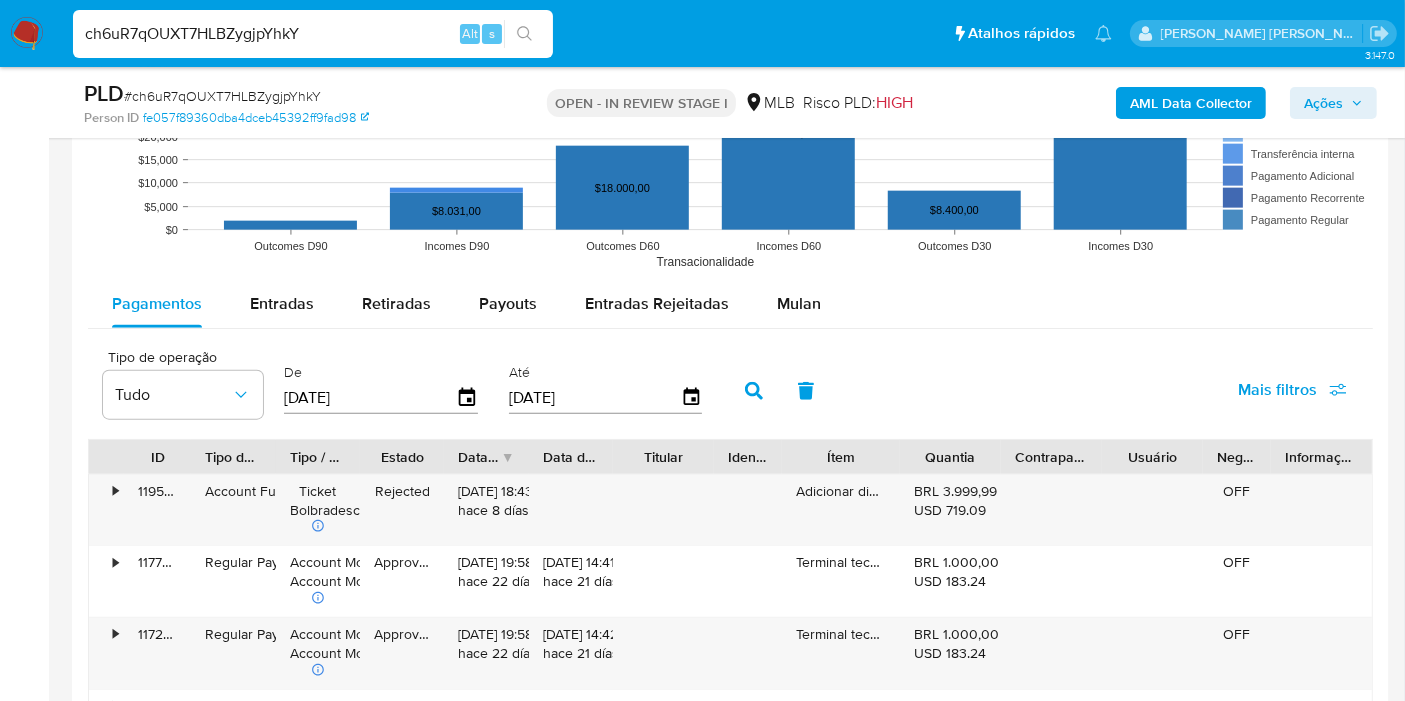 scroll, scrollTop: 2080, scrollLeft: 0, axis: vertical 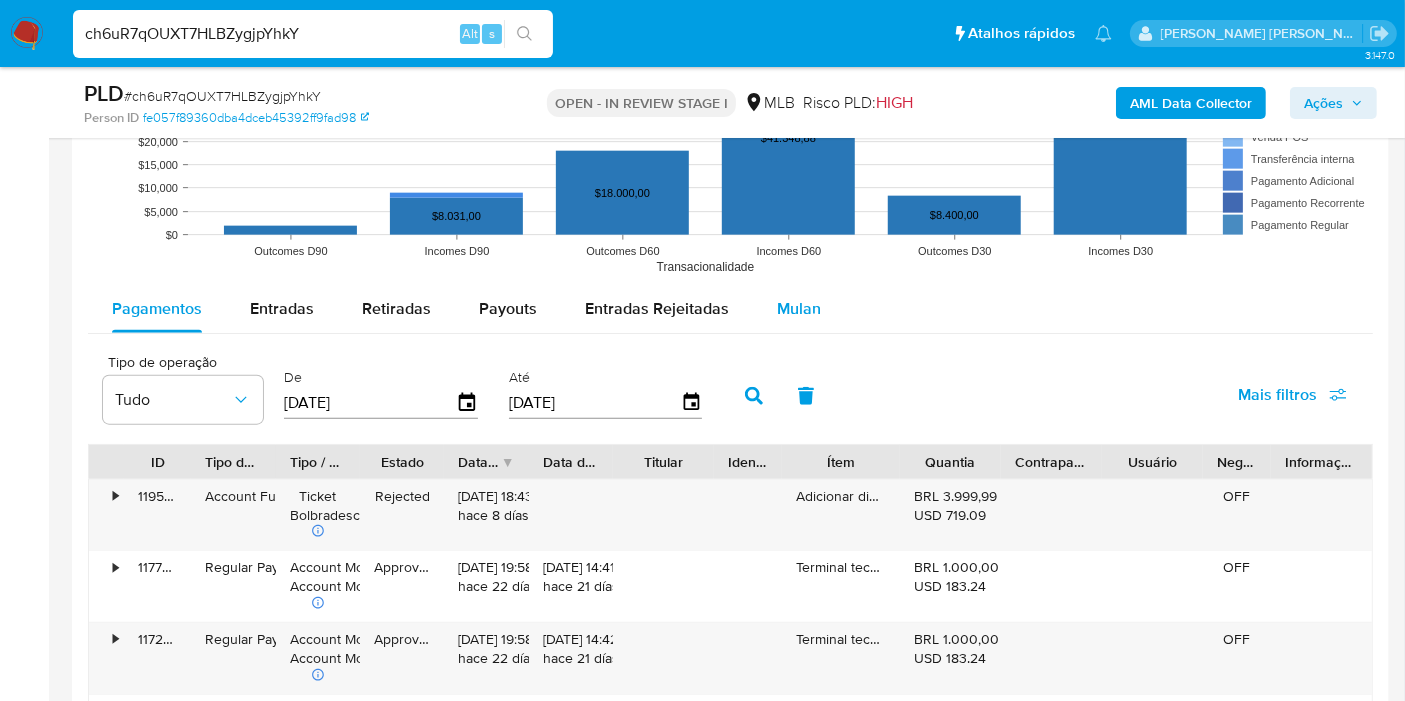click on "Mulan" at bounding box center [799, 308] 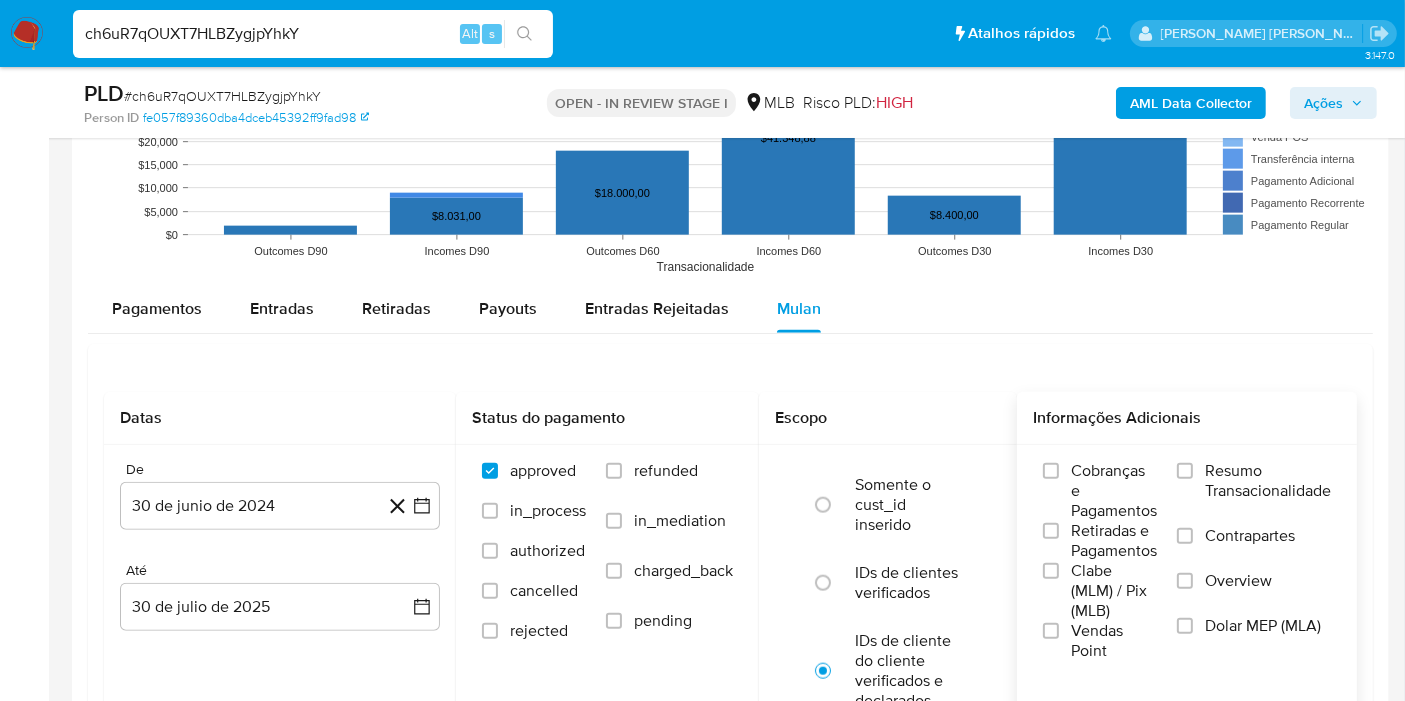 click on "Resumo Transacionalidade" at bounding box center [1268, 481] 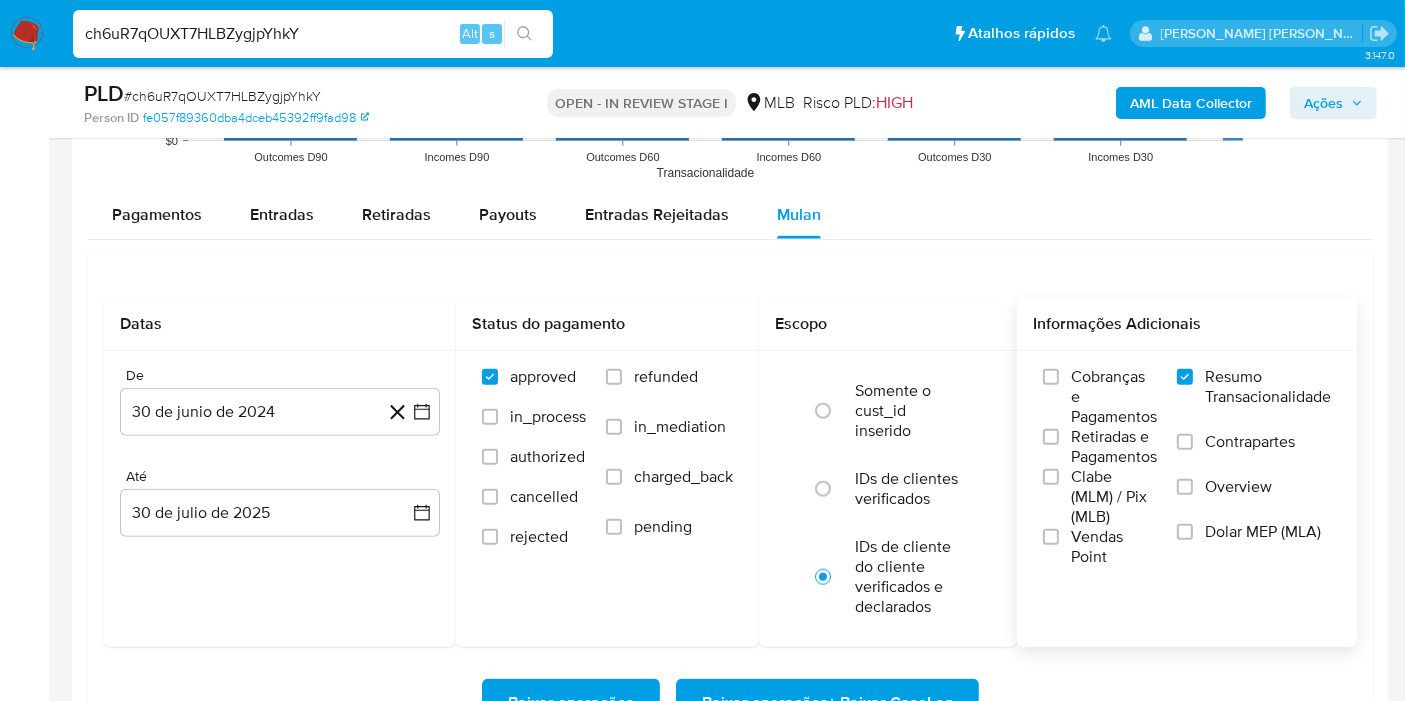 scroll, scrollTop: 2188, scrollLeft: 0, axis: vertical 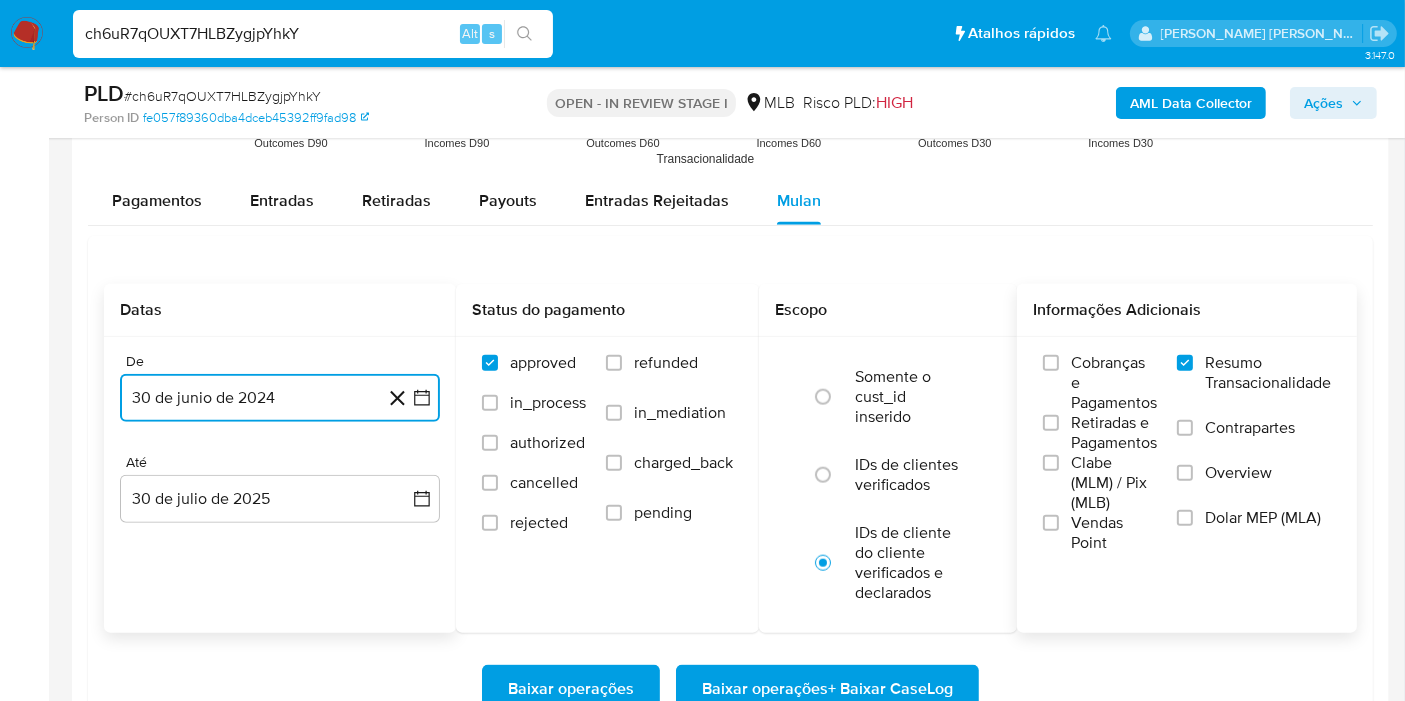 click 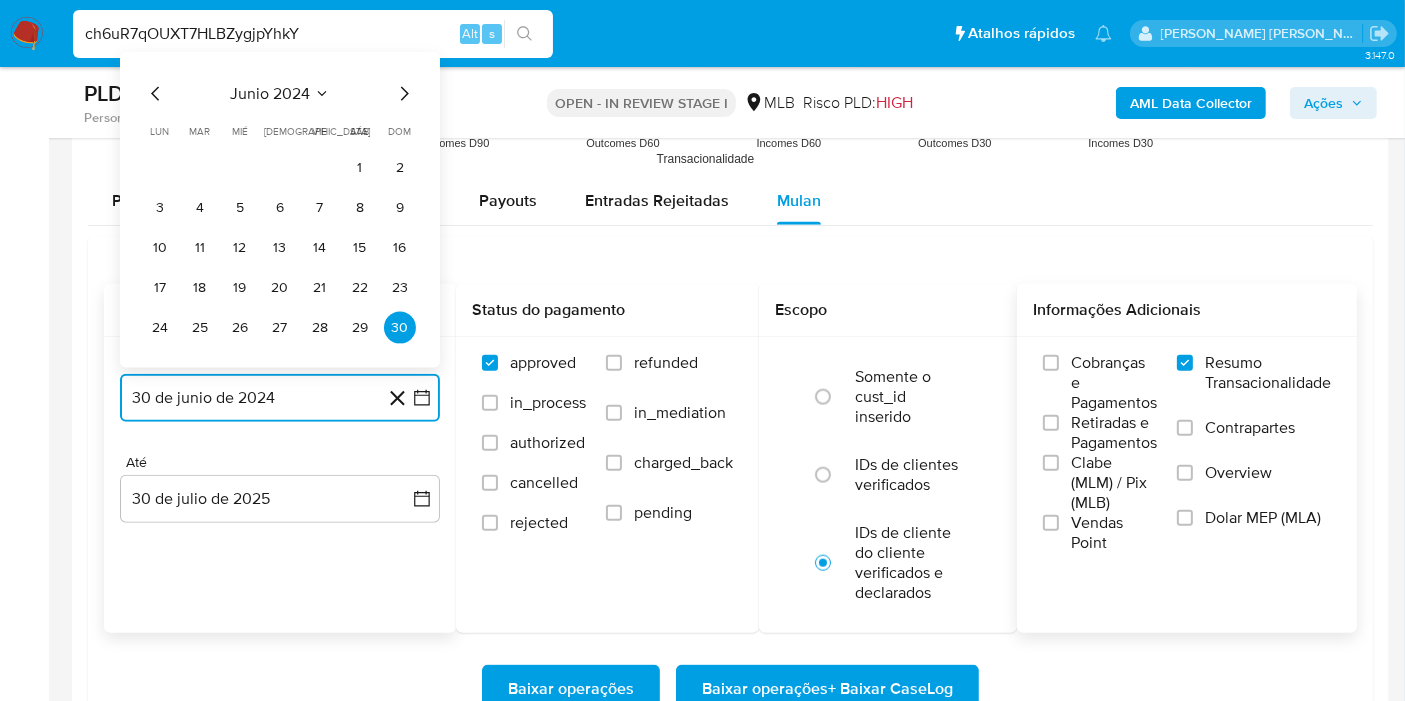 click on "junio 2024" at bounding box center (270, 94) 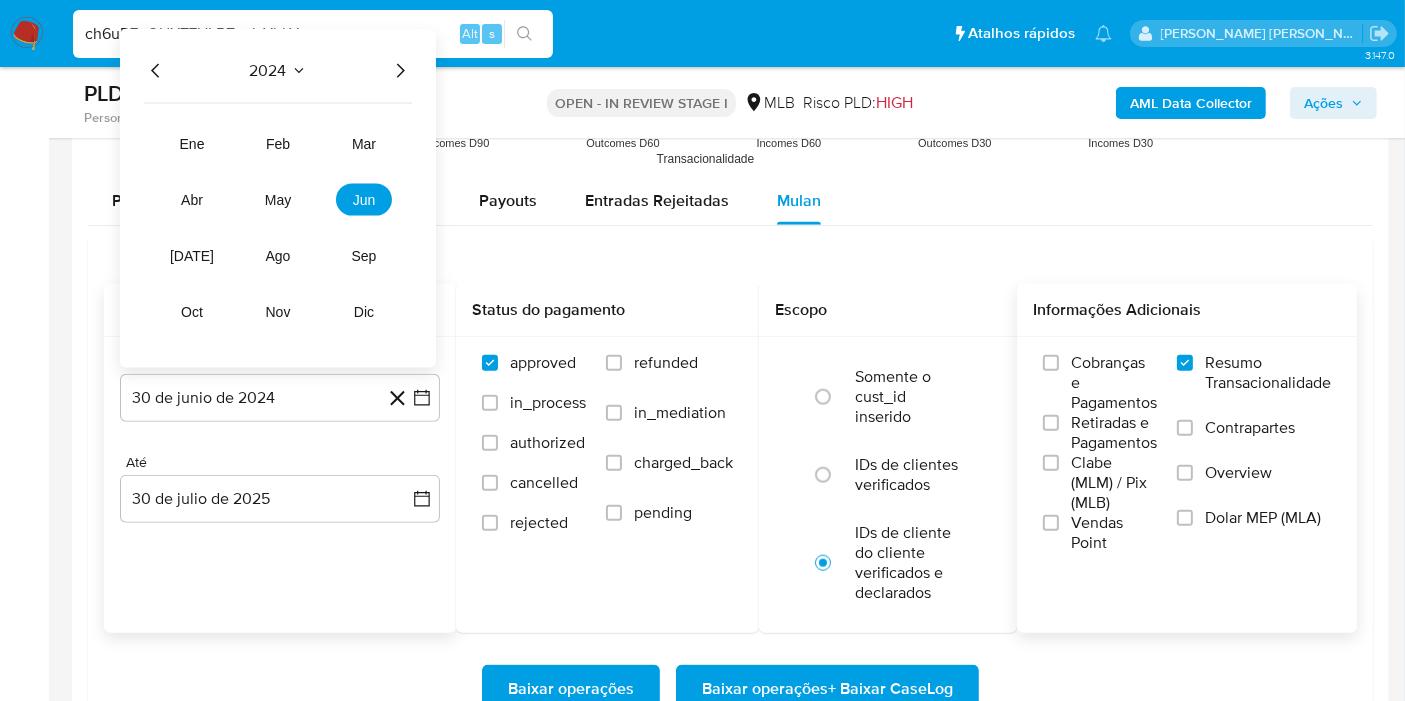 click 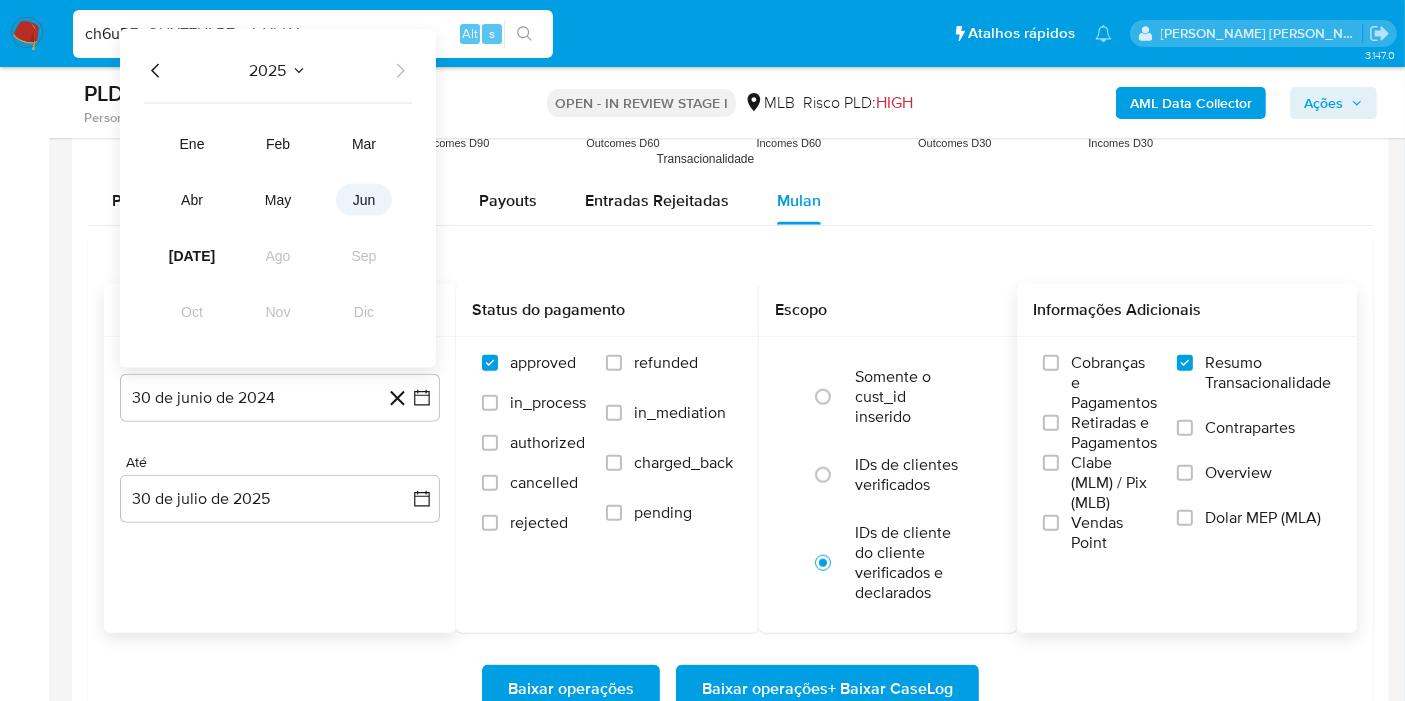 click on "jun" at bounding box center [364, 200] 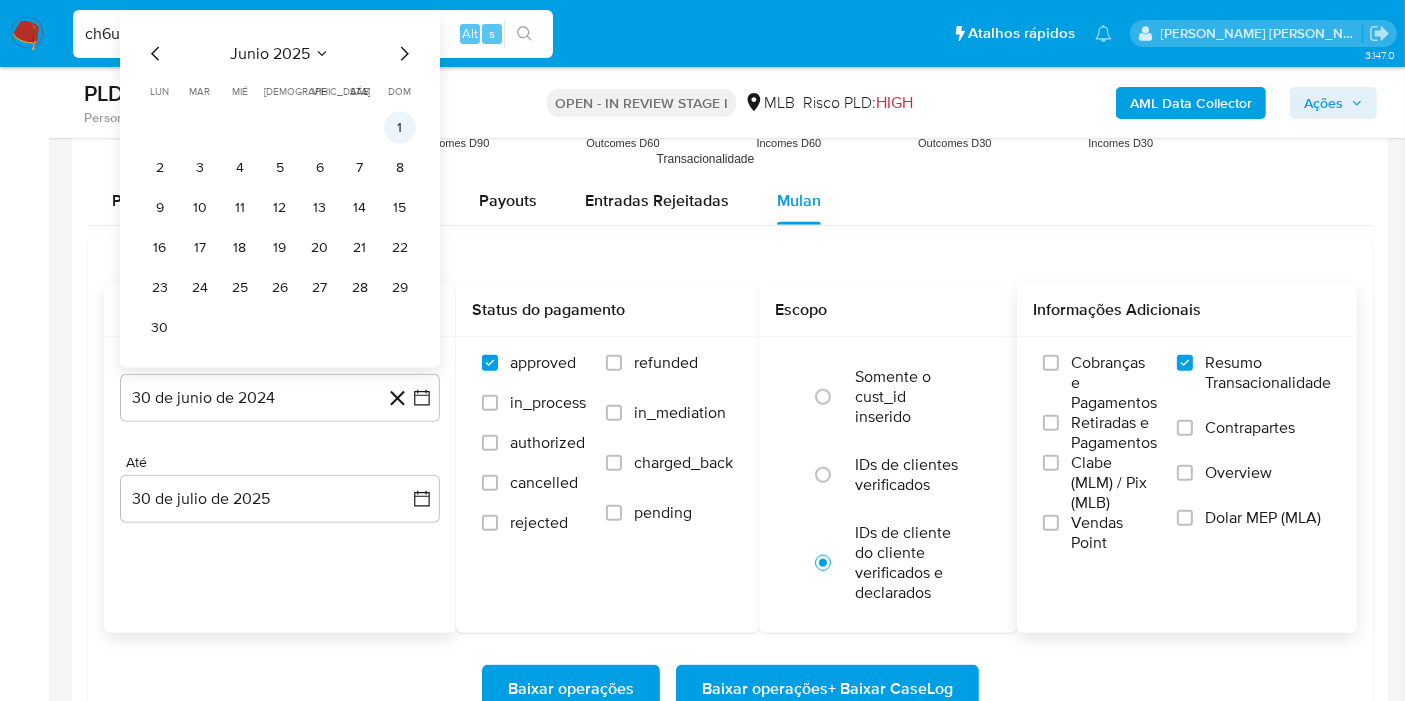 click on "1" at bounding box center (400, 128) 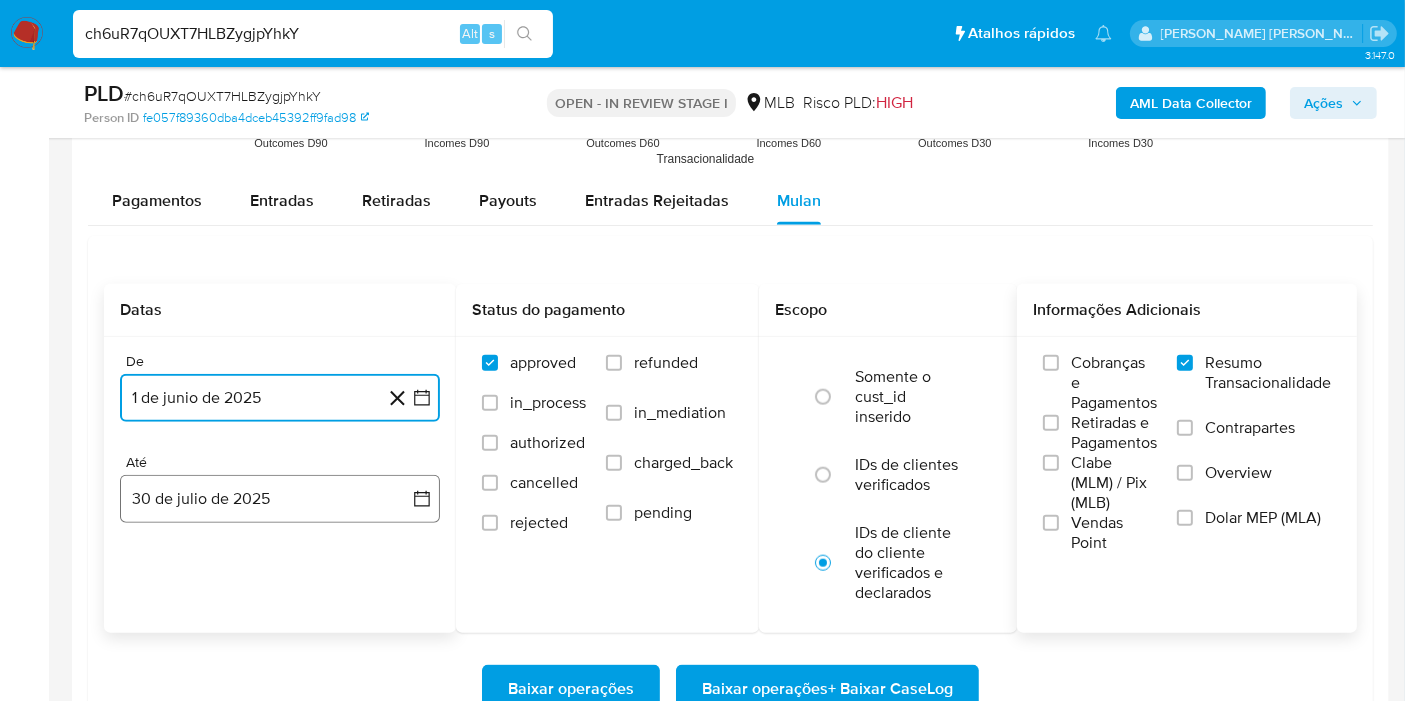 click on "30 de julio de 2025" at bounding box center (280, 499) 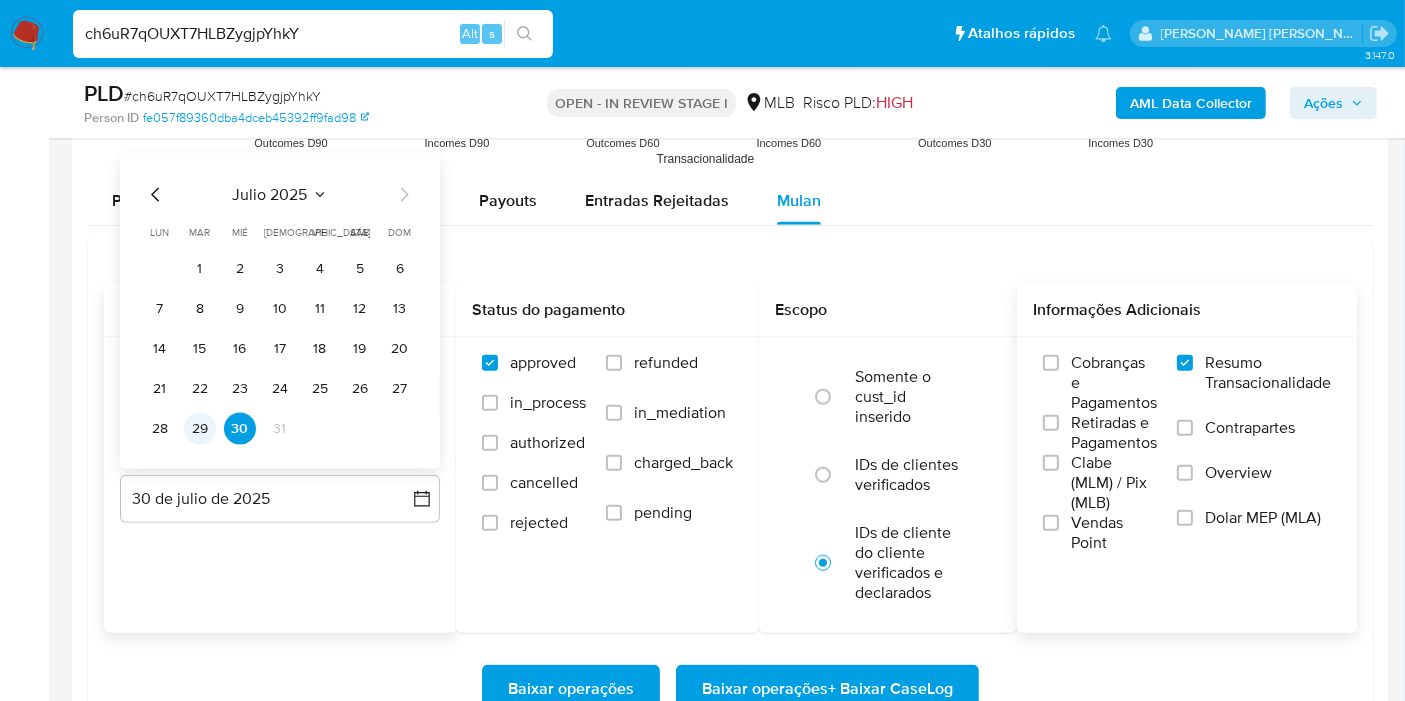 click on "29" at bounding box center [200, 429] 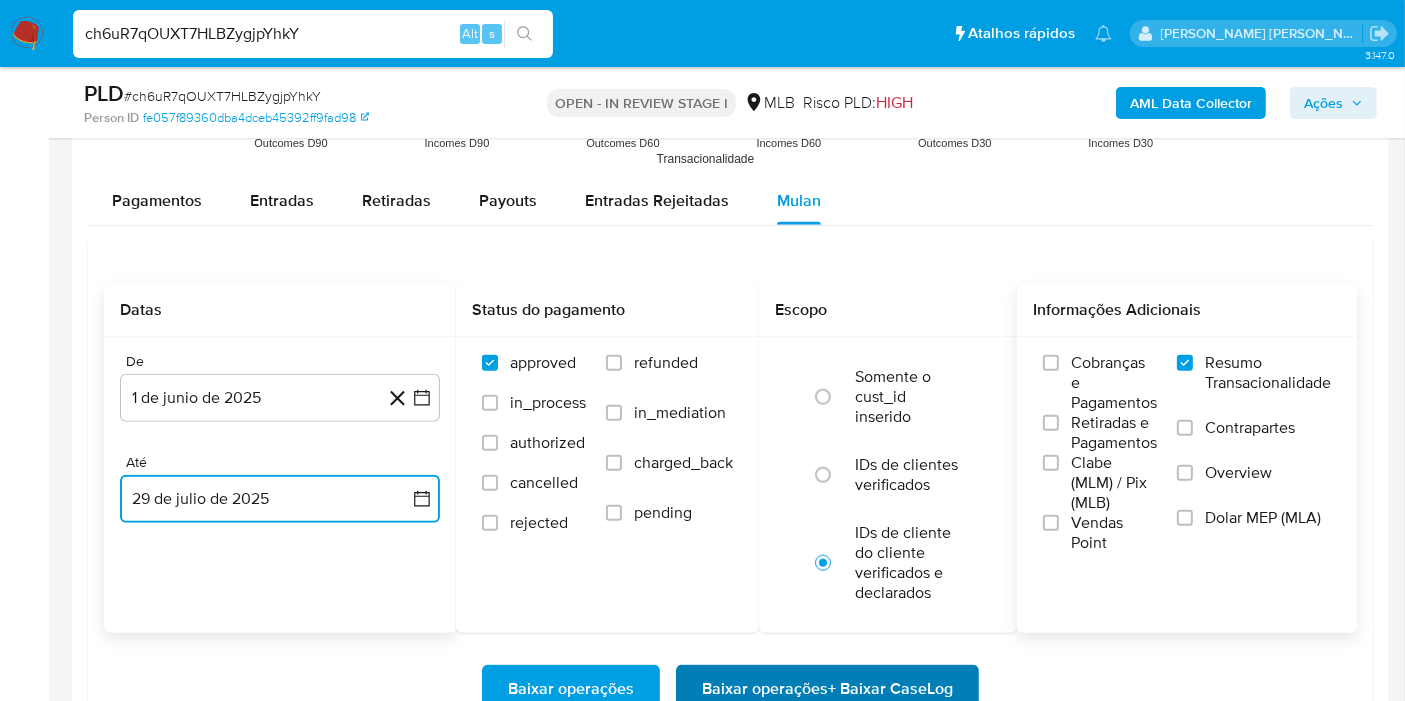 click on "Baixar operações  +   Baixar CaseLog" at bounding box center (827, 689) 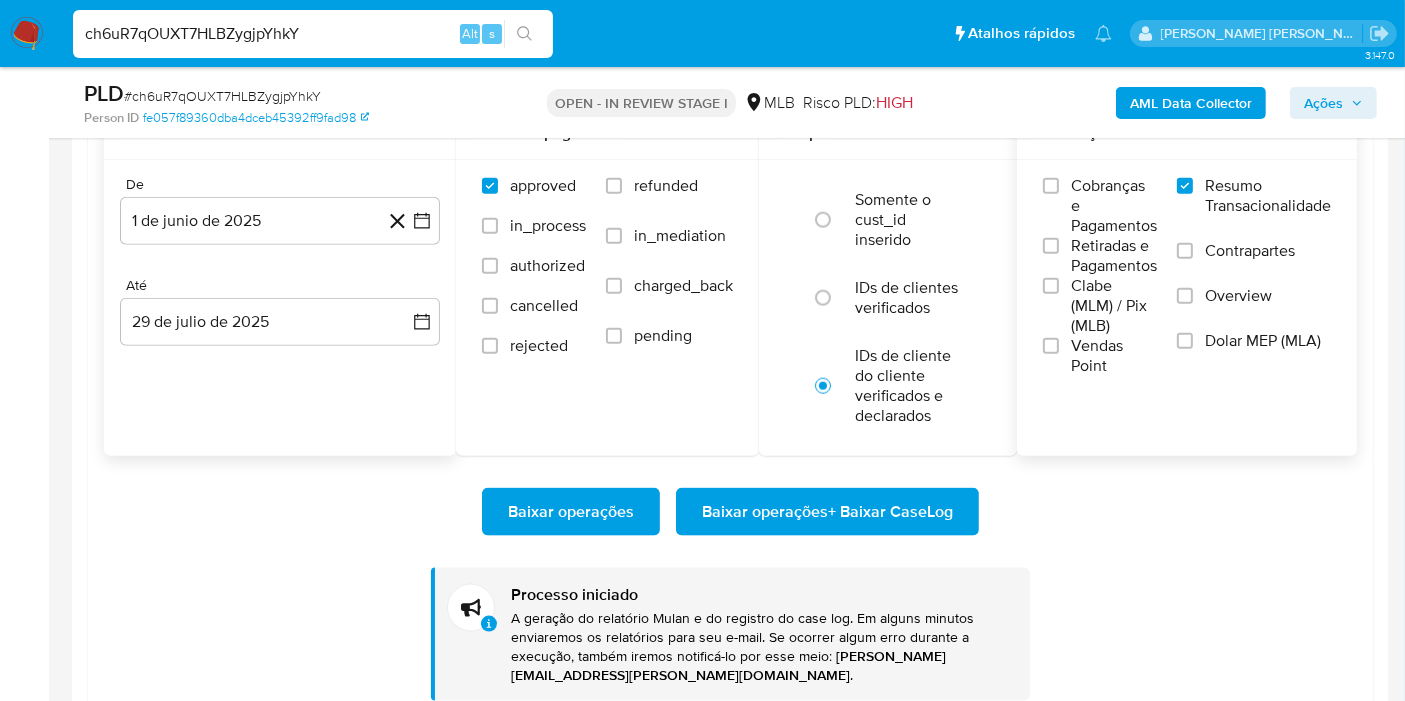 scroll, scrollTop: 2374, scrollLeft: 0, axis: vertical 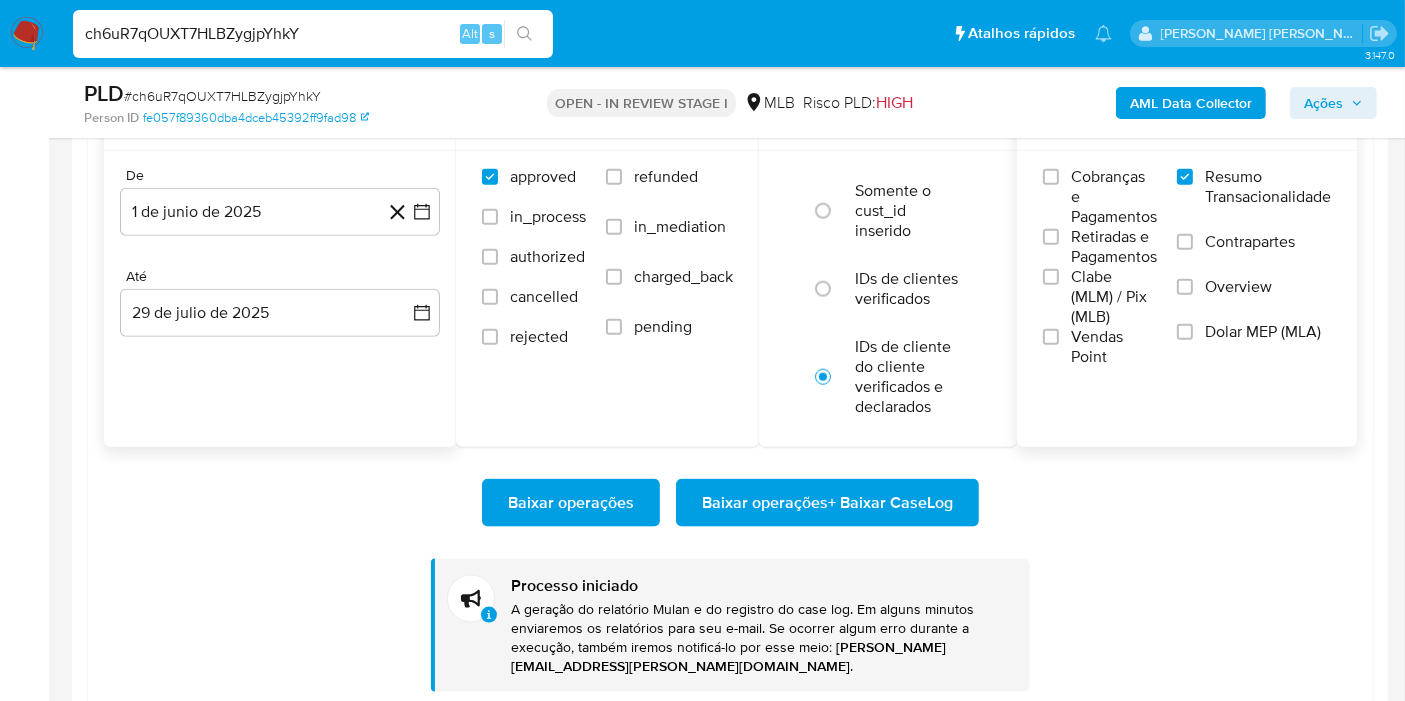 click at bounding box center [27, 34] 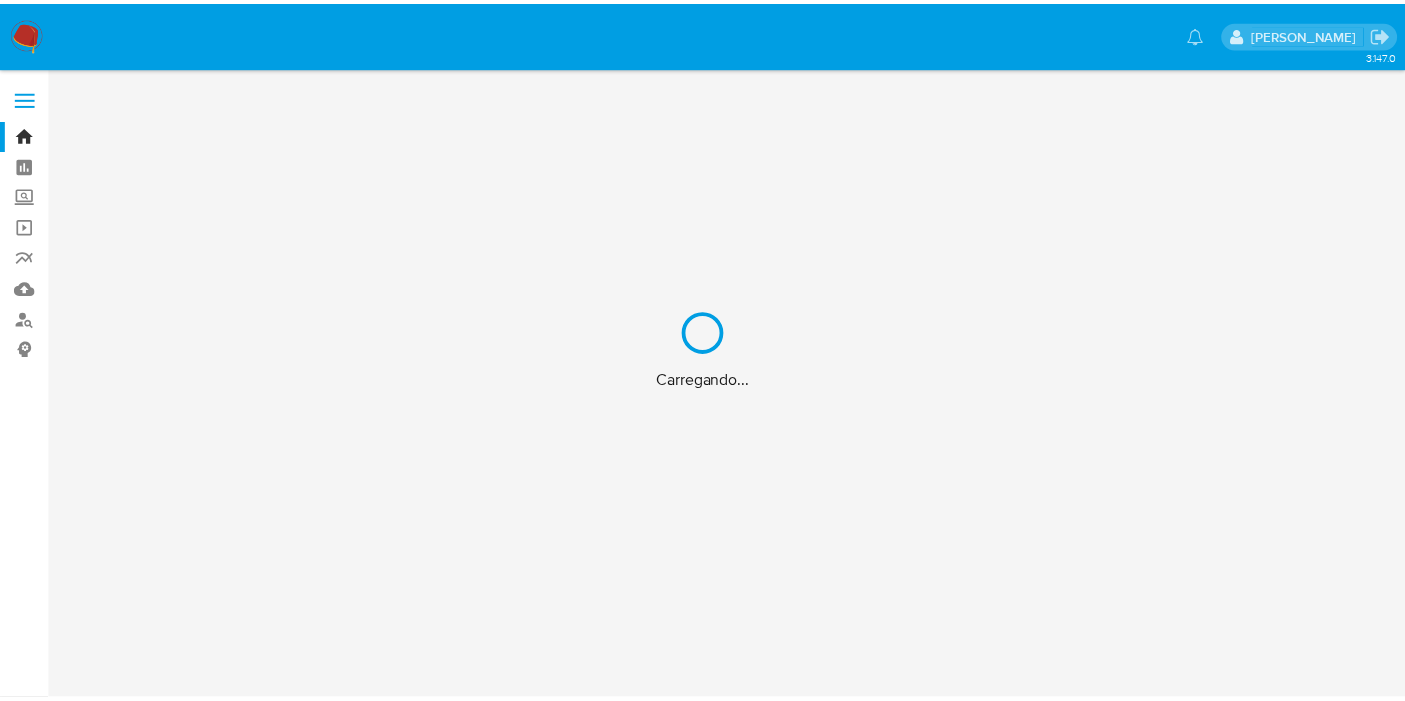 scroll, scrollTop: 0, scrollLeft: 0, axis: both 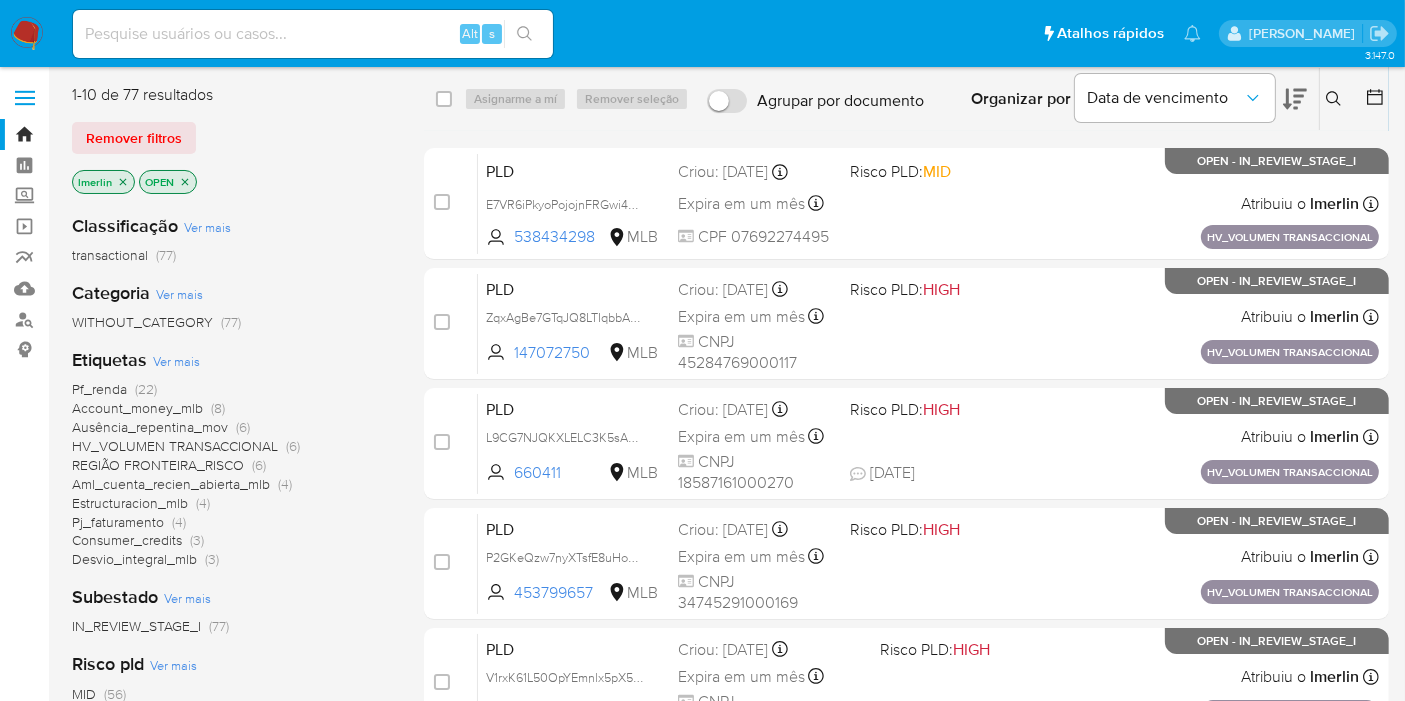 click 